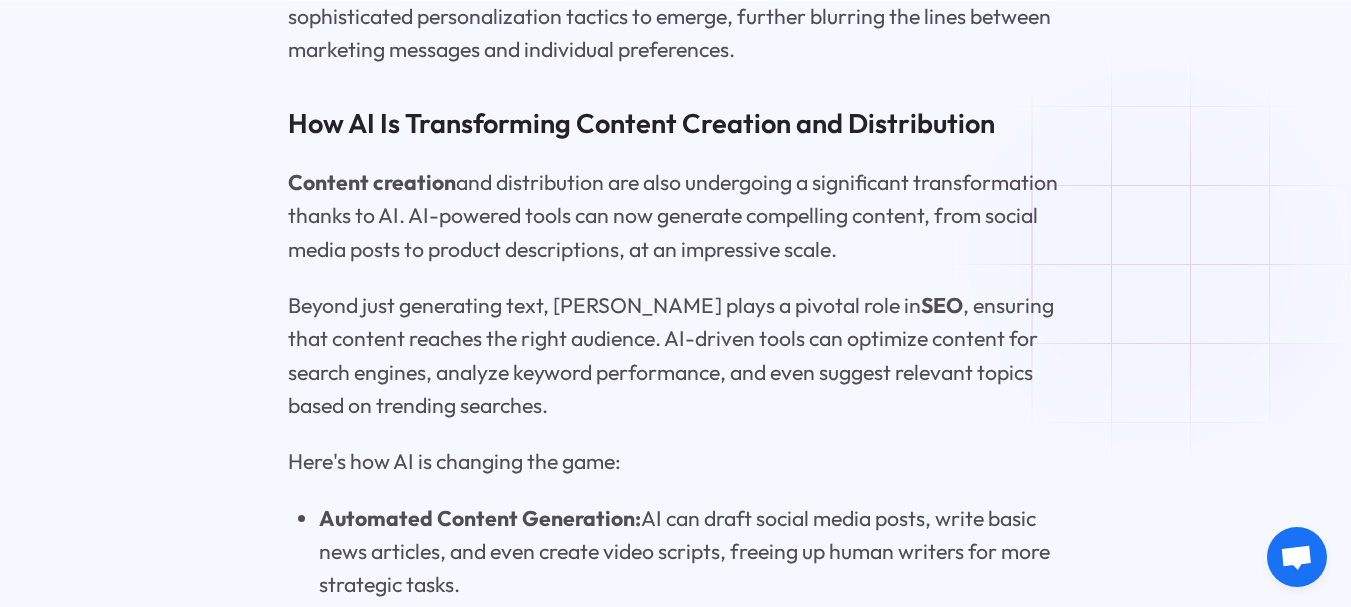 scroll, scrollTop: 0, scrollLeft: 0, axis: both 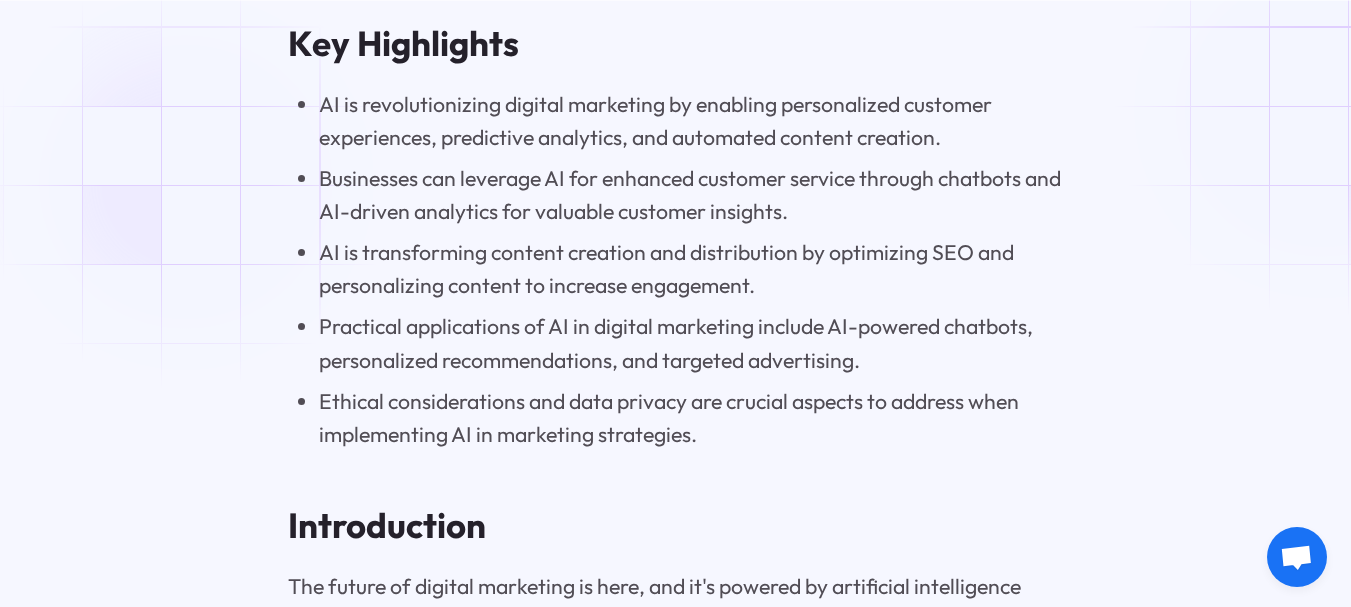 click on "KeywordSearch
Features
AI Audience Builder Supercharge your Google and YouTube ad audiences Keyword Research Discover the best keywords to grow your YouTube channel and ads Keyword Topic Auto Expansion Uncover limitless potential in your keyword sets YouTube Ad Spy Spy on Competitor's YouTube Ads Solutions
For Marketers Elevate your content with AI-enhanced tools for creators For Businesses Fuel your business growth with AI-driven marketing For Agencies Unlock superior targeting for your clients & generate whitelabel agency reports Pricing Resources
Blog The KeywordSearch Blog helps you stay on top of audience discovery and targeting best practices. Academy Learn the Latest Marketing & YouTube Ad Strategies with our Training Academy About Login Try for Free     [DATE] Artificial Intelligence in Digital Marketing PPT Mastery [PERSON_NAME] Founder artificial intelligence in digital marketing ppt Artificial Intelligence in Digital Marketing PPT Mastery Key Highlights SEO" at bounding box center (675, -1251) 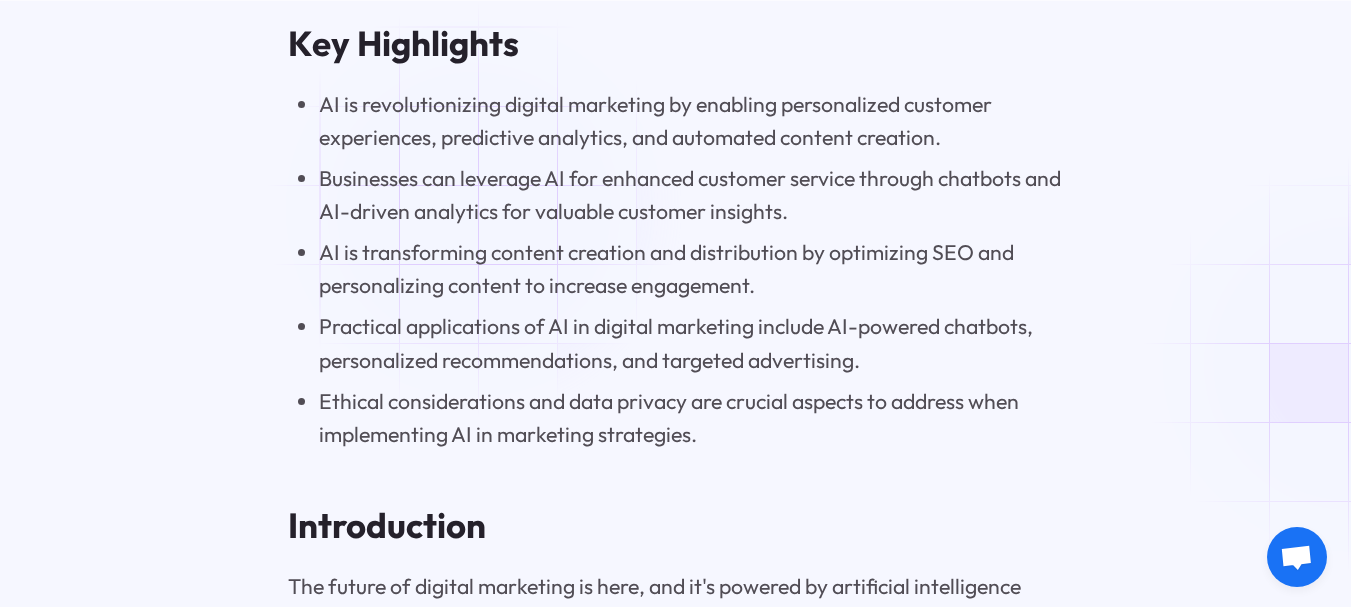drag, startPoint x: 287, startPoint y: 44, endPoint x: 311, endPoint y: 70, distance: 35.383614 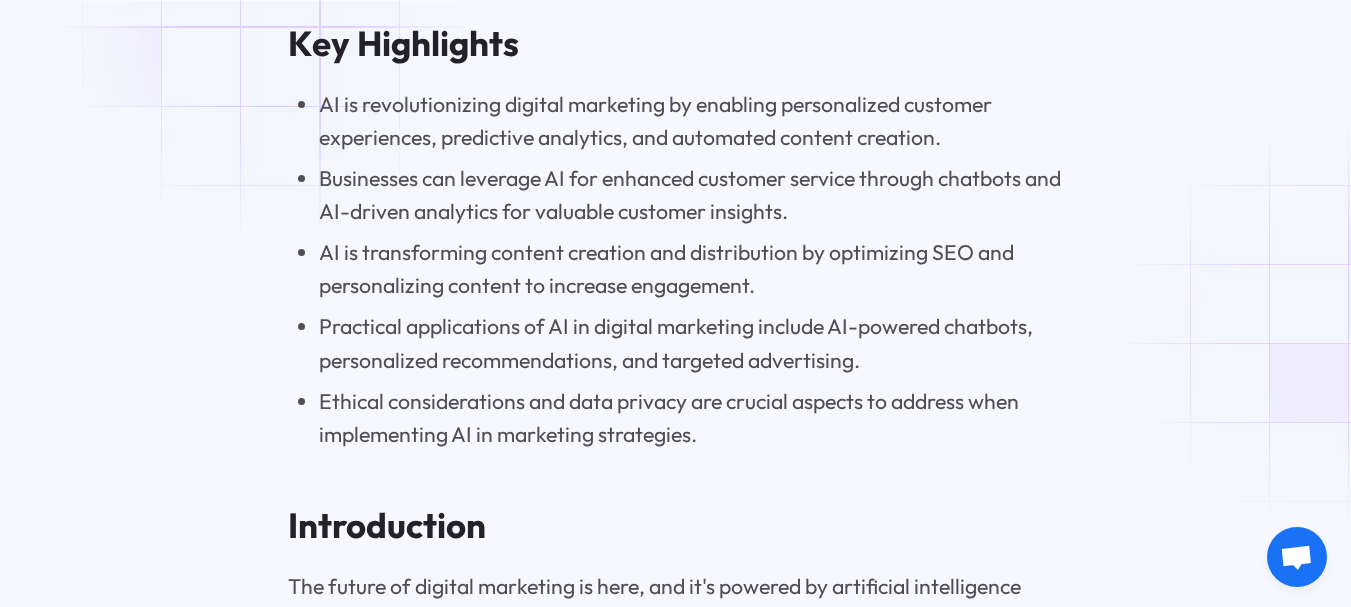 drag, startPoint x: 311, startPoint y: 70, endPoint x: 269, endPoint y: 35, distance: 54.67175 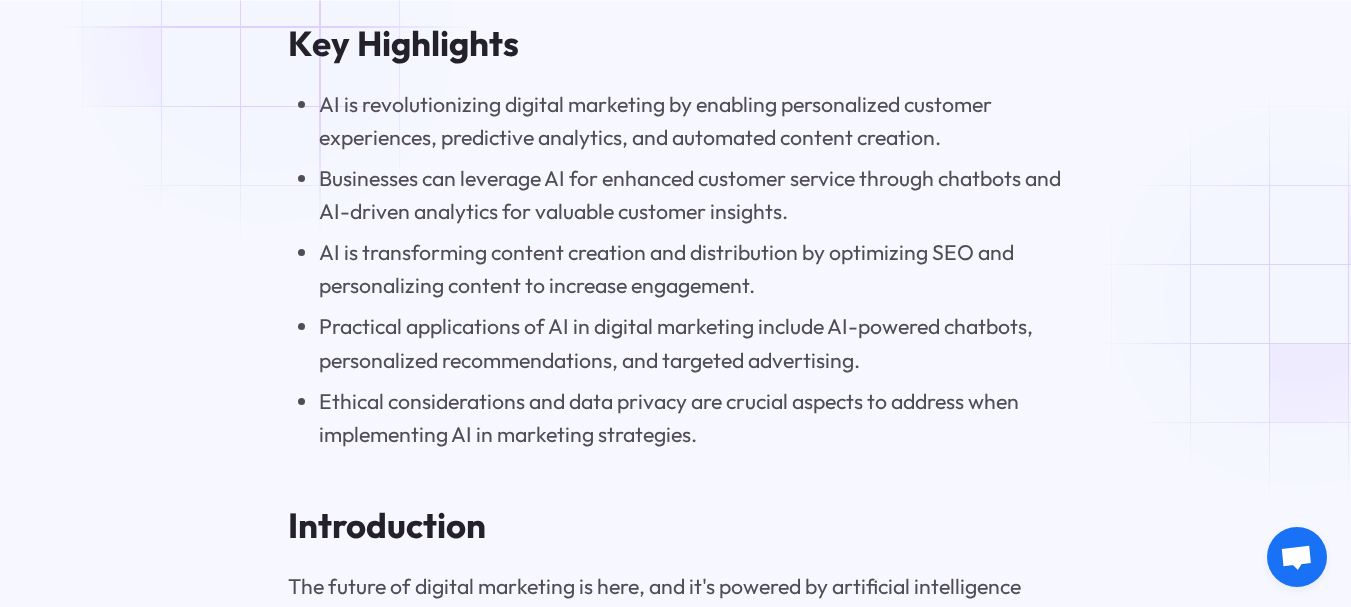 click on "Artificial Intelligence in Digital Marketing PPT Mastery Key Highlights AI is revolutionizing digital marketing by enabling personalized customer experiences, predictive analytics, and automated content creation. Businesses can leverage AI for enhanced customer service through chatbots and AI-driven analytics for valuable customer insights. AI is transforming content creation and distribution by optimizing SEO and personalizing content to increase engagement. Practical applications of AI in digital marketing include AI-powered chatbots, personalized recommendations, and targeted advertising. Ethical considerations and data privacy are crucial aspects to address when implementing AI in marketing strategies. Introduction The Impact of AI on Digital Marketing Strategies Understanding AI’s Role in Personalized Marketing Personalization , driven by AI, lies at the heart of modern digital marketing. AI excels at collecting and analyzing massive datasets of  customer behavior marketing efforts  accordingly. SEO ." at bounding box center [675, 4640] 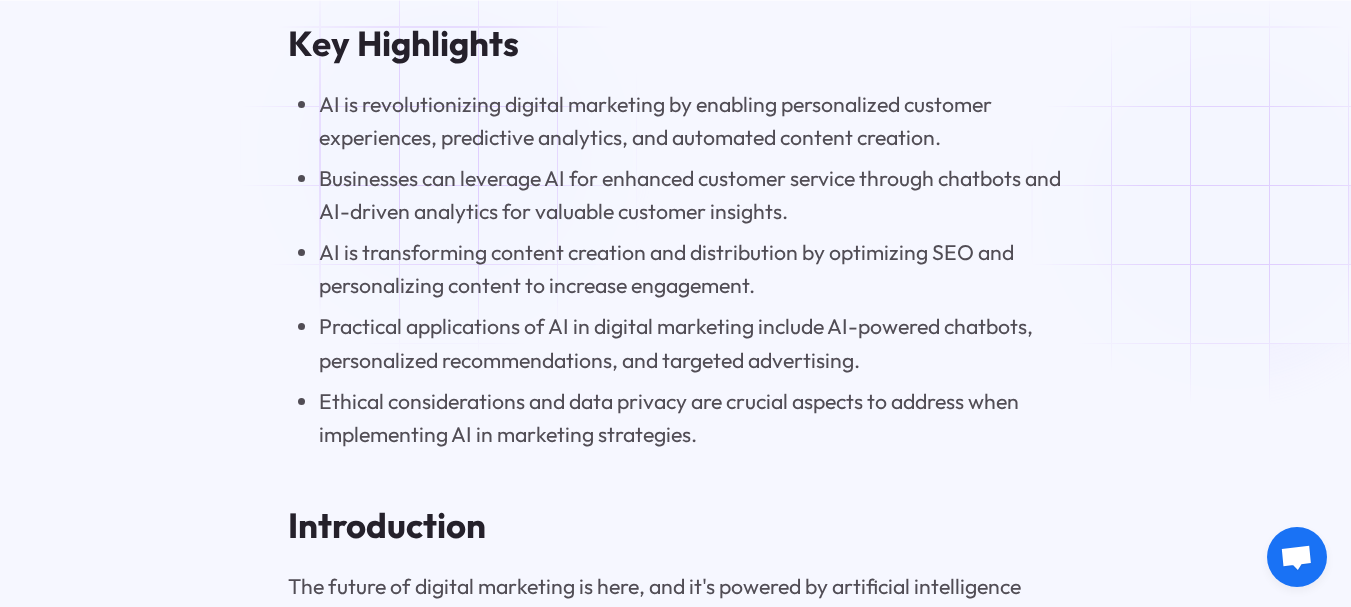 drag, startPoint x: 269, startPoint y: 35, endPoint x: 313, endPoint y: 47, distance: 45.607018 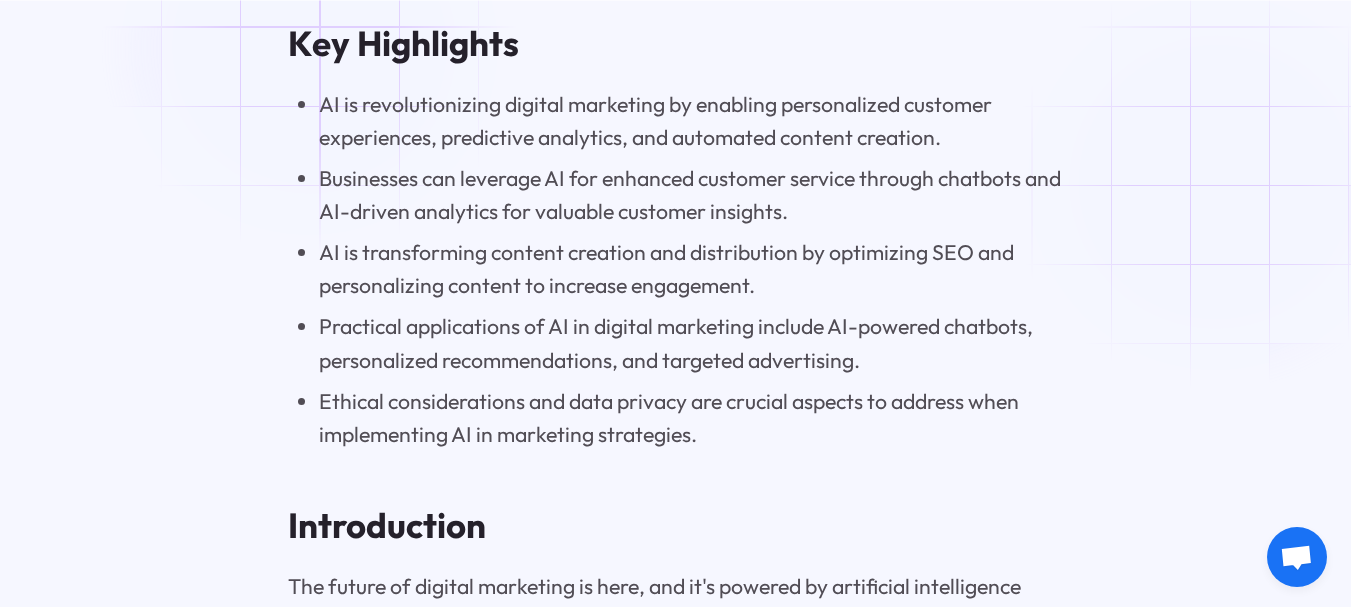 drag, startPoint x: 313, startPoint y: 47, endPoint x: 277, endPoint y: 30, distance: 39.812057 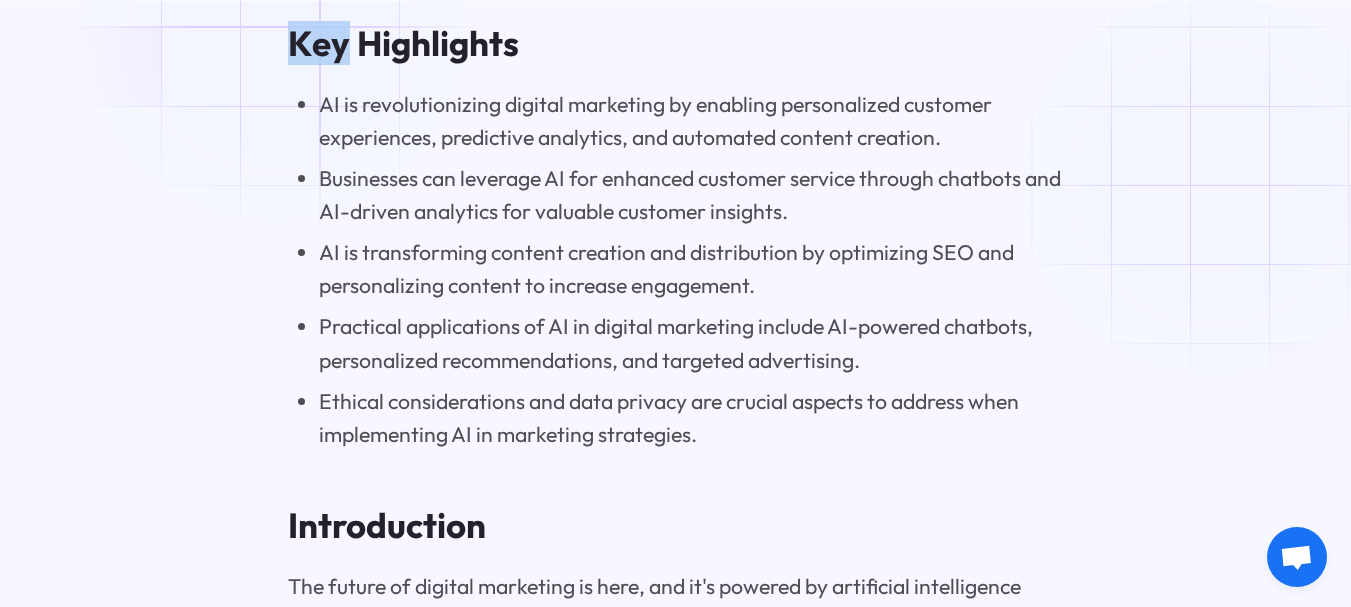 click on "Artificial Intelligence in Digital Marketing PPT Mastery Key Highlights AI is revolutionizing digital marketing by enabling personalized customer experiences, predictive analytics, and automated content creation. Businesses can leverage AI for enhanced customer service through chatbots and AI-driven analytics for valuable customer insights. AI is transforming content creation and distribution by optimizing SEO and personalizing content to increase engagement. Practical applications of AI in digital marketing include AI-powered chatbots, personalized recommendations, and targeted advertising. Ethical considerations and data privacy are crucial aspects to address when implementing AI in marketing strategies. Introduction The Impact of AI on Digital Marketing Strategies Understanding AI’s Role in Personalized Marketing Personalization , driven by AI, lies at the heart of modern digital marketing. AI excels at collecting and analyzing massive datasets of  customer behavior marketing efforts  accordingly. SEO ." at bounding box center (675, 4640) 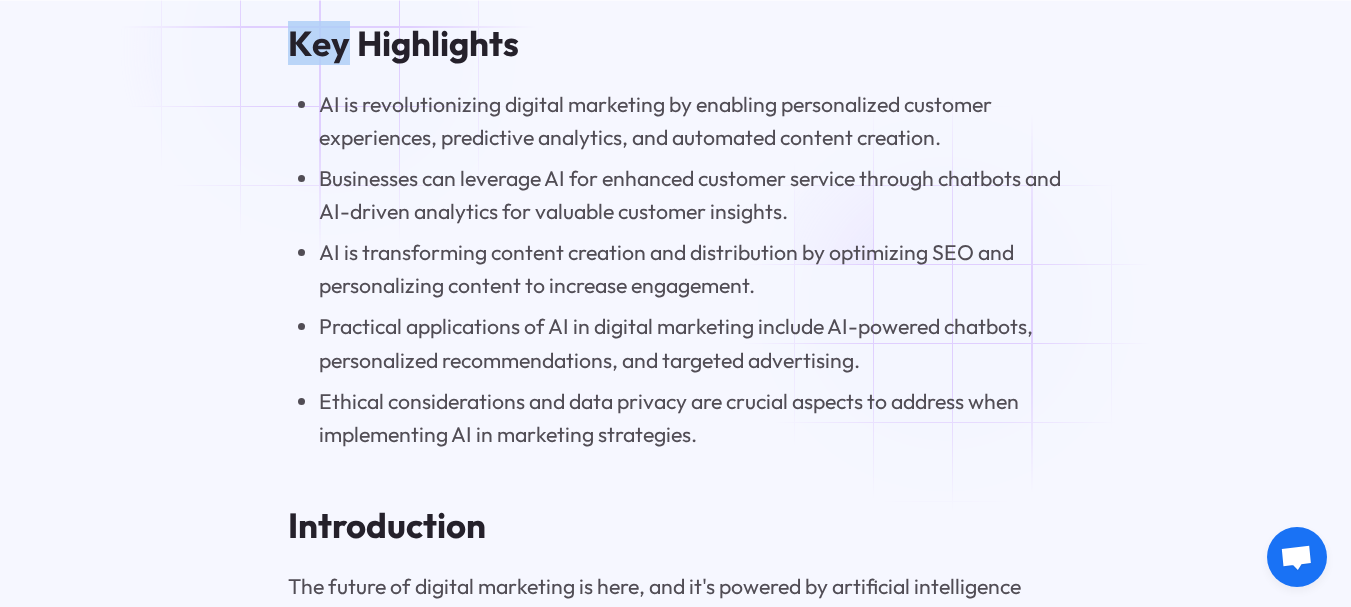 click on "Key Highlights" at bounding box center [675, 43] 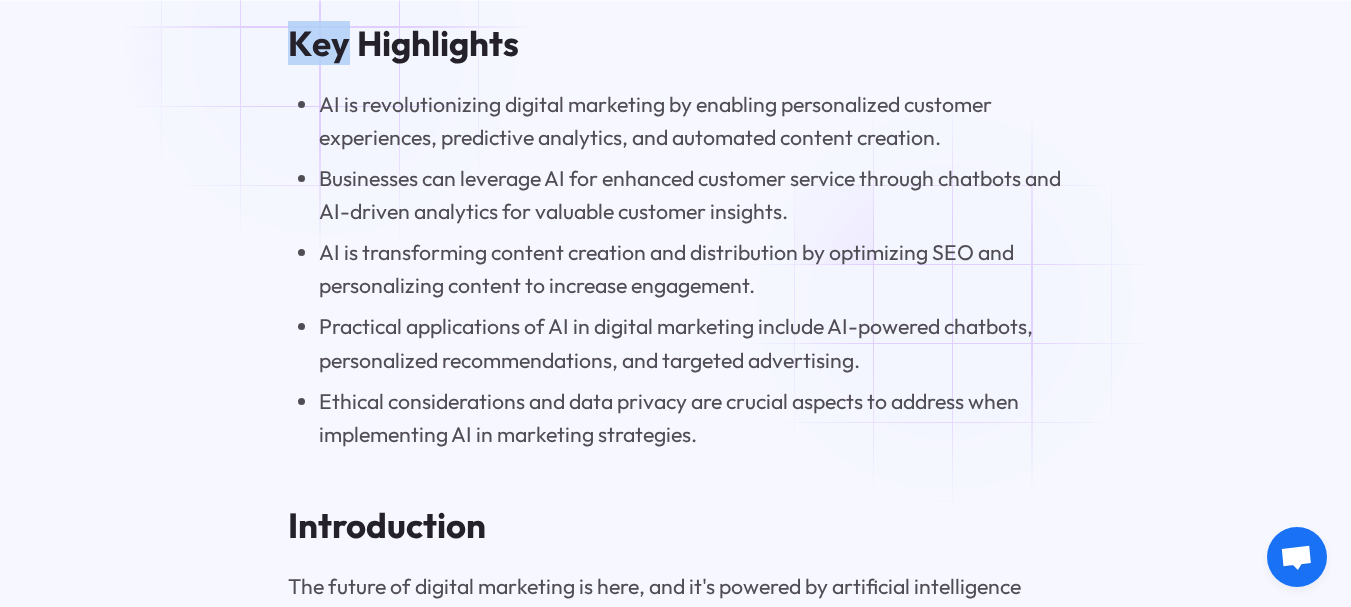 click on "Key Highlights" at bounding box center (675, 43) 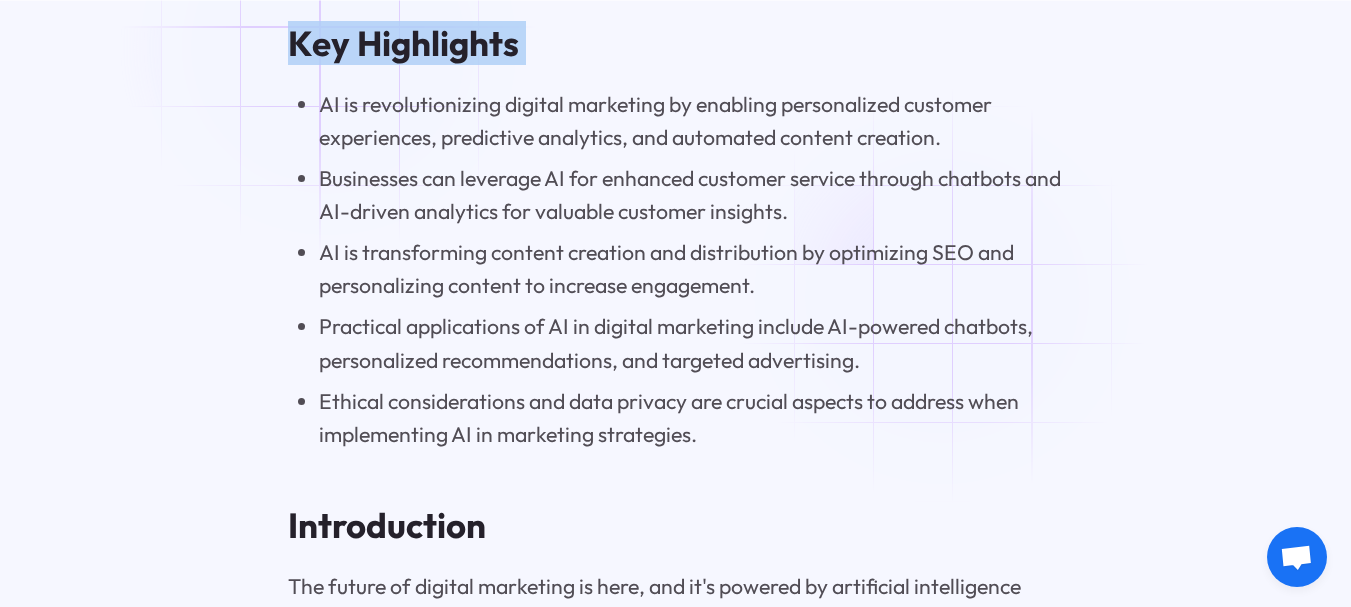 click on "Key Highlights" at bounding box center (675, 43) 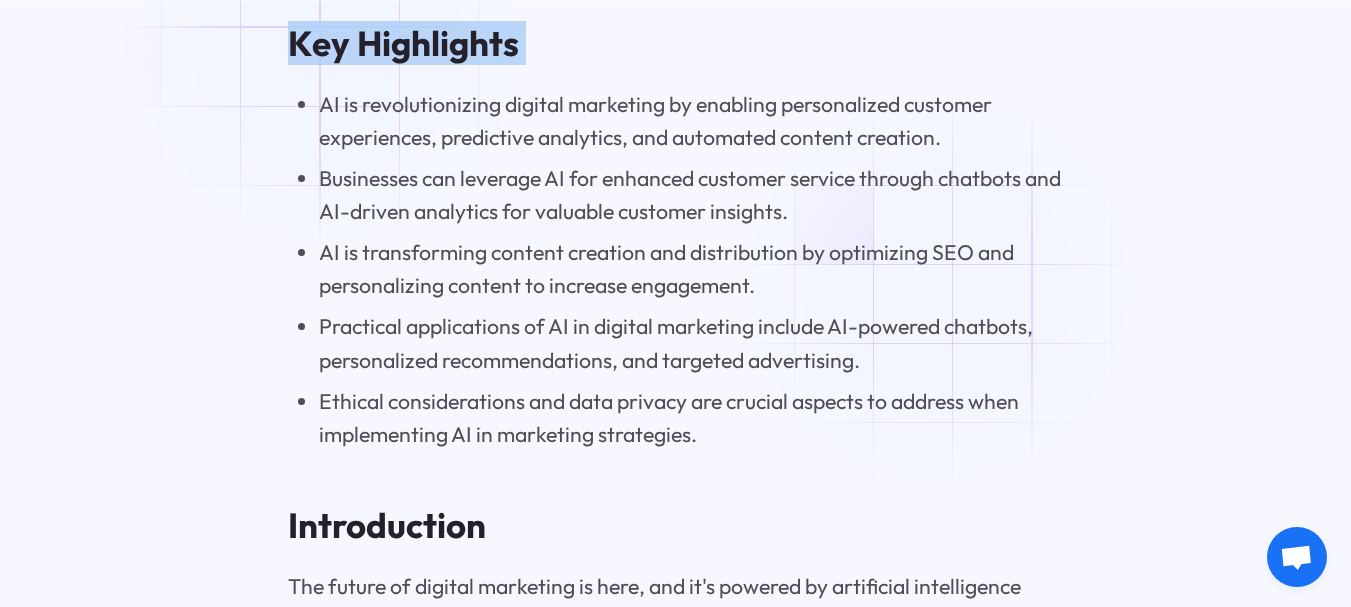 click on "Key Highlights" at bounding box center [675, 43] 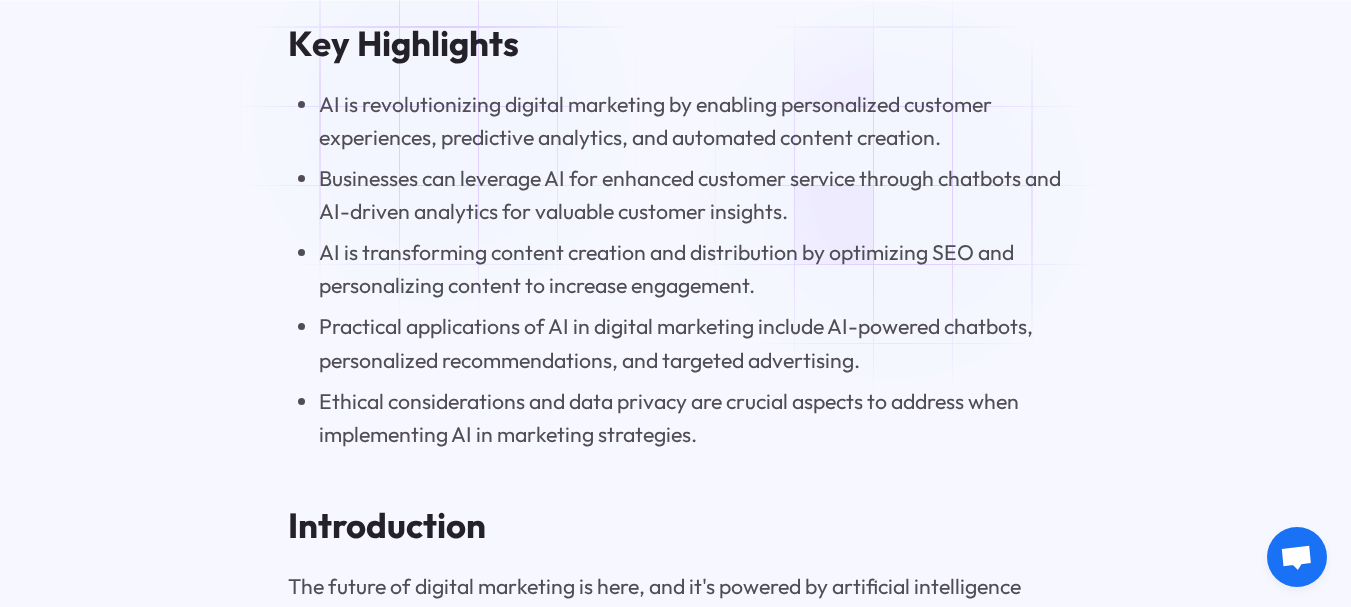 click on "AI is revolutionizing digital marketing by enabling personalized customer experiences, predictive analytics, and automated content creation." at bounding box center [691, 121] 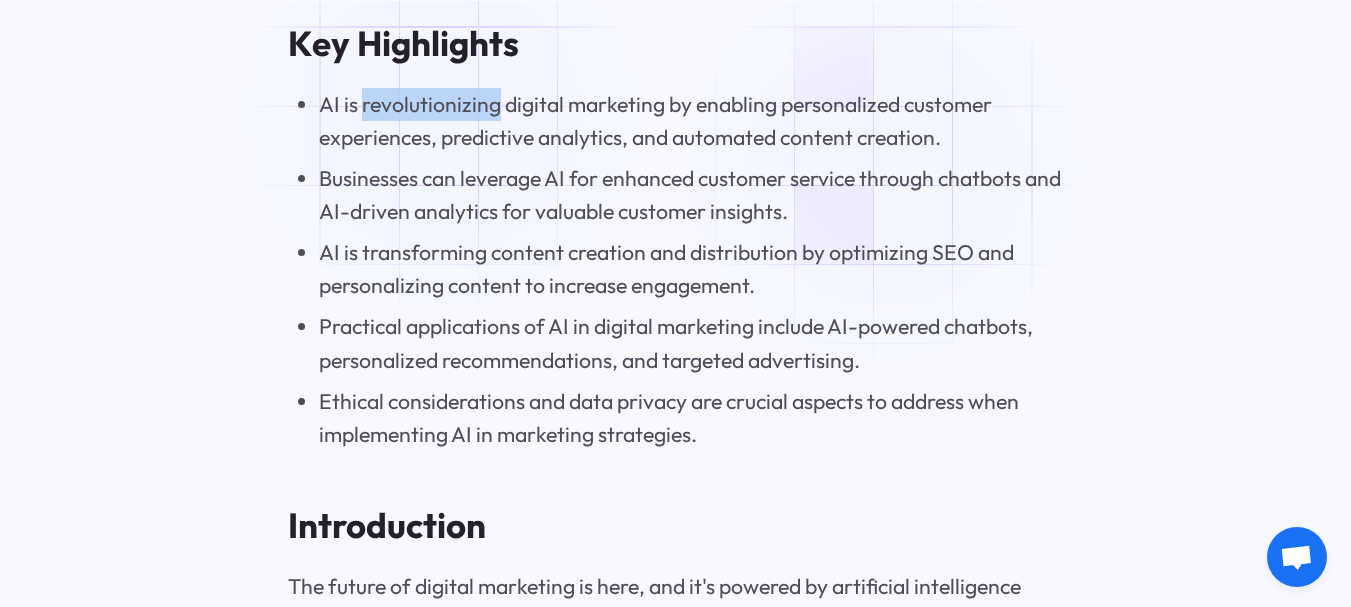 click on "AI is revolutionizing digital marketing by enabling personalized customer experiences, predictive analytics, and automated content creation." at bounding box center [691, 121] 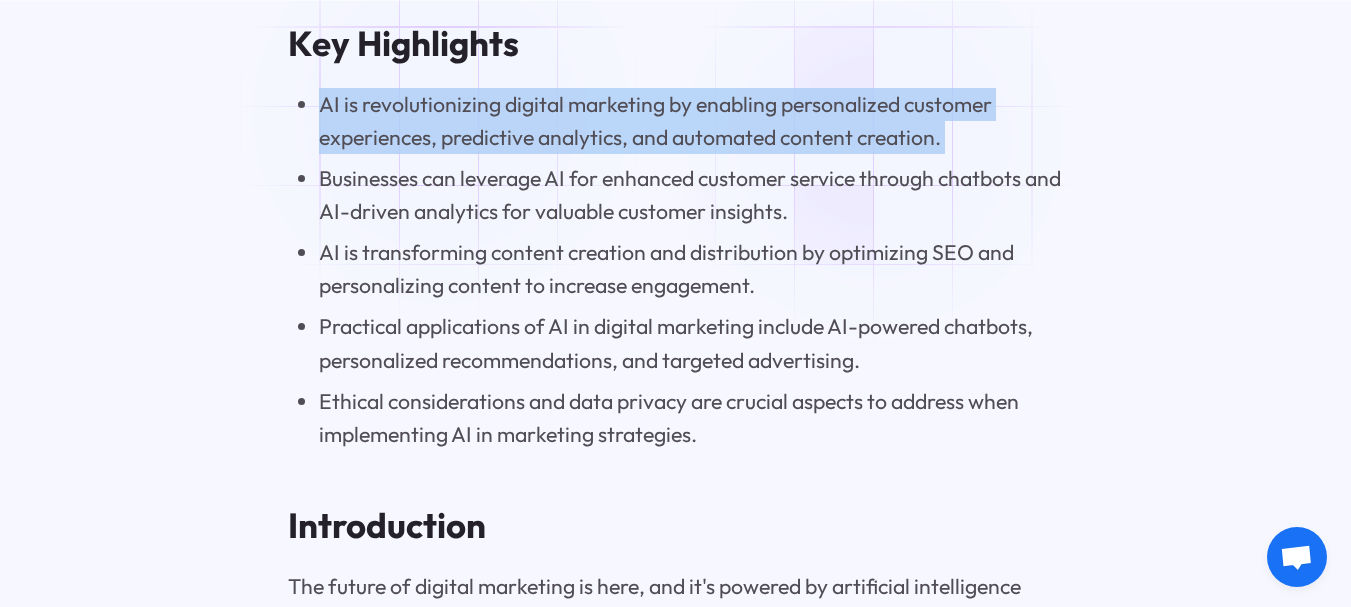 click on "AI is revolutionizing digital marketing by enabling personalized customer experiences, predictive analytics, and automated content creation." at bounding box center (691, 121) 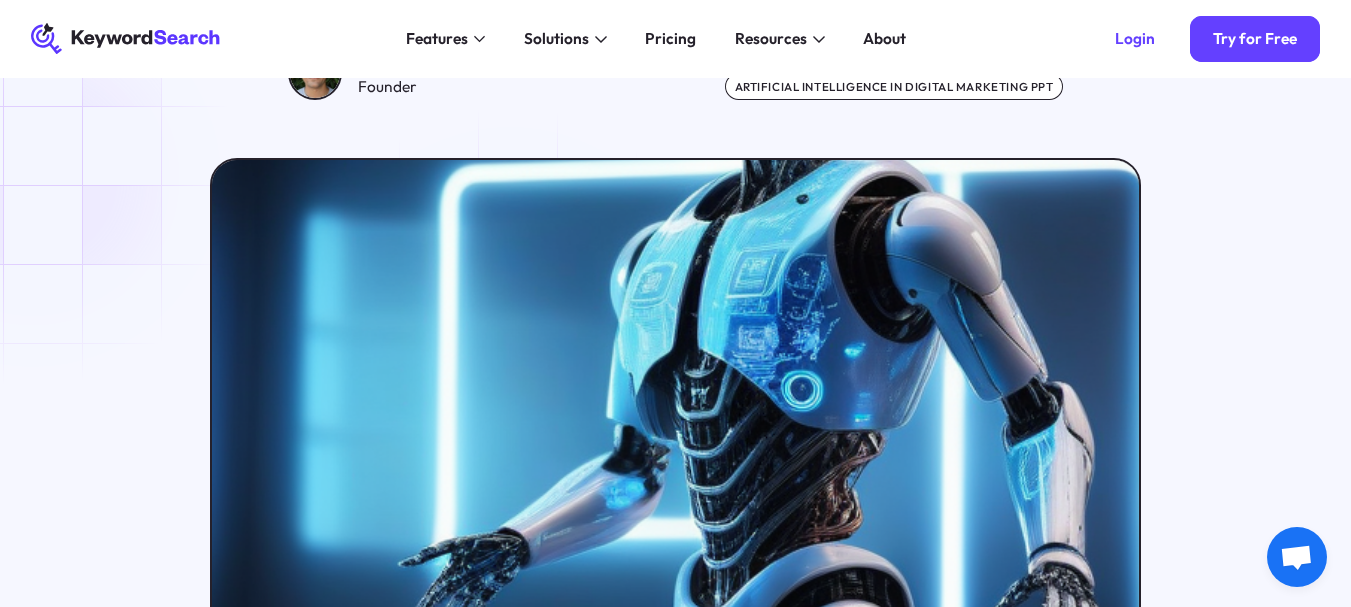 scroll, scrollTop: 358, scrollLeft: 0, axis: vertical 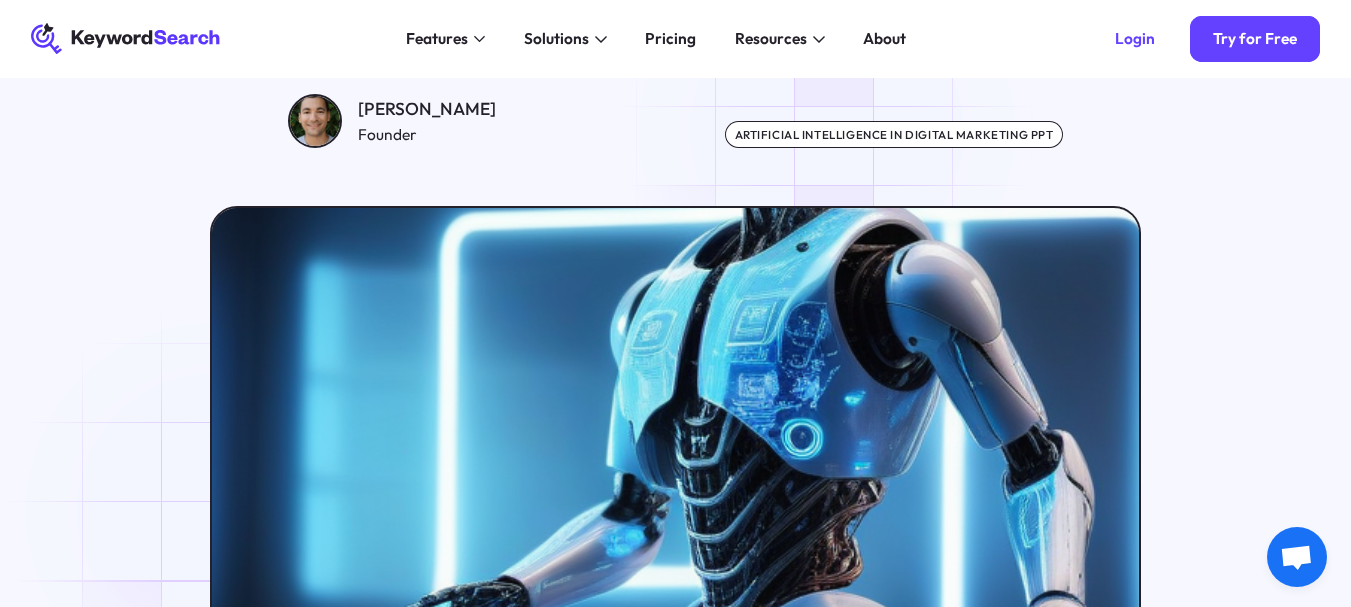 click on "artificial intelligence in digital marketing ppt" at bounding box center [894, 134] 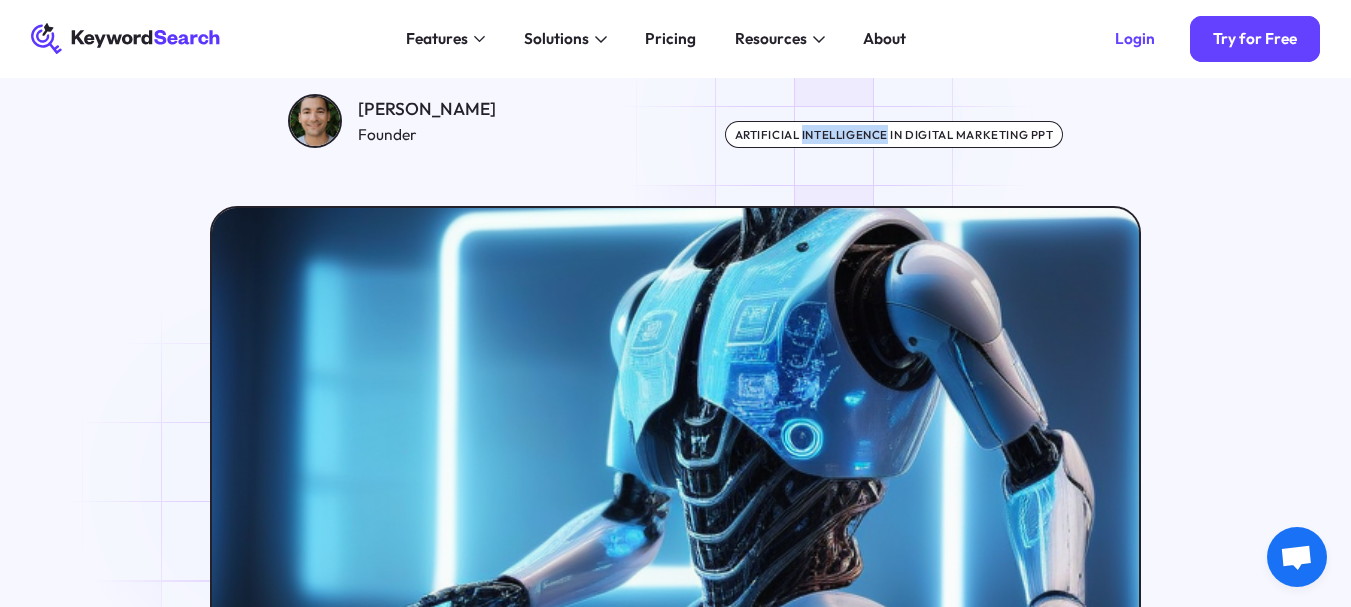 click on "artificial intelligence in digital marketing ppt" at bounding box center [894, 134] 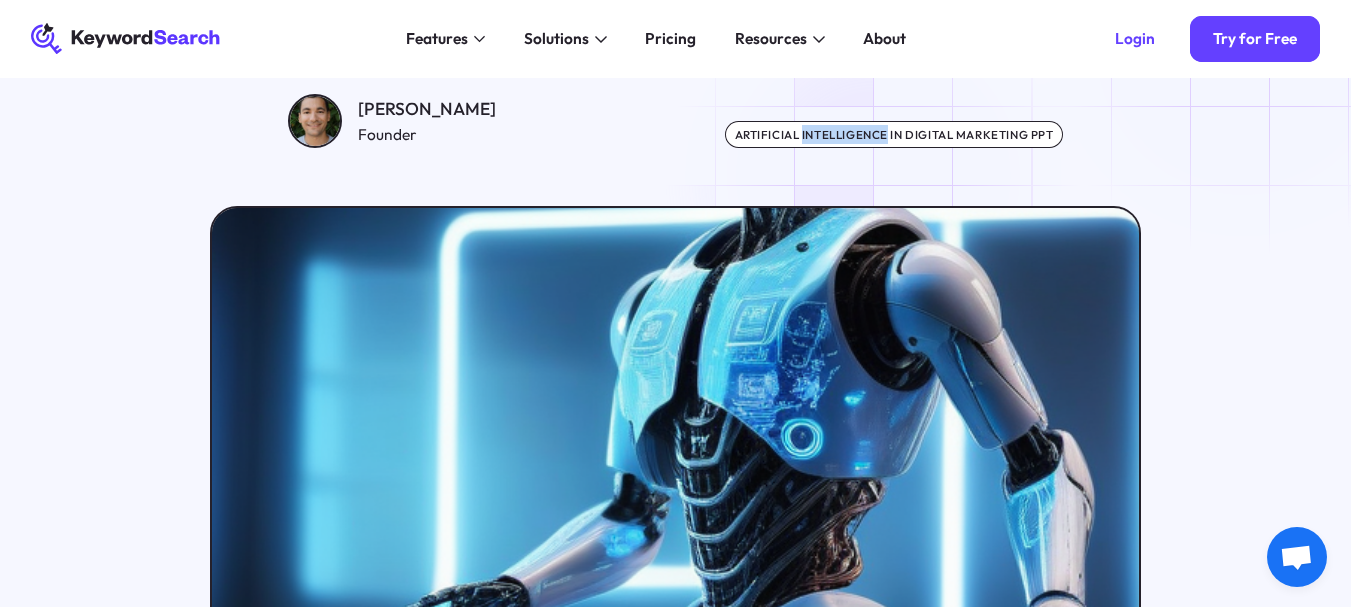 click on "[DATE] Artificial Intelligence in Digital Marketing PPT Mastery [PERSON_NAME] Founder artificial intelligence in digital marketing ppt" at bounding box center [675, 220] 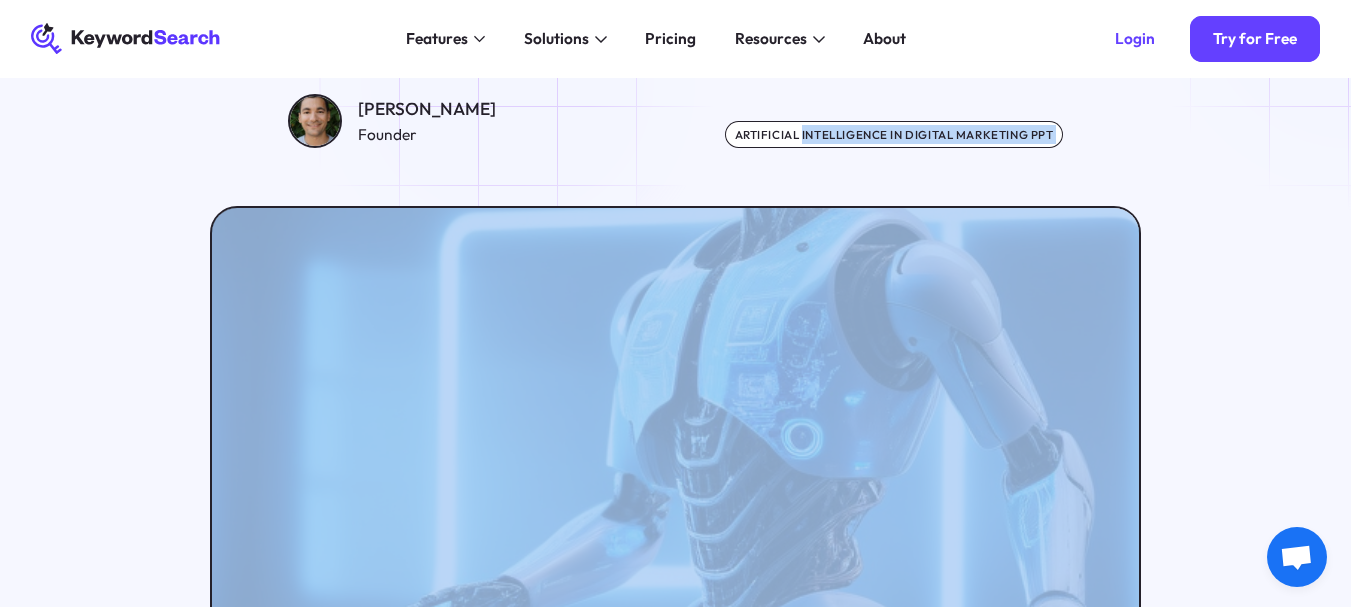 drag, startPoint x: 883, startPoint y: 176, endPoint x: 654, endPoint y: 292, distance: 256.7041 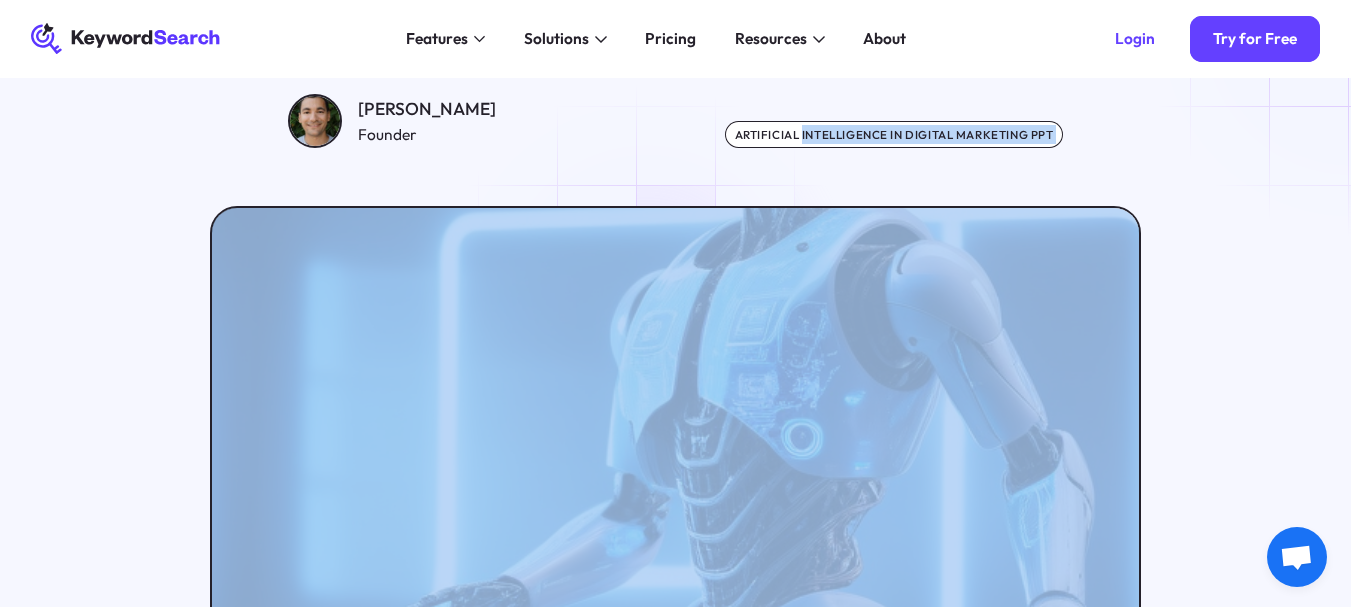 click at bounding box center (676, 463) 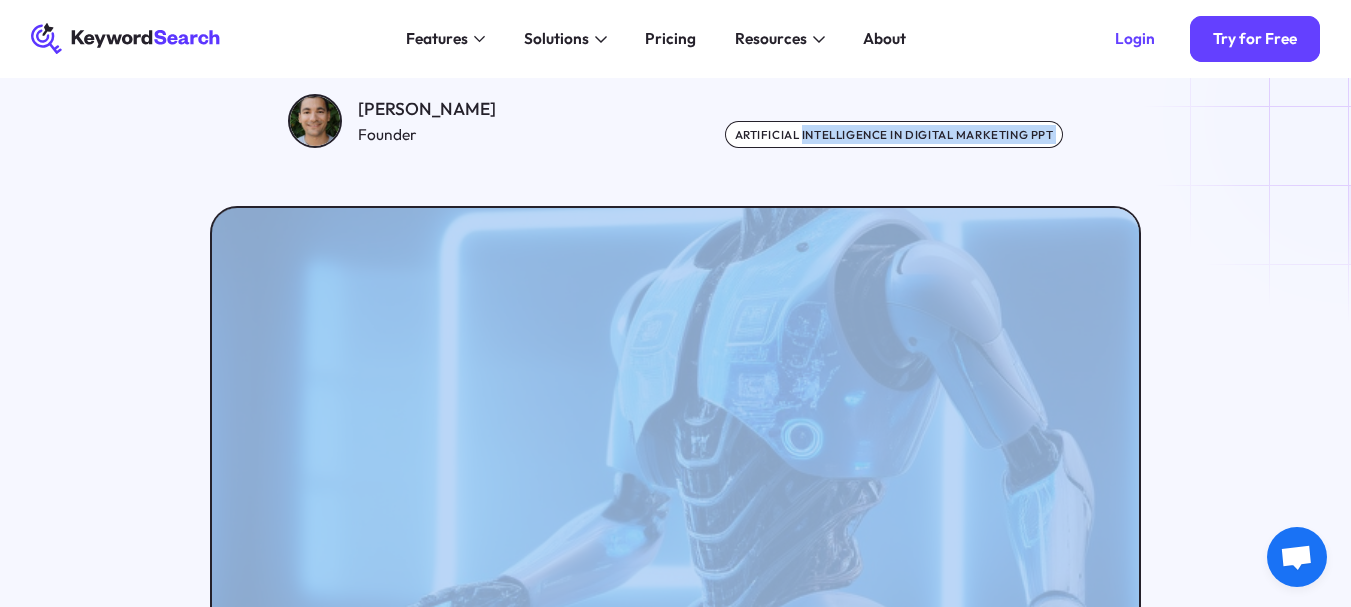 drag, startPoint x: 654, startPoint y: 292, endPoint x: 555, endPoint y: 402, distance: 147.98987 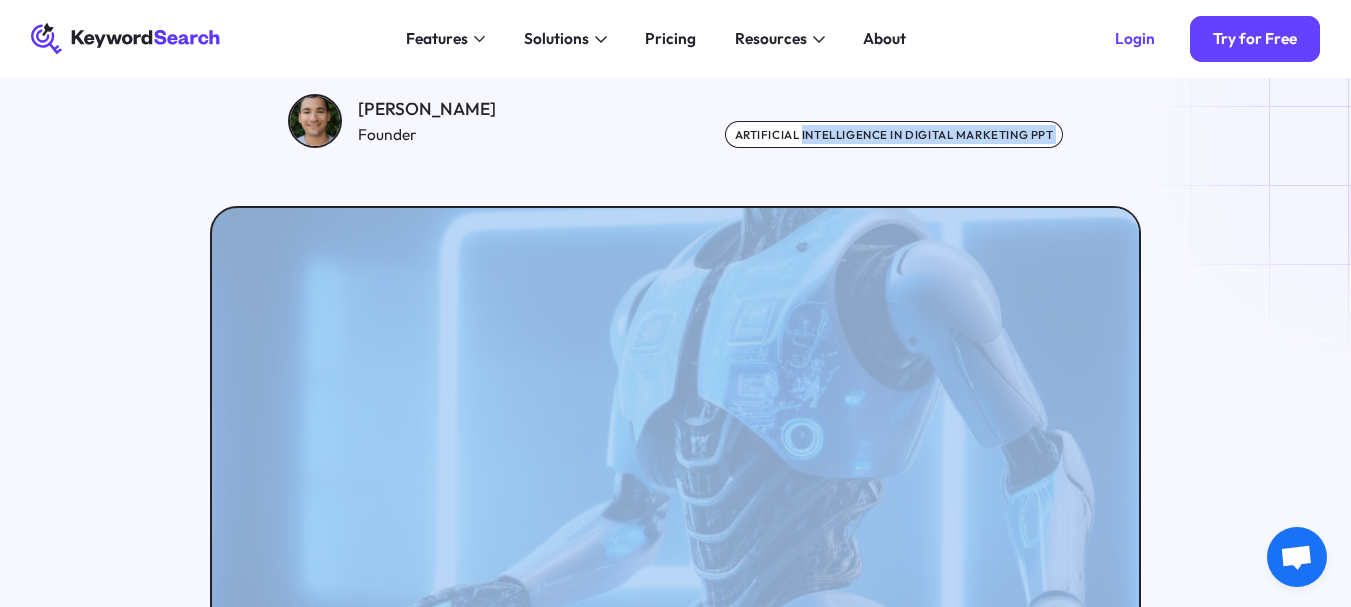 click at bounding box center (676, 463) 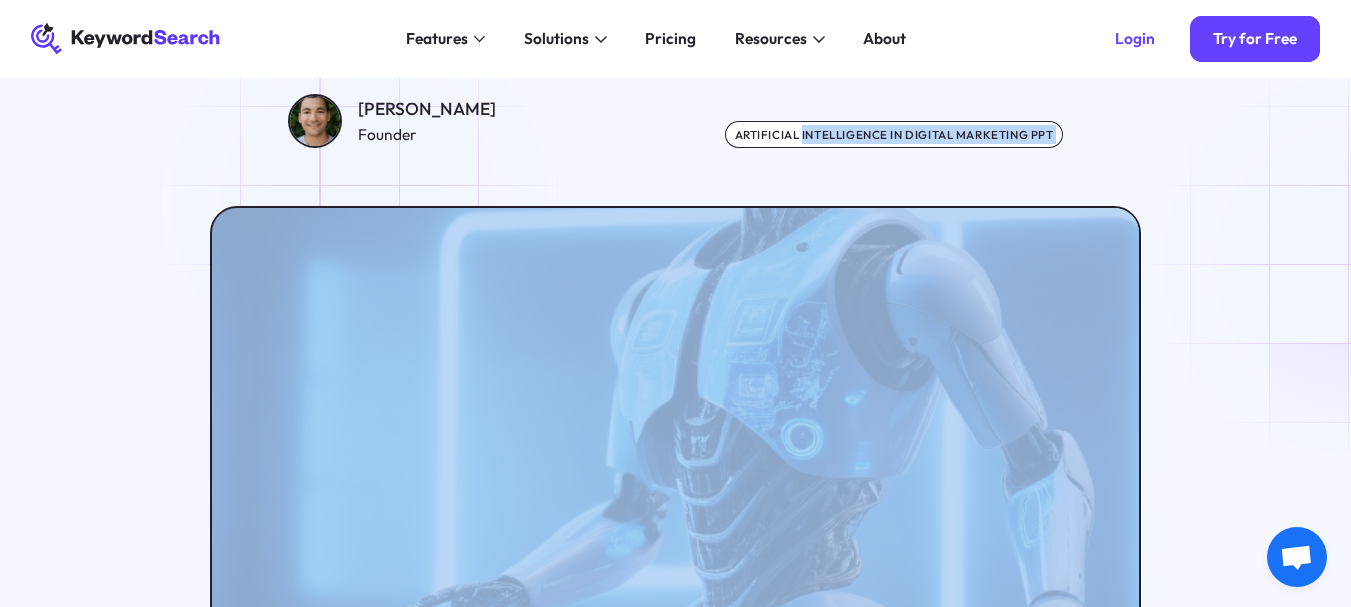 drag, startPoint x: 555, startPoint y: 402, endPoint x: 332, endPoint y: 386, distance: 223.57326 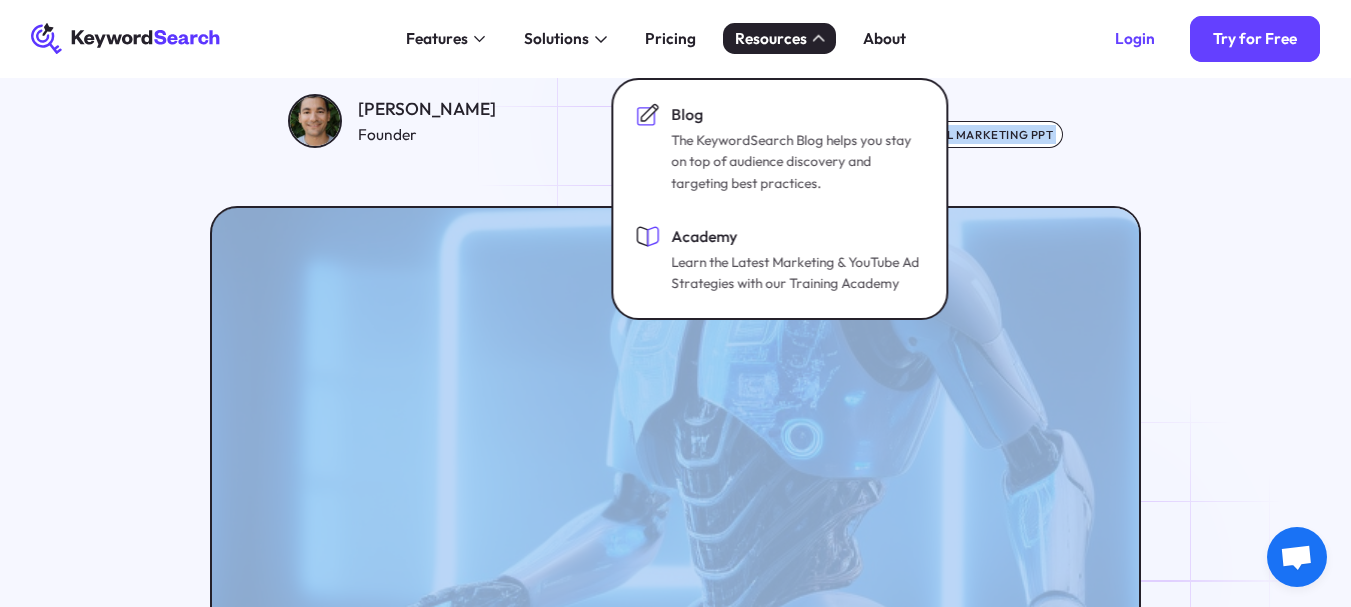 copy on "Pricing Resources
Blog The KeywordSearch Blog helps you stay on top of audience discovery and targeting best practices. Academy Learn the Latest Marketing & YouTube Ad Strategies with our Training Academy About Login Try for Free     [DATE] Artificial Intelligence in Digital Marketing PPT Mastery [PERSON_NAME] Founder artificial intelligence in digital marketing ppt Artificial Intelligence in Digital Marketing PPT Mastery Key Highlights AI is revolutionizing digital marketing by enabling personalized customer experiences, predictive analytics, and automated content creation. Businesses can leverage AI for enhanced customer service through chatbots and AI-driven analytics for valuable customer insights. AI is transforming content creation and distribution by optimizing SEO and personalizing content to increase engagement. Practical applications of AI in digital marketing include AI-powered chatbots, personalized recommendations, and targeted advertising. Ethical considerations and data privacy..." 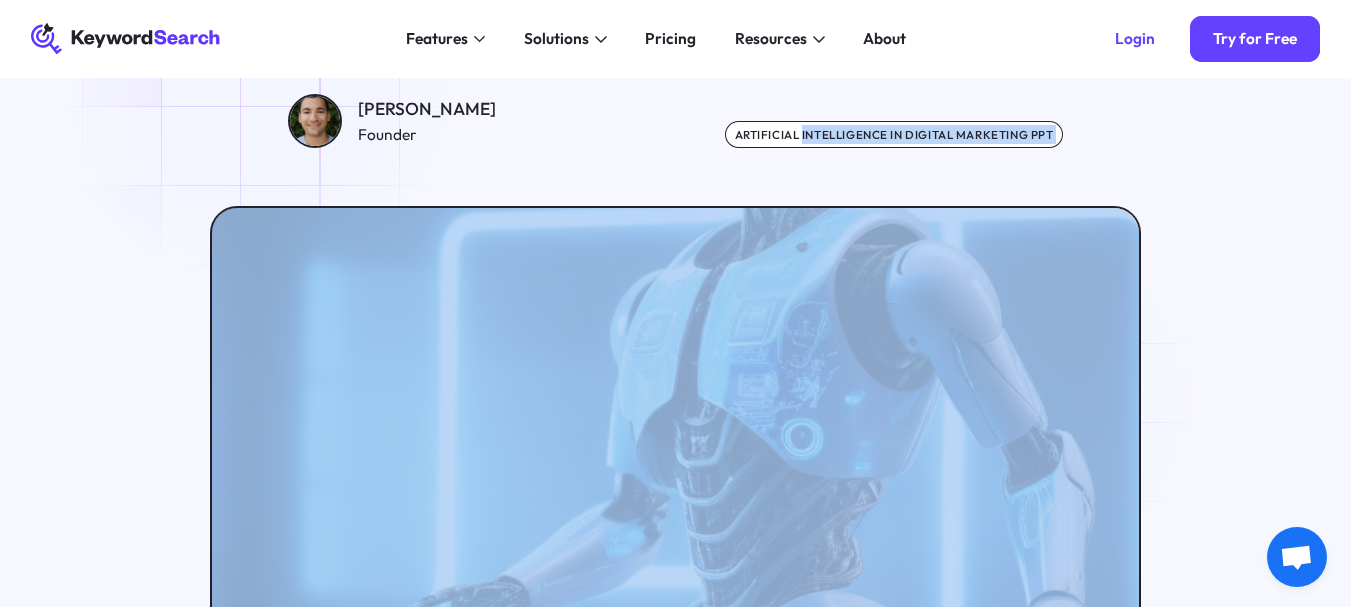 copy on "Pricing Resources
Blog The KeywordSearch Blog helps you stay on top of audience discovery and targeting best practices. Academy Learn the Latest Marketing & YouTube Ad Strategies with our Training Academy About Login Try for Free     [DATE] Artificial Intelligence in Digital Marketing PPT Mastery [PERSON_NAME] Founder artificial intelligence in digital marketing ppt Artificial Intelligence in Digital Marketing PPT Mastery Key Highlights AI is revolutionizing digital marketing by enabling personalized customer experiences, predictive analytics, and automated content creation. Businesses can leverage AI for enhanced customer service through chatbots and AI-driven analytics for valuable customer insights. AI is transforming content creation and distribution by optimizing SEO and personalizing content to increase engagement. Practical applications of AI in digital marketing include AI-powered chatbots, personalized recommendations, and targeted advertising. Ethical considerations and data privacy..." 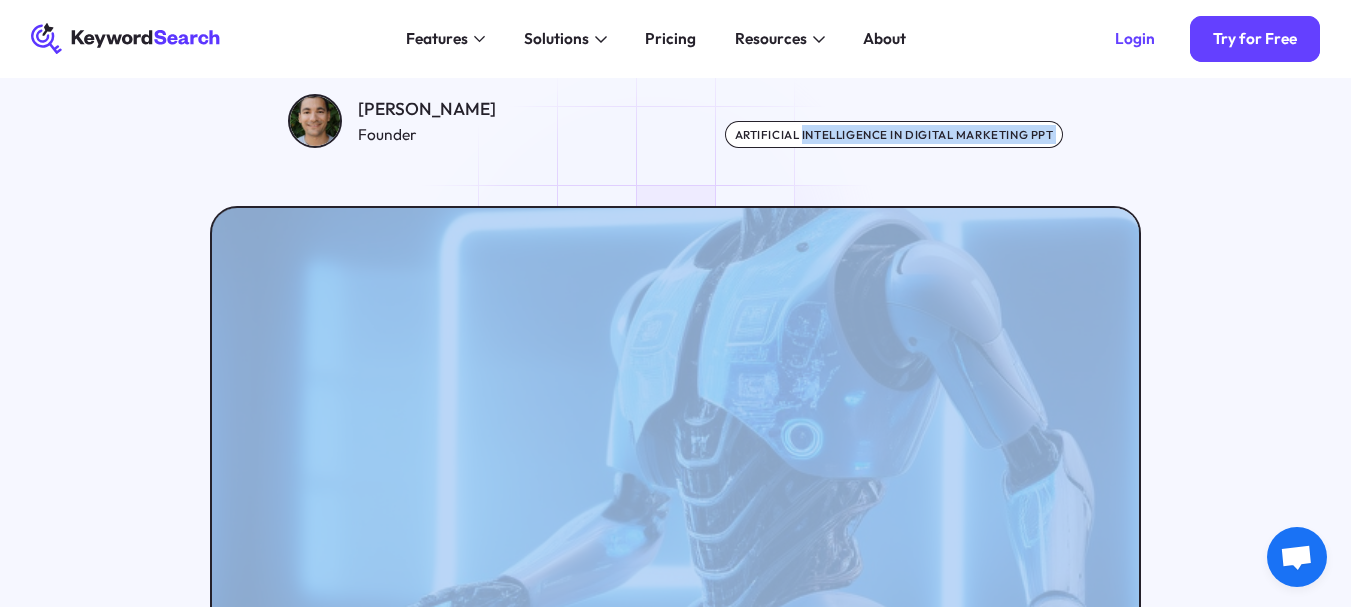click at bounding box center [676, 463] 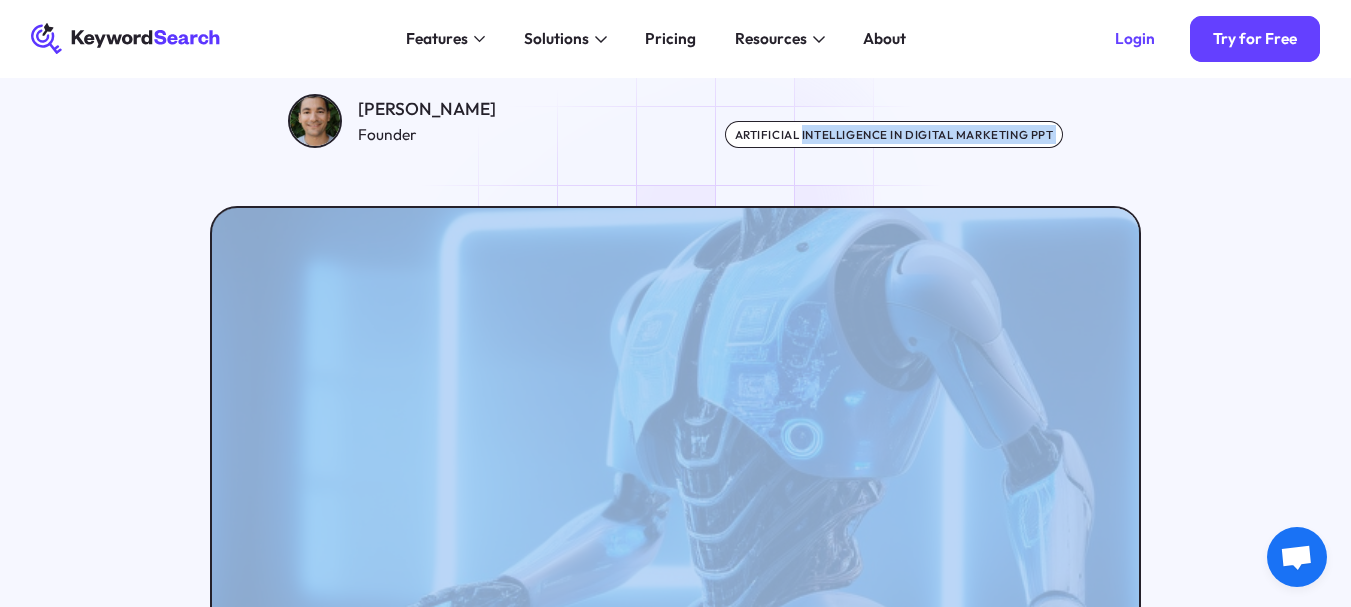 click at bounding box center (676, 463) 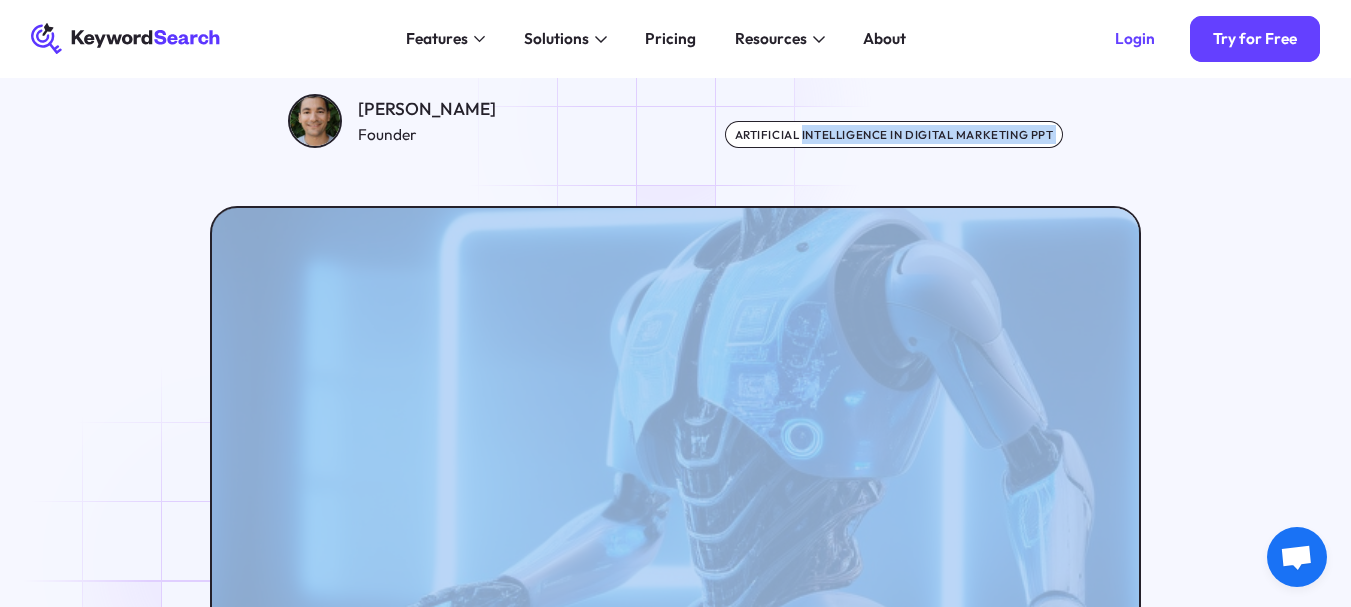 drag, startPoint x: 606, startPoint y: 293, endPoint x: 233, endPoint y: 562, distance: 459.88043 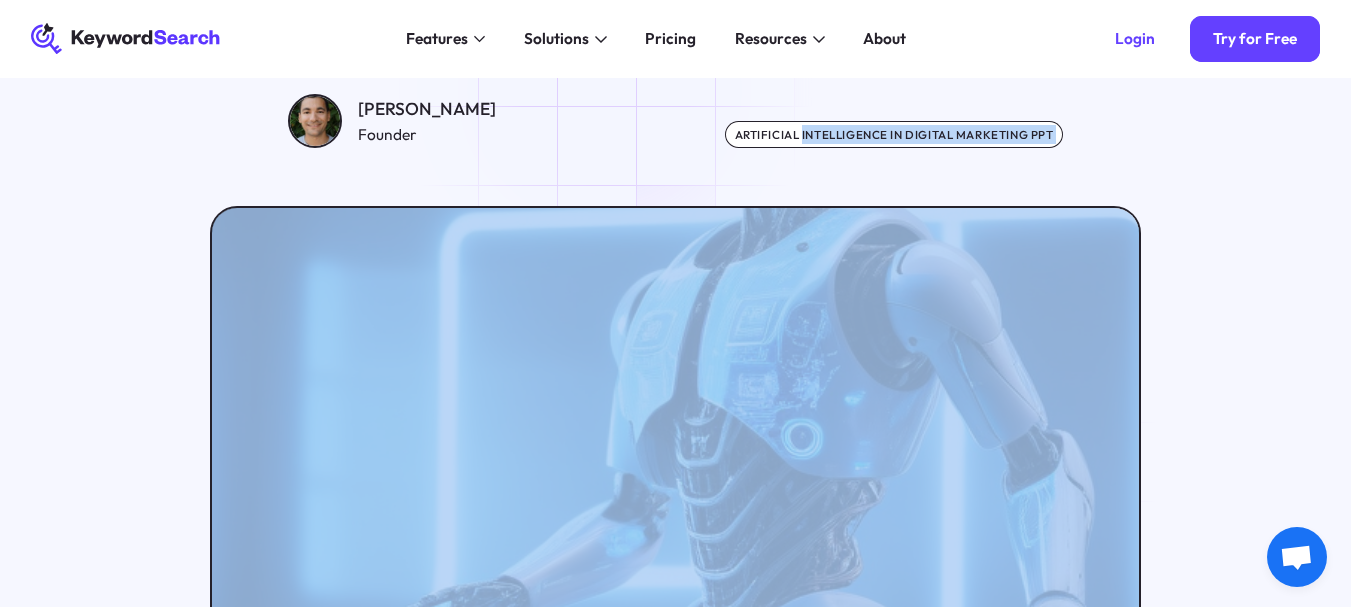 drag, startPoint x: 233, startPoint y: 562, endPoint x: 974, endPoint y: 463, distance: 747.5841 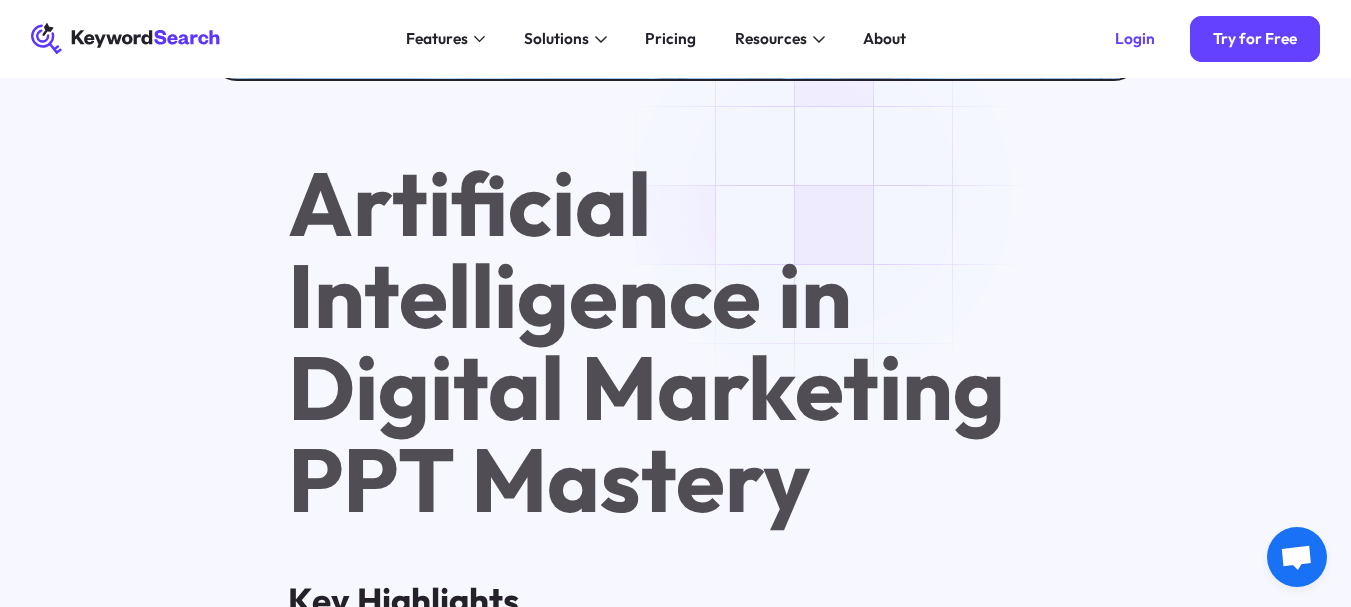 scroll, scrollTop: 358, scrollLeft: 0, axis: vertical 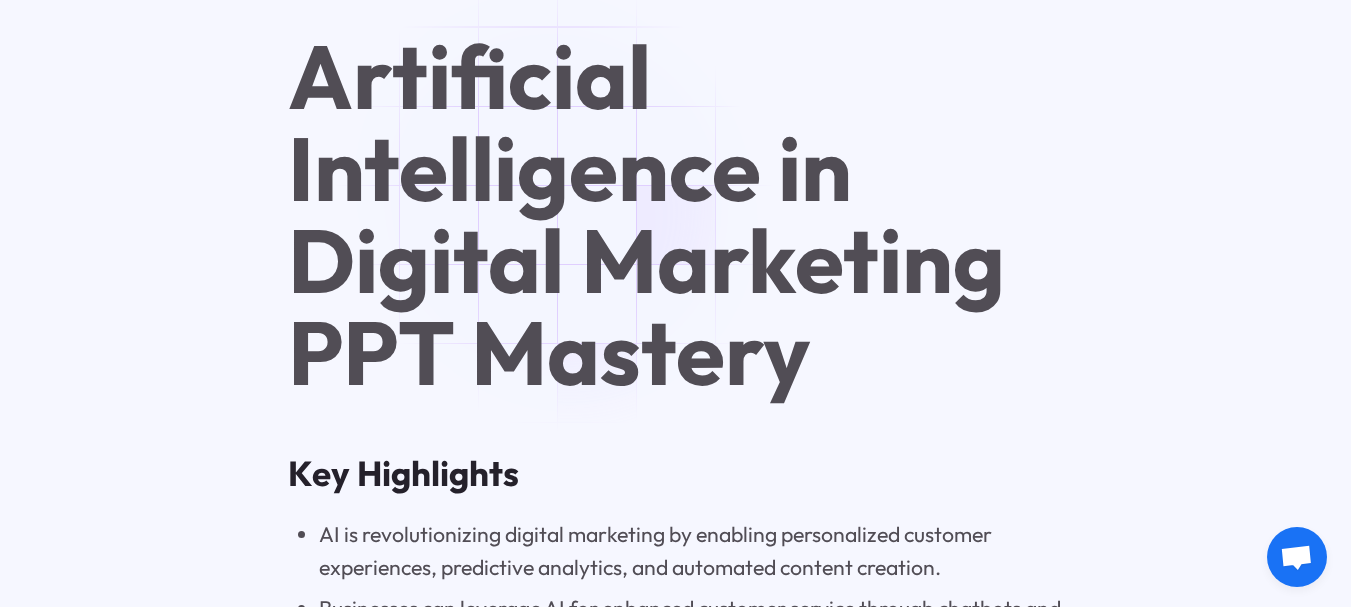 click on "Artificial Intelligence in Digital Marketing PPT Mastery" at bounding box center (675, 214) 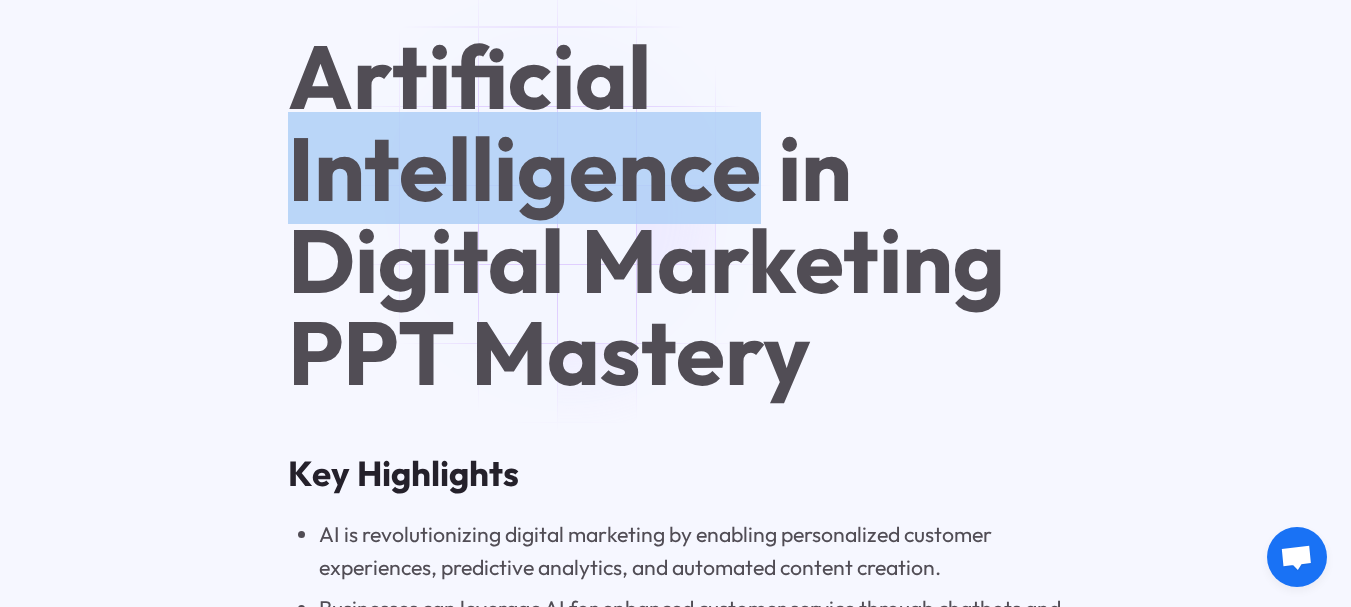 click on "Artificial Intelligence in Digital Marketing PPT Mastery" at bounding box center [675, 214] 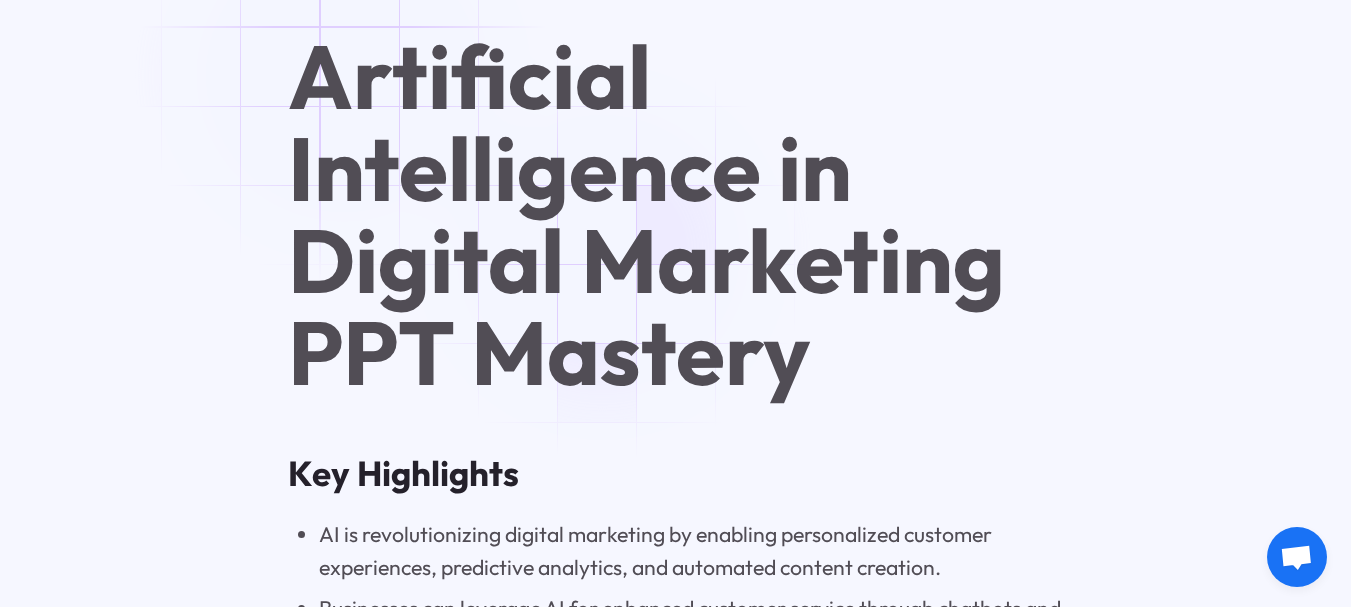 click on "Artificial Intelligence in Digital Marketing PPT Mastery" at bounding box center [675, 214] 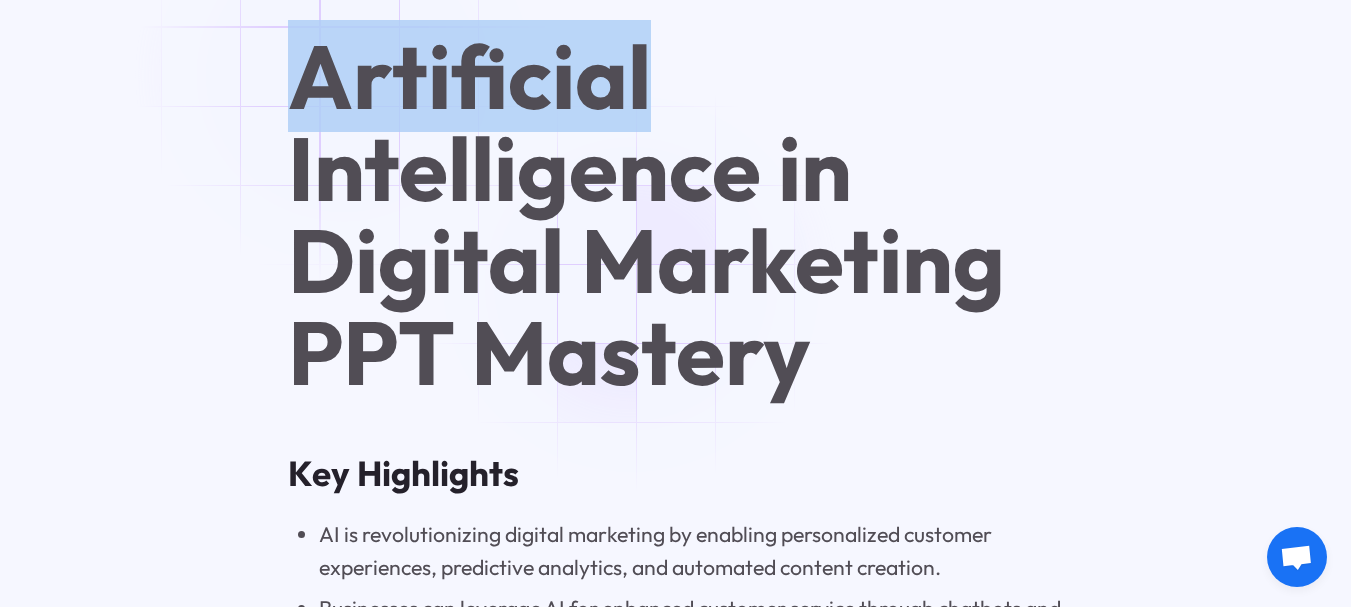 click on "Artificial Intelligence in Digital Marketing PPT Mastery" at bounding box center [675, 214] 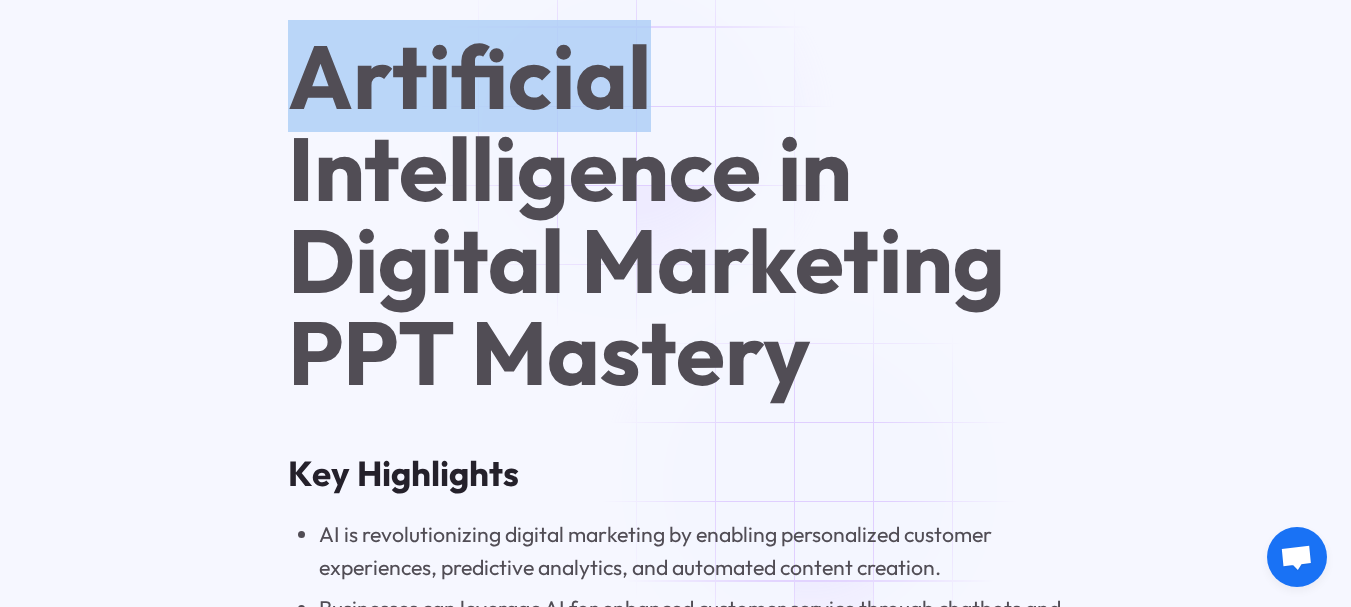 click on "Artificial Intelligence in Digital Marketing PPT Mastery" at bounding box center (675, 214) 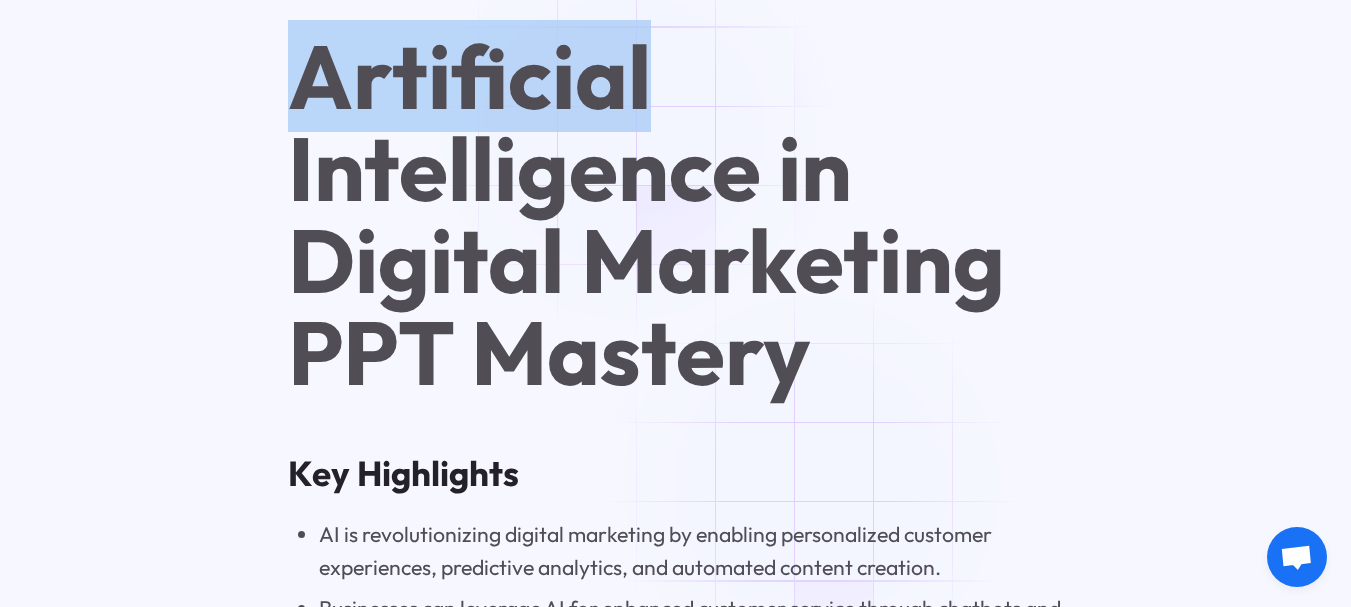 click on "Artificial Intelligence in Digital Marketing PPT Mastery" at bounding box center (675, 214) 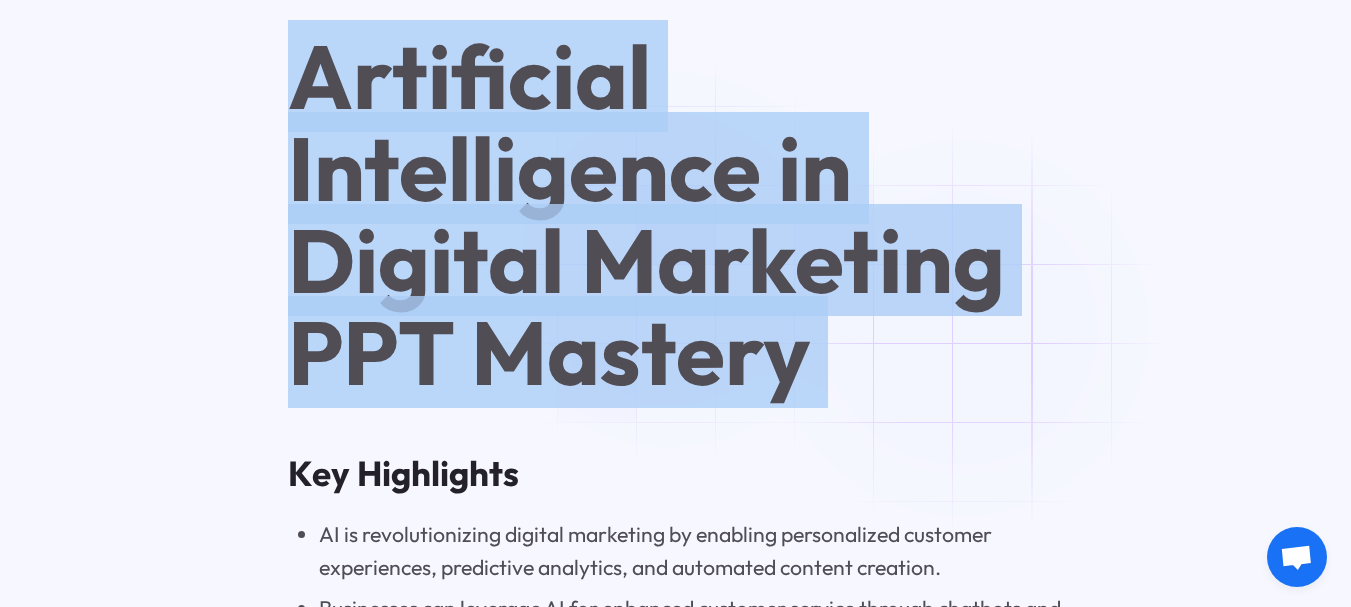 drag, startPoint x: 635, startPoint y: 131, endPoint x: 674, endPoint y: 265, distance: 139.56003 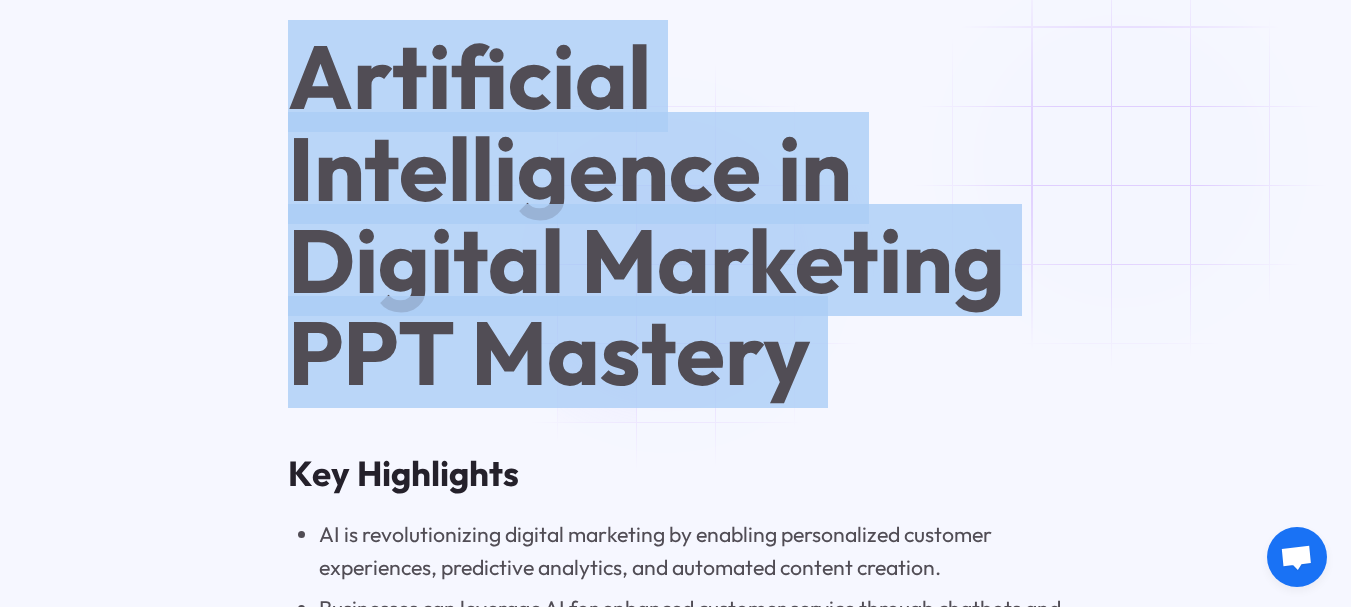 copy on "Artificial Intelligence in Digital Marketing PPT Mastery" 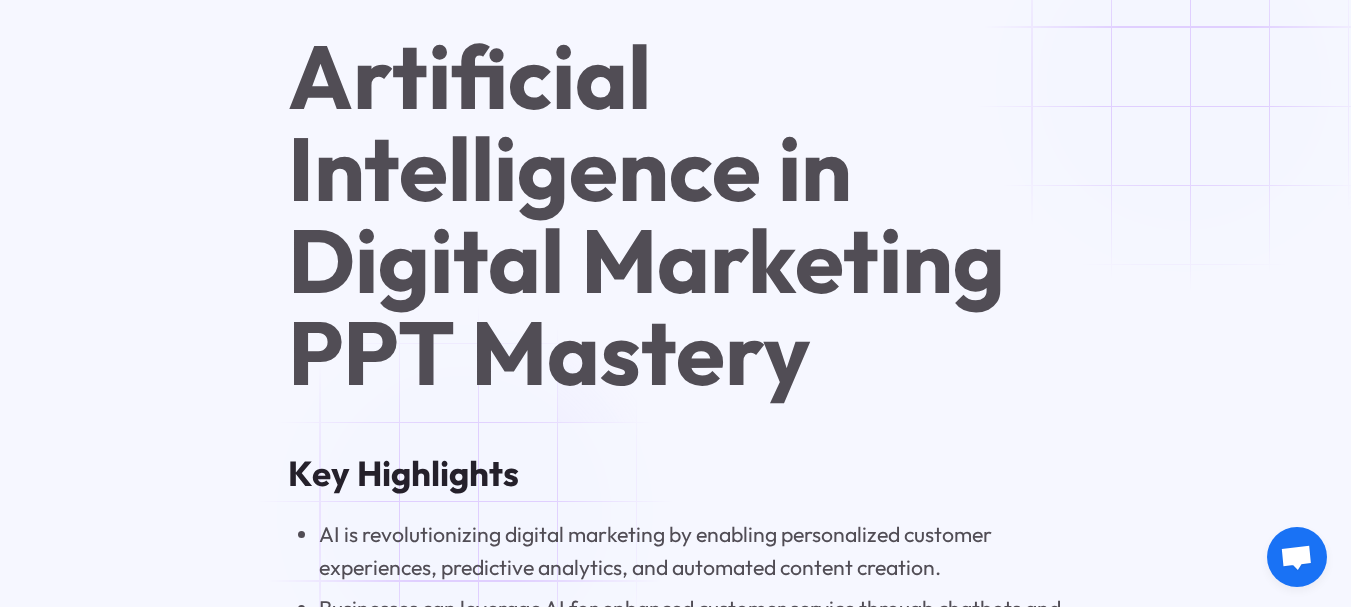 click on "Artificial Intelligence in Digital Marketing PPT Mastery Key Highlights AI is revolutionizing digital marketing by enabling personalized customer experiences, predictive analytics, and automated content creation. Businesses can leverage AI for enhanced customer service through chatbots and AI-driven analytics for valuable customer insights. AI is transforming content creation and distribution by optimizing SEO and personalizing content to increase engagement. Practical applications of AI in digital marketing include AI-powered chatbots, personalized recommendations, and targeted advertising. Ethical considerations and data privacy are crucial aspects to address when implementing AI in marketing strategies. Introduction The Impact of AI on Digital Marketing Strategies Understanding AI’s Role in Personalized Marketing Personalization , driven by AI, lies at the heart of modern digital marketing. AI excels at collecting and analyzing massive datasets of  customer behavior marketing efforts  accordingly. SEO ." at bounding box center [675, 5028] 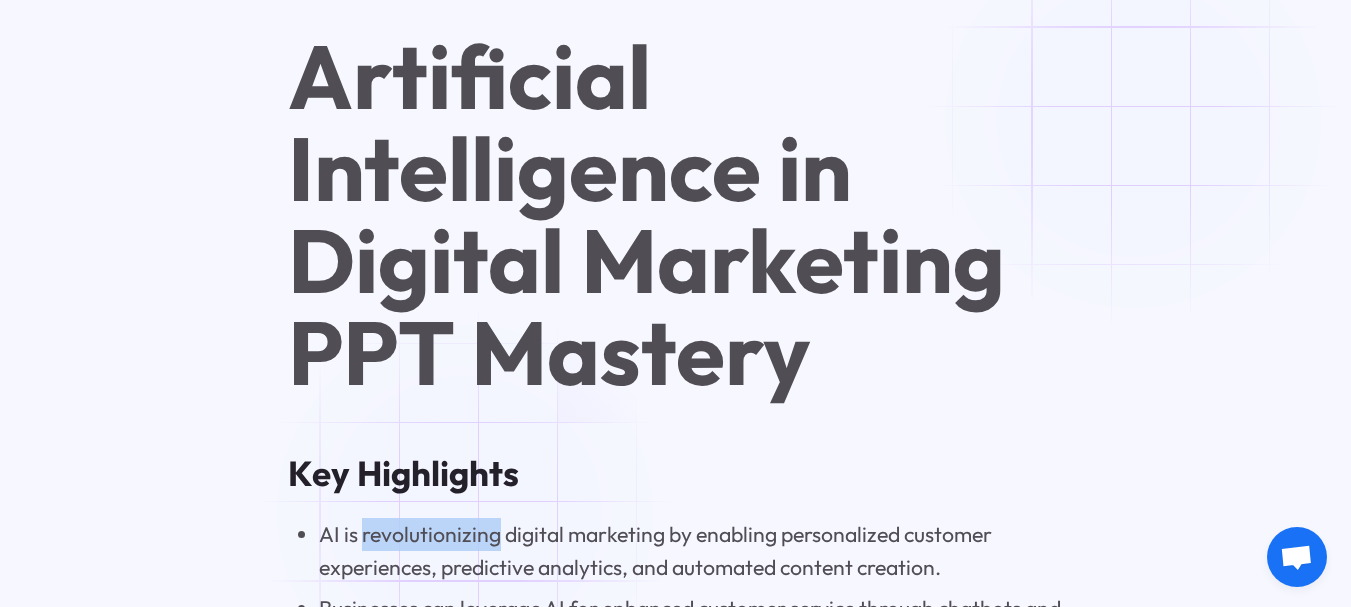 click on "Artificial Intelligence in Digital Marketing PPT Mastery Key Highlights AI is revolutionizing digital marketing by enabling personalized customer experiences, predictive analytics, and automated content creation. Businesses can leverage AI for enhanced customer service through chatbots and AI-driven analytics for valuable customer insights. AI is transforming content creation and distribution by optimizing SEO and personalizing content to increase engagement. Practical applications of AI in digital marketing include AI-powered chatbots, personalized recommendations, and targeted advertising. Ethical considerations and data privacy are crucial aspects to address when implementing AI in marketing strategies. Introduction The Impact of AI on Digital Marketing Strategies Understanding AI’s Role in Personalized Marketing Personalization , driven by AI, lies at the heart of modern digital marketing. AI excels at collecting and analyzing massive datasets of  customer behavior marketing efforts  accordingly. SEO ." at bounding box center (675, 5028) 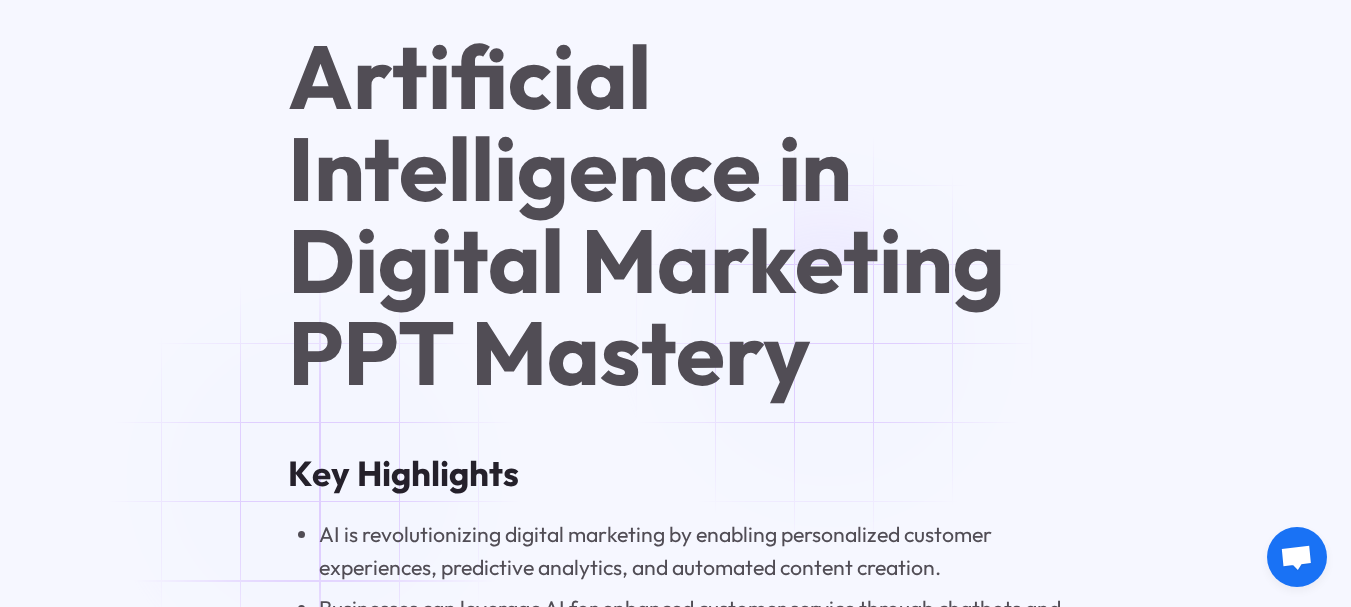 click on "Key Highlights" at bounding box center [675, 473] 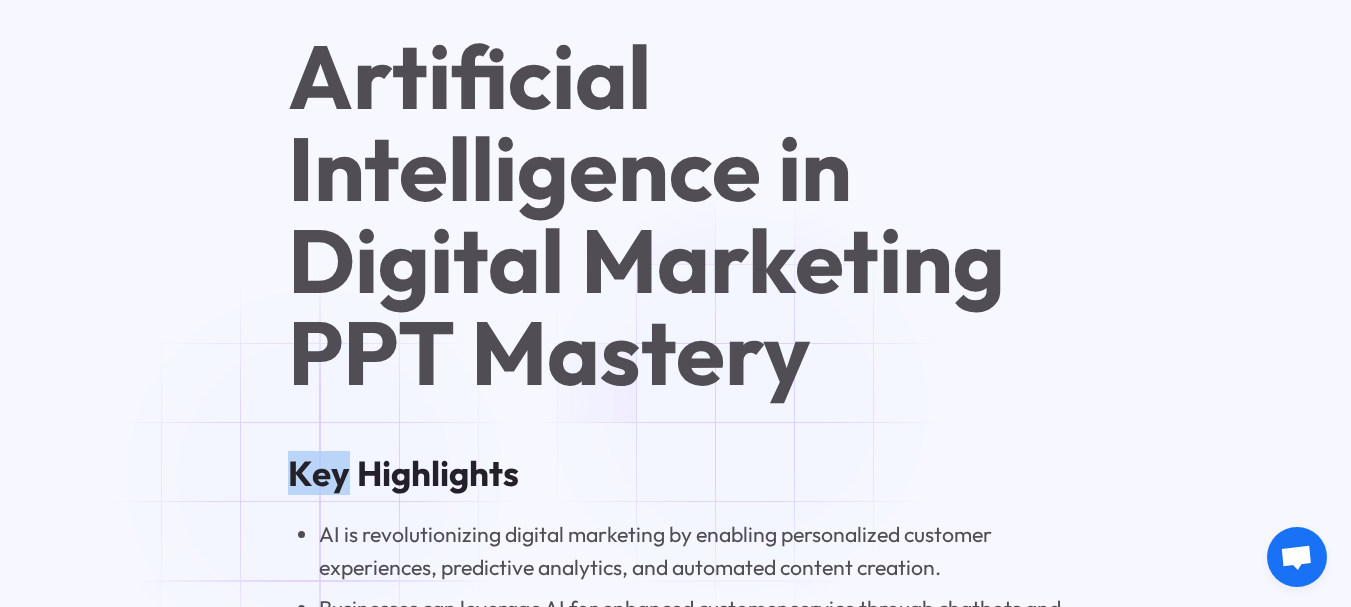 click on "Key Highlights" at bounding box center (675, 473) 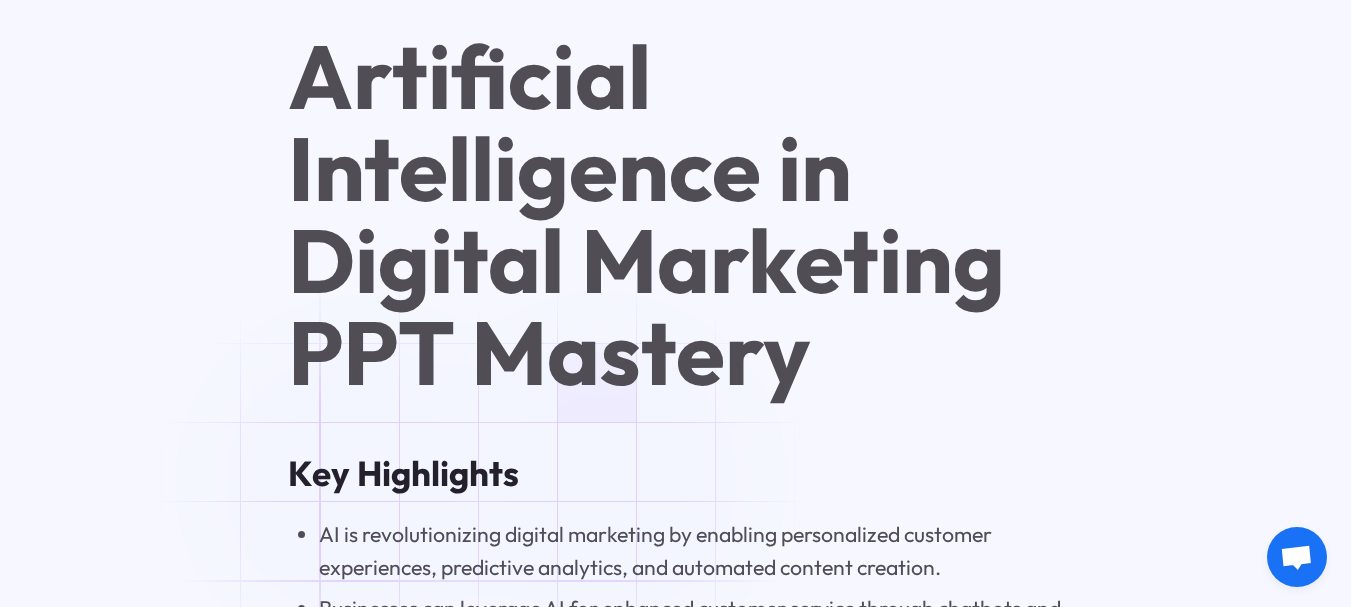 click on "Key Highlights" at bounding box center [675, 473] 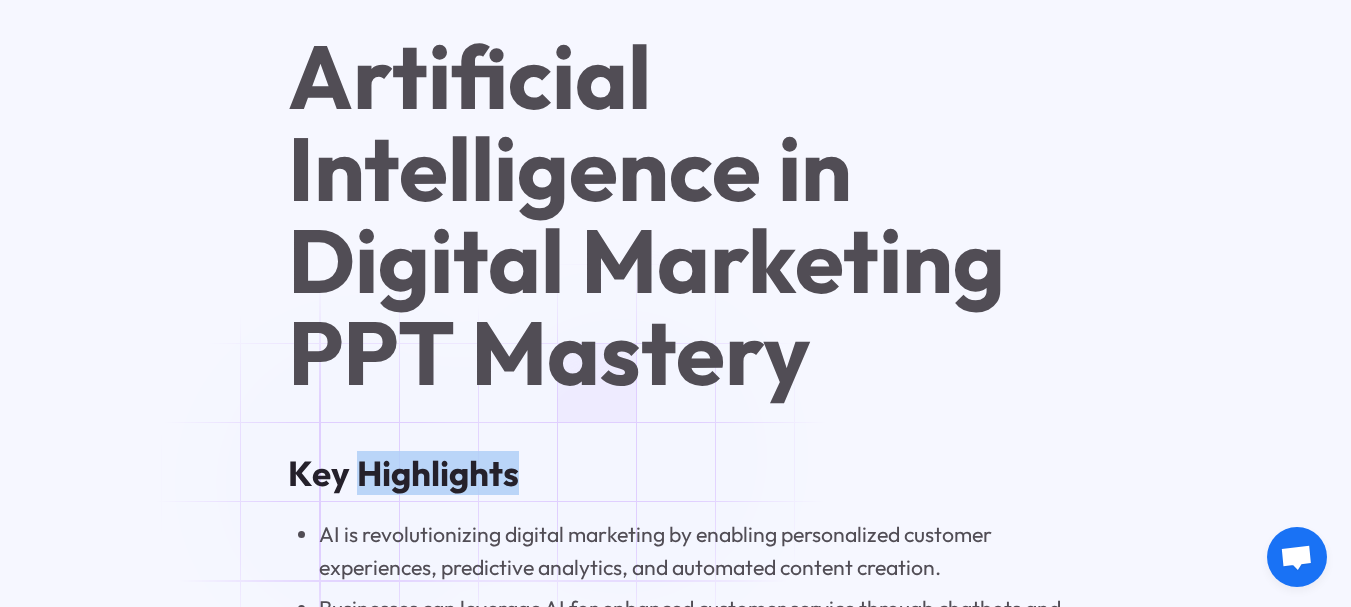click on "Key Highlights" at bounding box center (675, 473) 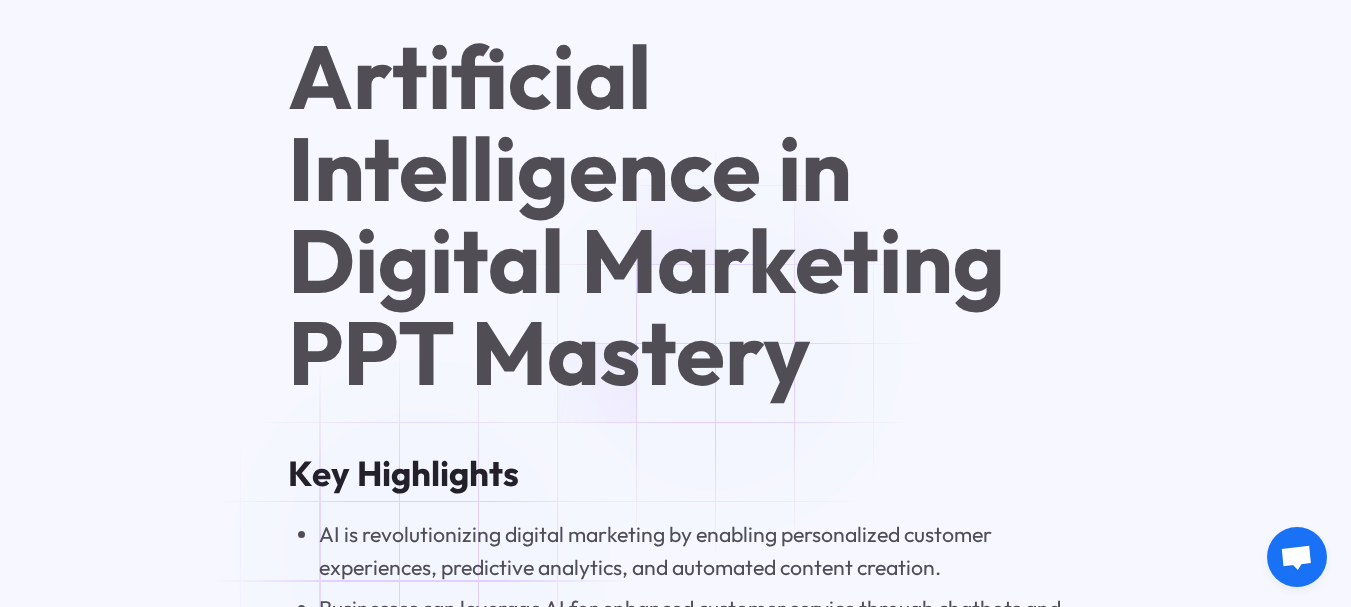 click on "AI is revolutionizing digital marketing by enabling personalized customer experiences, predictive analytics, and automated content creation." at bounding box center (691, 551) 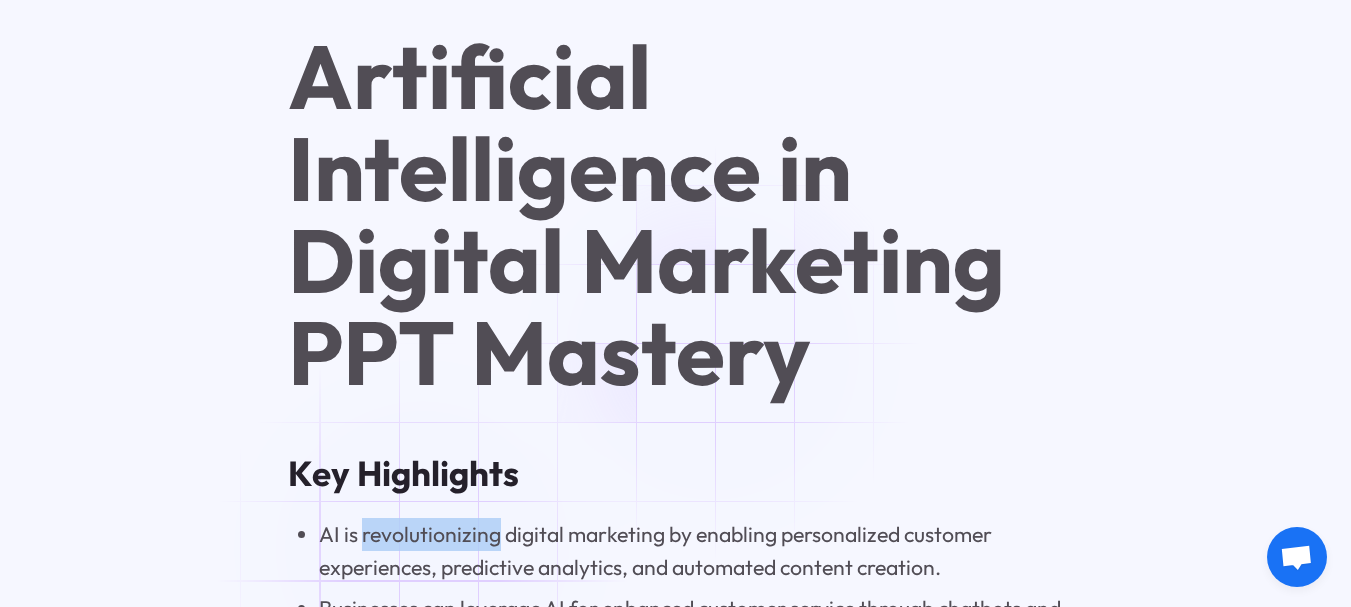 click on "AI is revolutionizing digital marketing by enabling personalized customer experiences, predictive analytics, and automated content creation." at bounding box center (691, 551) 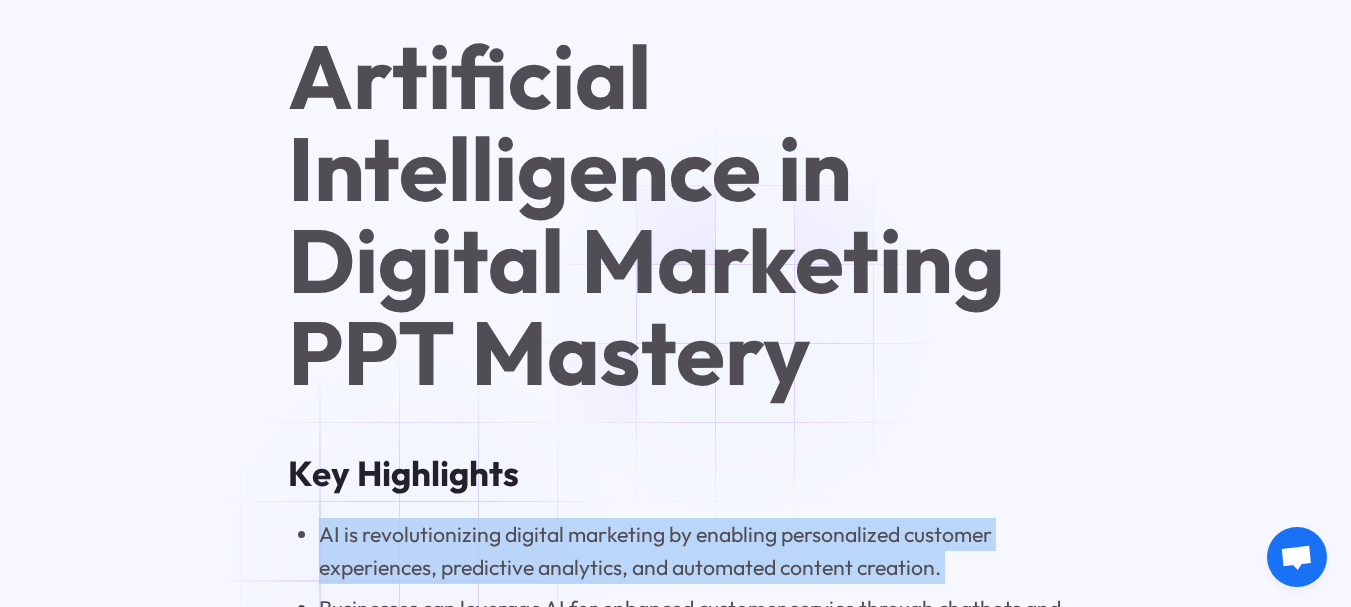 click on "AI is revolutionizing digital marketing by enabling personalized customer experiences, predictive analytics, and automated content creation." at bounding box center [691, 551] 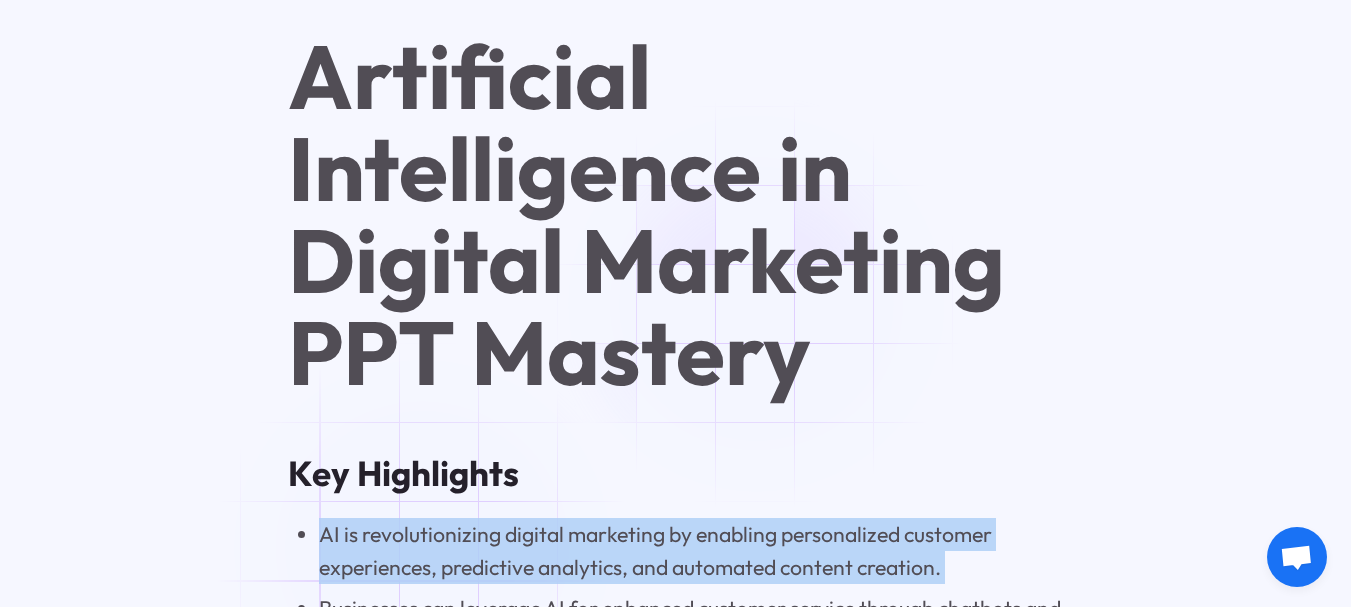 click on "AI is revolutionizing digital marketing by enabling personalized customer experiences, predictive analytics, and automated content creation." at bounding box center [691, 551] 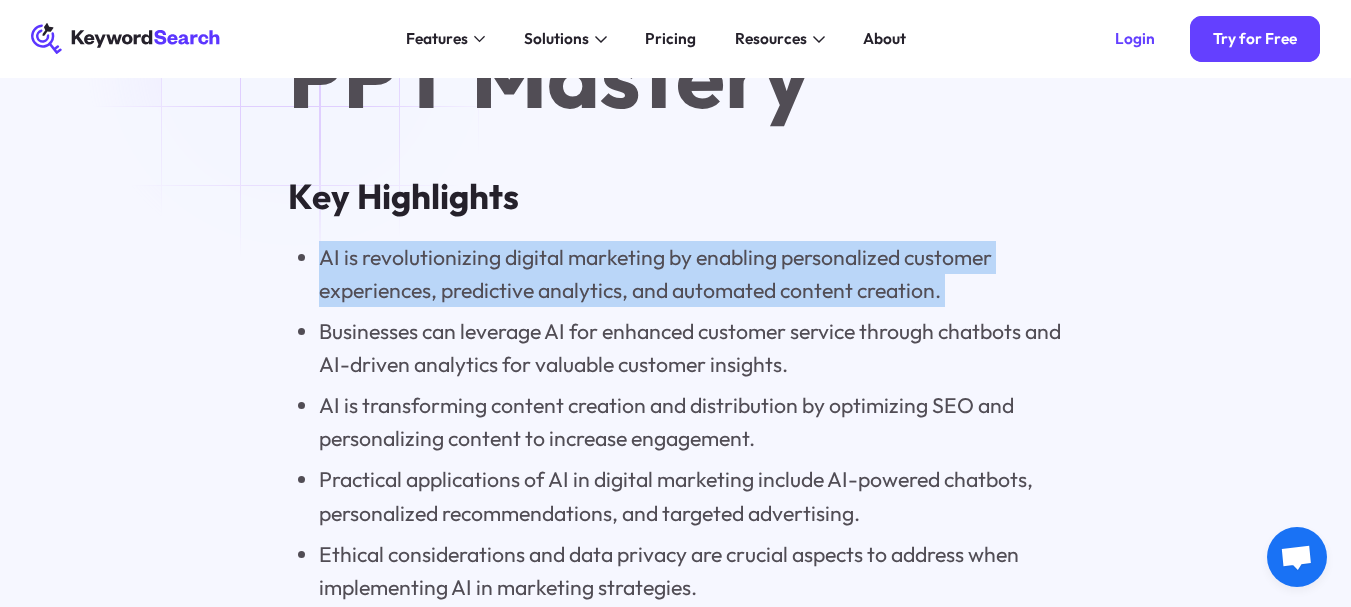 scroll, scrollTop: 1380, scrollLeft: 0, axis: vertical 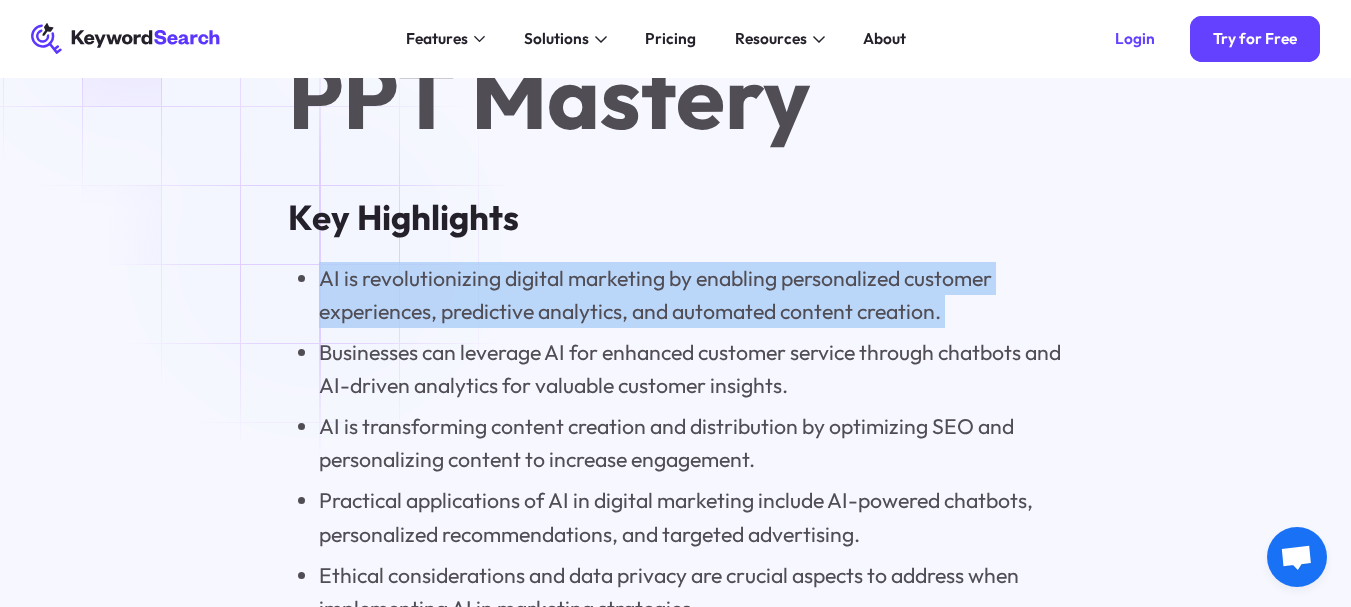 click on "Artificial Intelligence in Digital Marketing PPT Mastery Key Highlights AI is revolutionizing digital marketing by enabling personalized customer experiences, predictive analytics, and automated content creation. Businesses can leverage AI for enhanced customer service through chatbots and AI-driven analytics for valuable customer insights. AI is transforming content creation and distribution by optimizing SEO and personalizing content to increase engagement. Practical applications of AI in digital marketing include AI-powered chatbots, personalized recommendations, and targeted advertising. Ethical considerations and data privacy are crucial aspects to address when implementing AI in marketing strategies. Introduction The Impact of AI on Digital Marketing Strategies Understanding AI’s Role in Personalized Marketing Personalization , driven by AI, lies at the heart of modern digital marketing. AI excels at collecting and analyzing massive datasets of  customer behavior marketing efforts  accordingly. SEO ." at bounding box center [675, 4772] 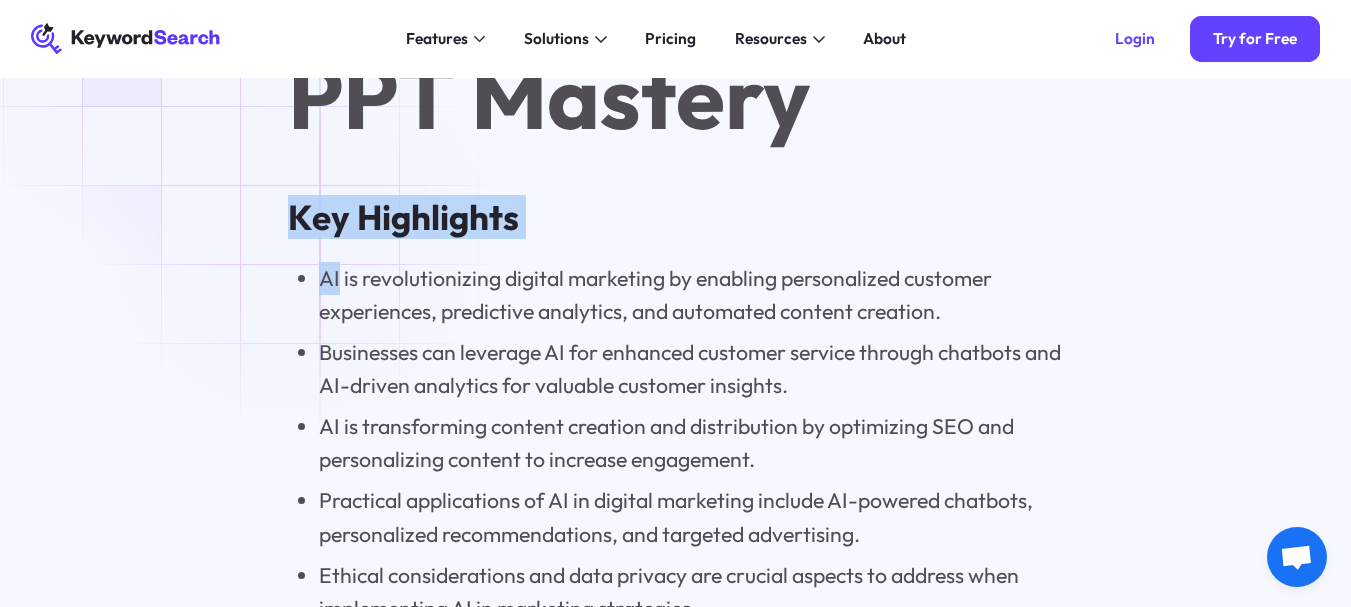 drag, startPoint x: 317, startPoint y: 250, endPoint x: 299, endPoint y: 226, distance: 30 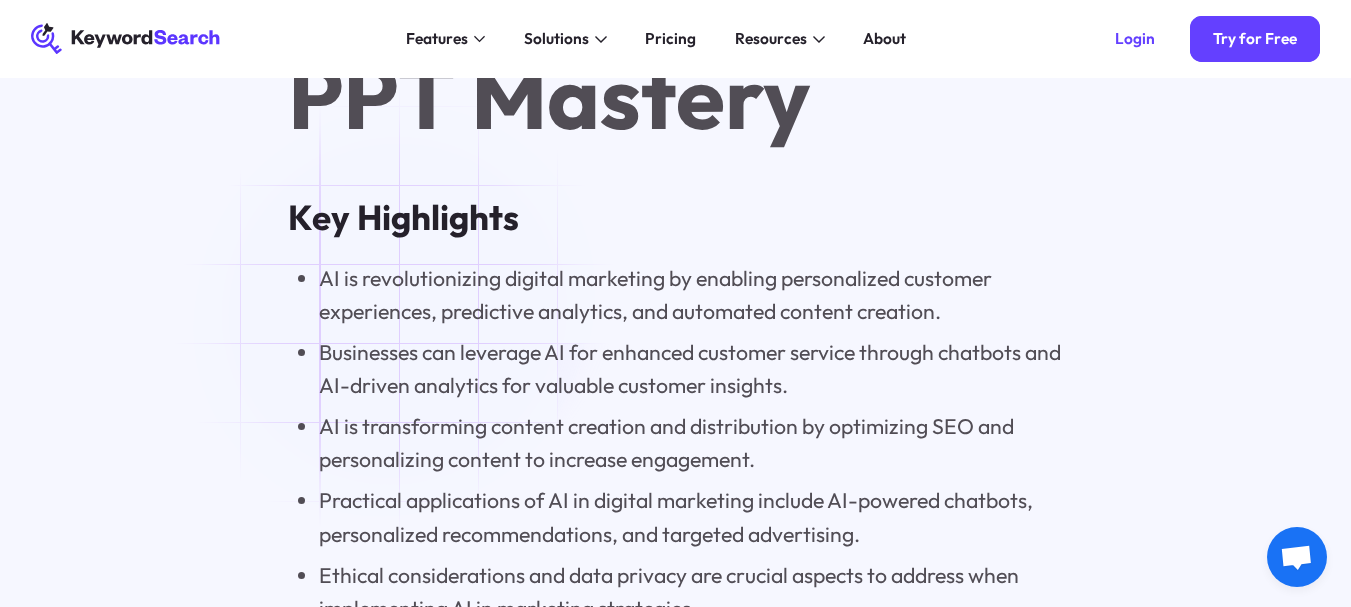 click on "AI is revolutionizing digital marketing by enabling personalized customer experiences, predictive analytics, and automated content creation." at bounding box center (691, 295) 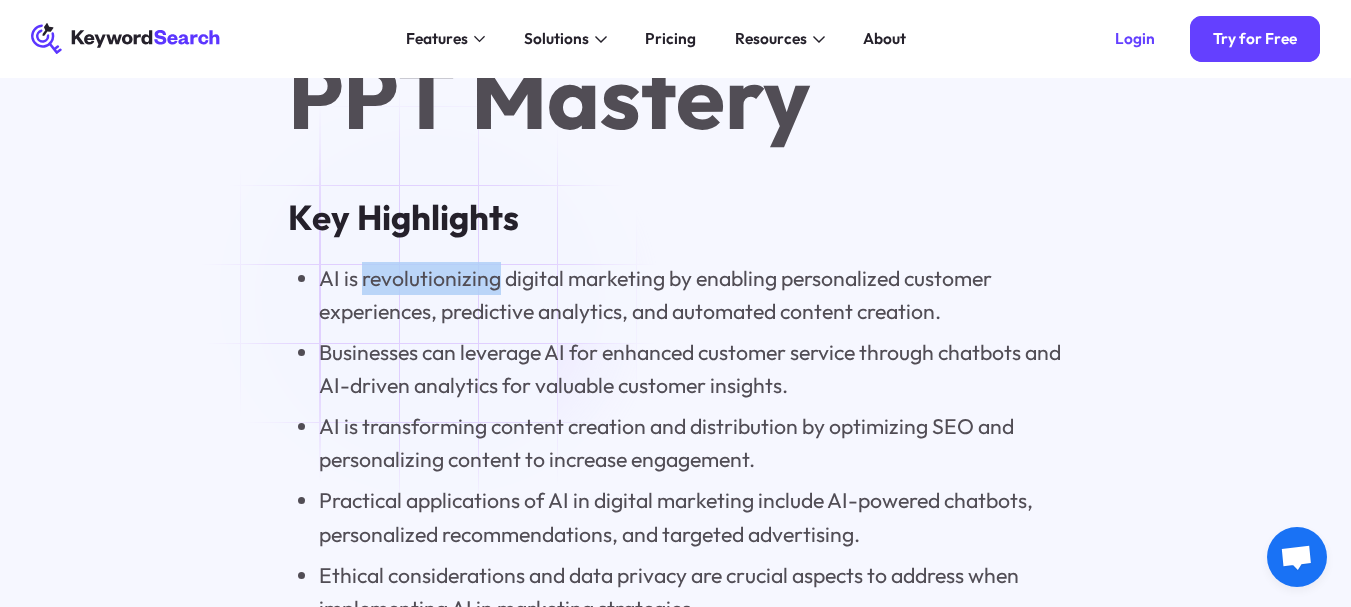 click on "AI is revolutionizing digital marketing by enabling personalized customer experiences, predictive analytics, and automated content creation." at bounding box center [691, 295] 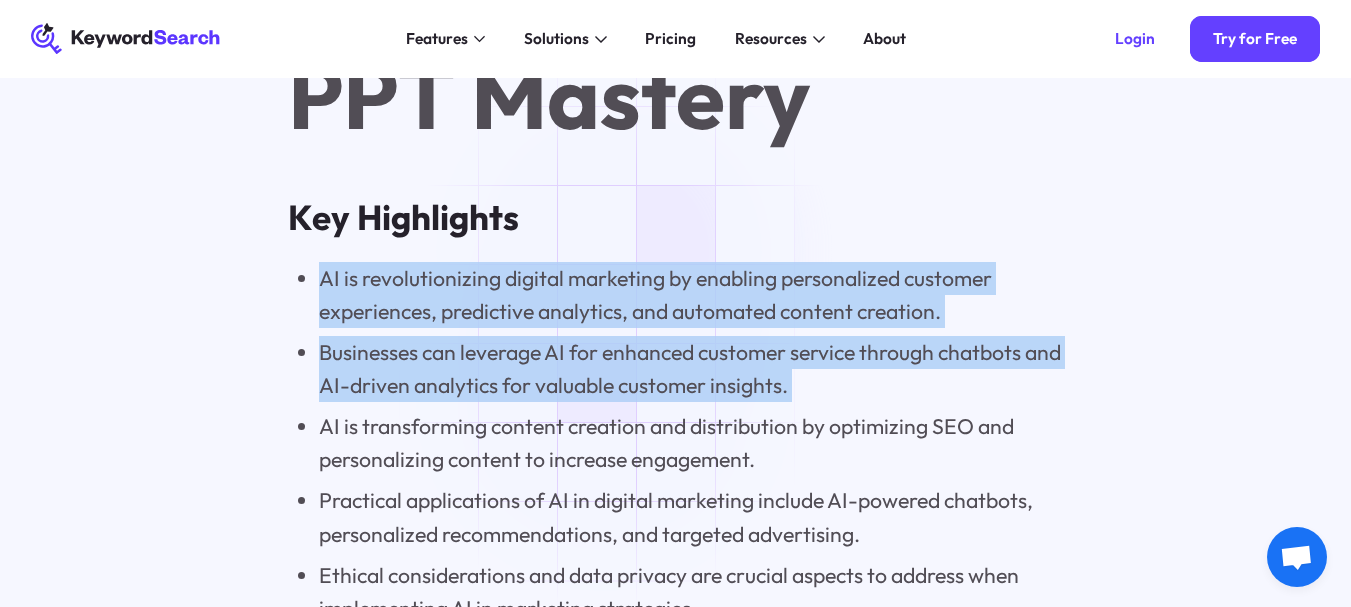 drag, startPoint x: 412, startPoint y: 293, endPoint x: 625, endPoint y: 412, distance: 243.9877 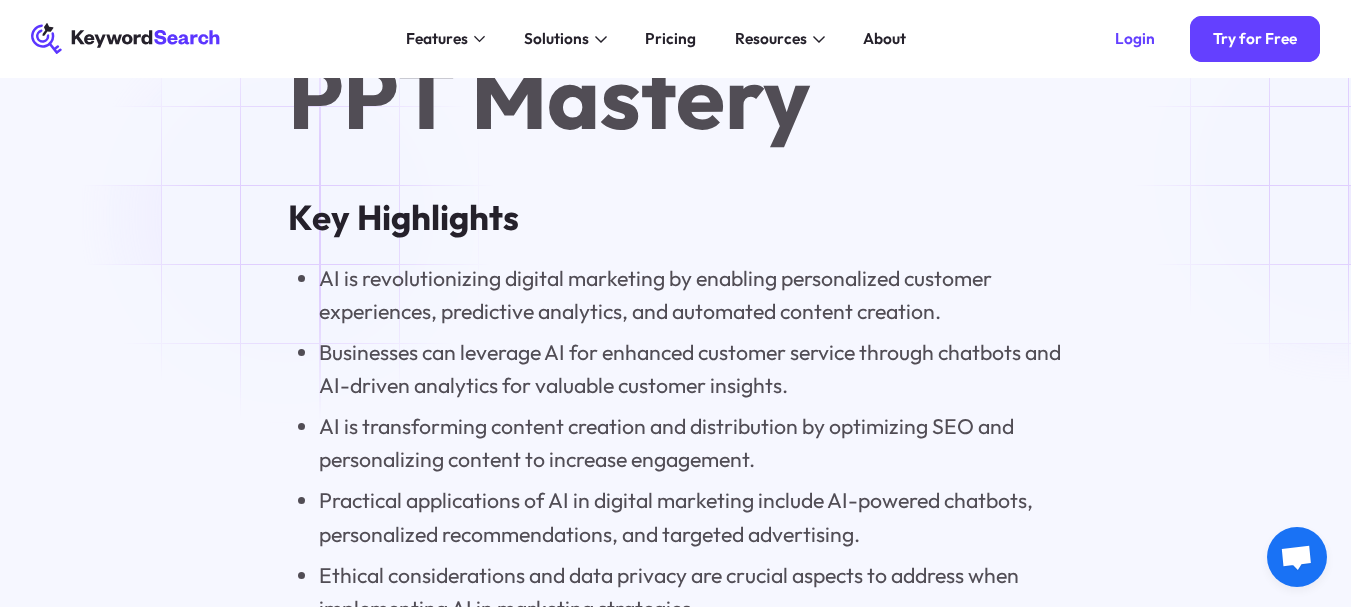 click on "Key Highlights" at bounding box center (675, 217) 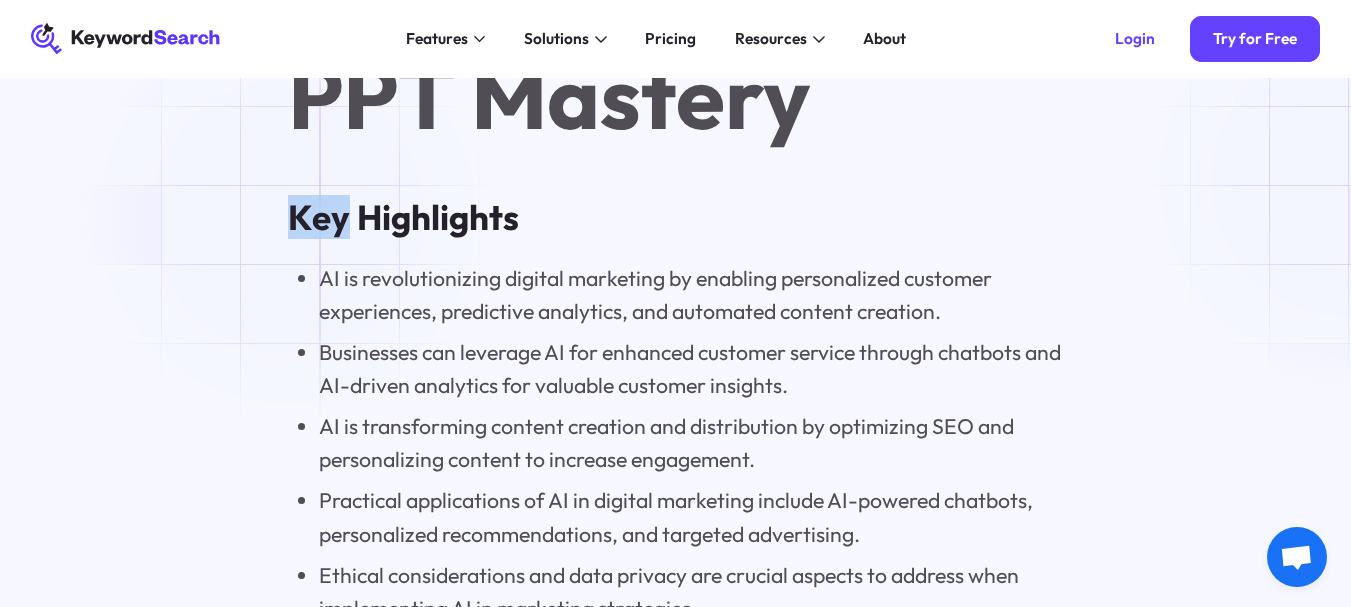 click on "Key Highlights" at bounding box center [675, 217] 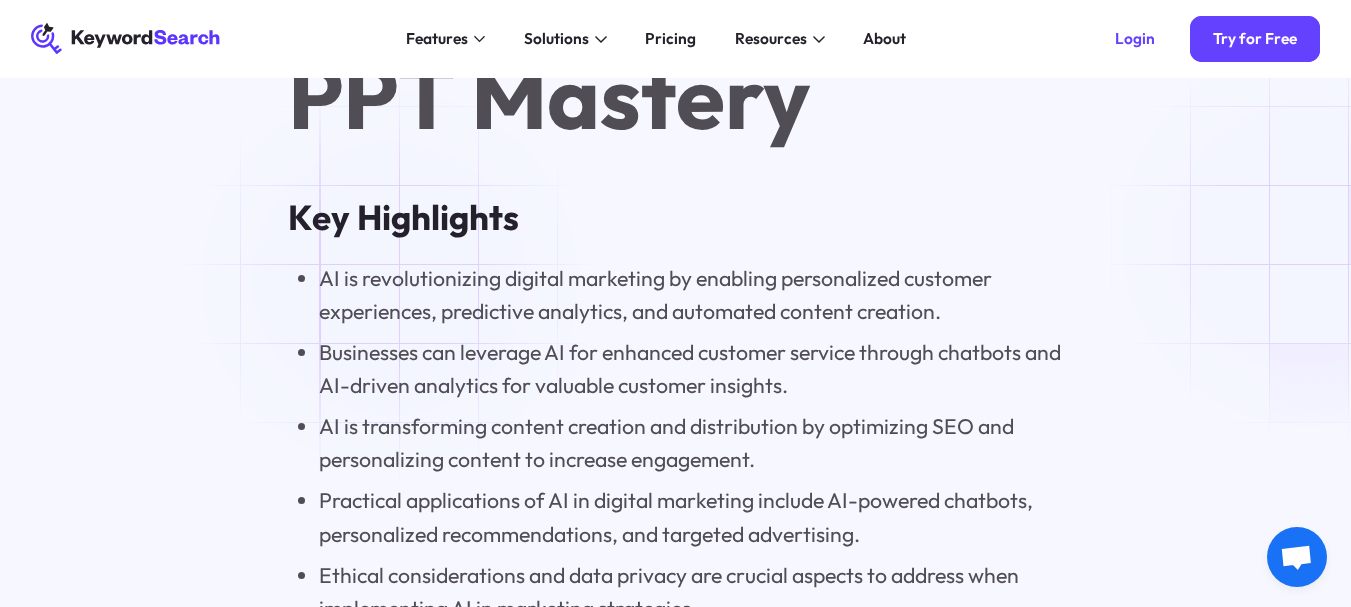 click on "AI is revolutionizing digital marketing by enabling personalized customer experiences, predictive analytics, and automated content creation." at bounding box center (691, 295) 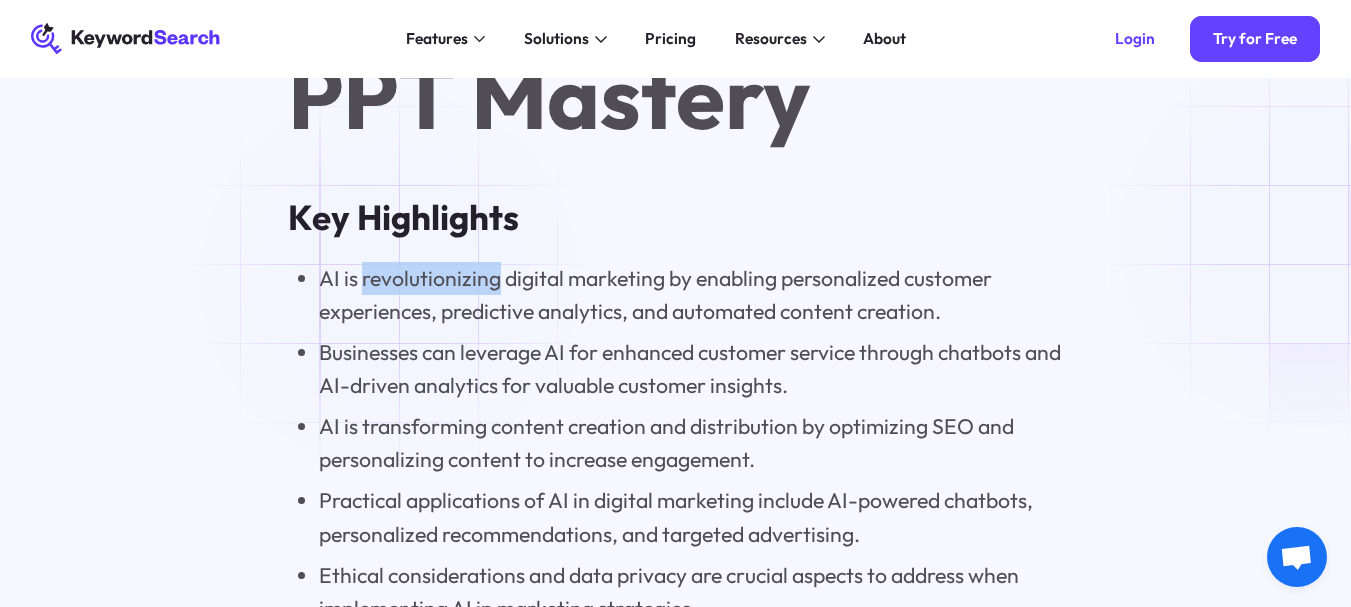 click on "AI is revolutionizing digital marketing by enabling personalized customer experiences, predictive analytics, and automated content creation." at bounding box center (691, 295) 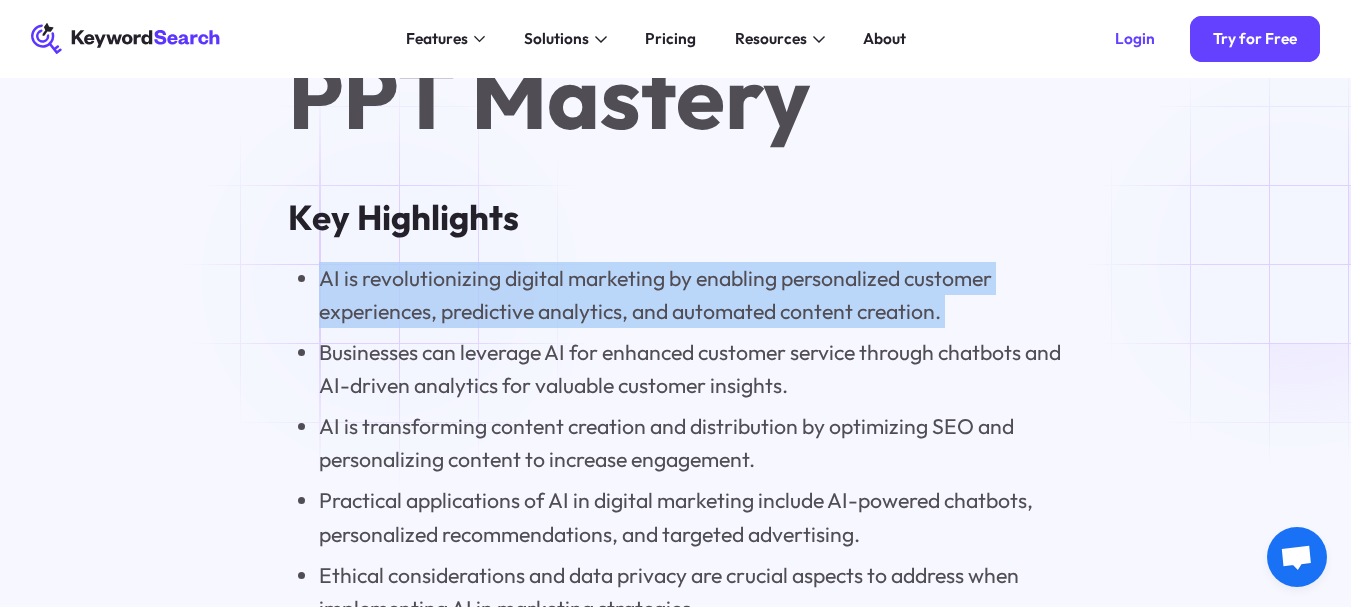 click on "AI is revolutionizing digital marketing by enabling personalized customer experiences, predictive analytics, and automated content creation." at bounding box center [691, 295] 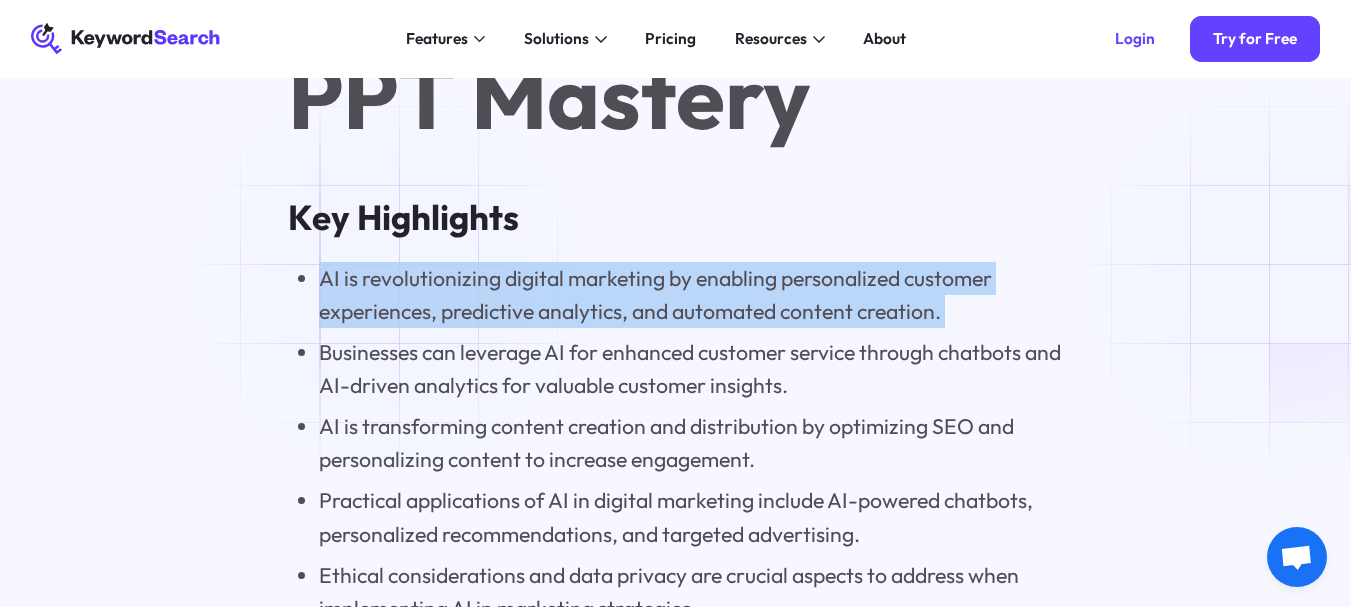 click on "AI is revolutionizing digital marketing by enabling personalized customer experiences, predictive analytics, and automated content creation." at bounding box center [691, 295] 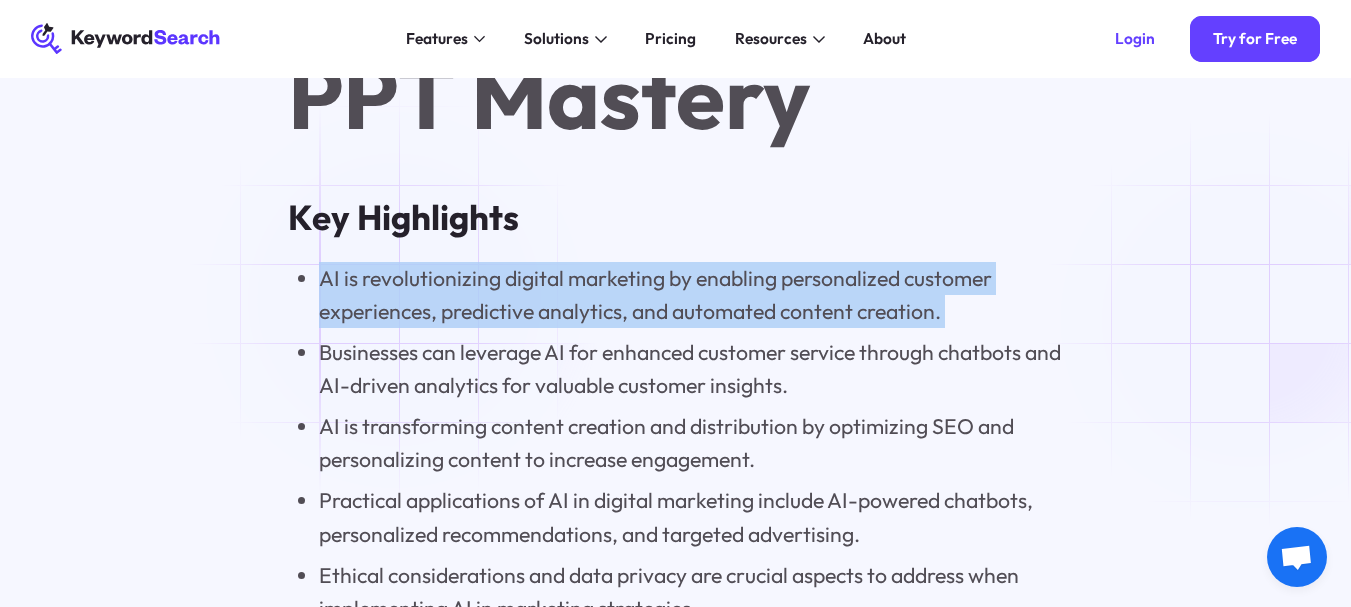 drag, startPoint x: 394, startPoint y: 279, endPoint x: 408, endPoint y: 314, distance: 37.696156 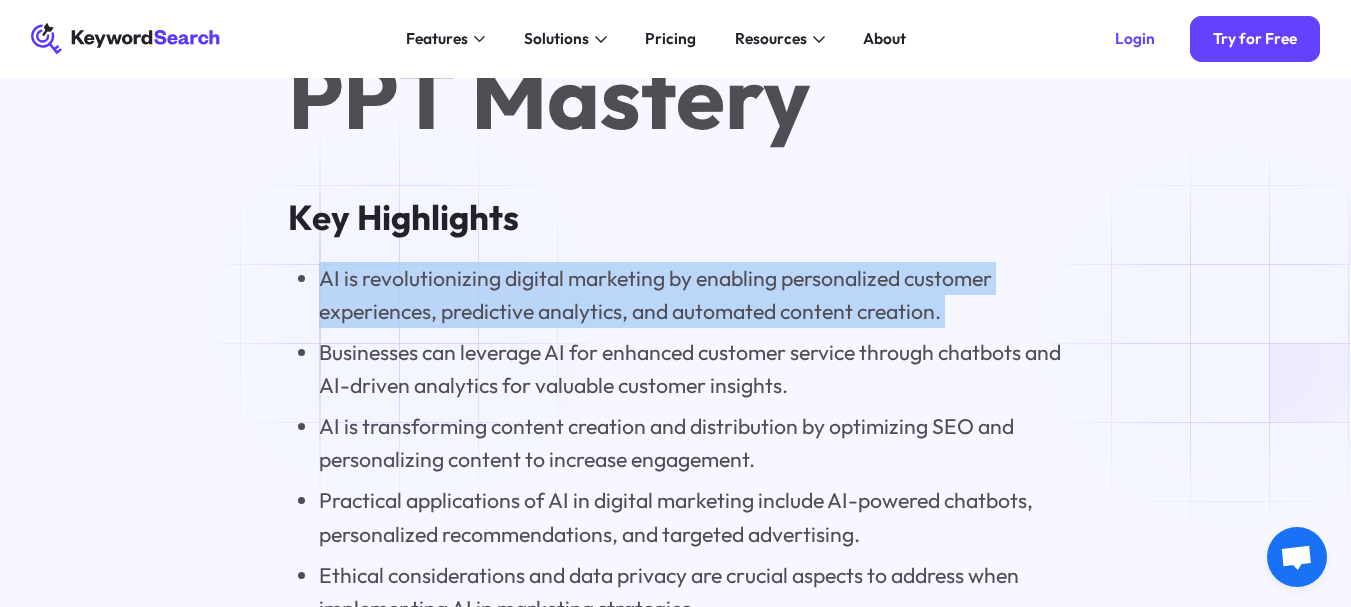 click on "AI is revolutionizing digital marketing by enabling personalized customer experiences, predictive analytics, and automated content creation." at bounding box center (691, 295) 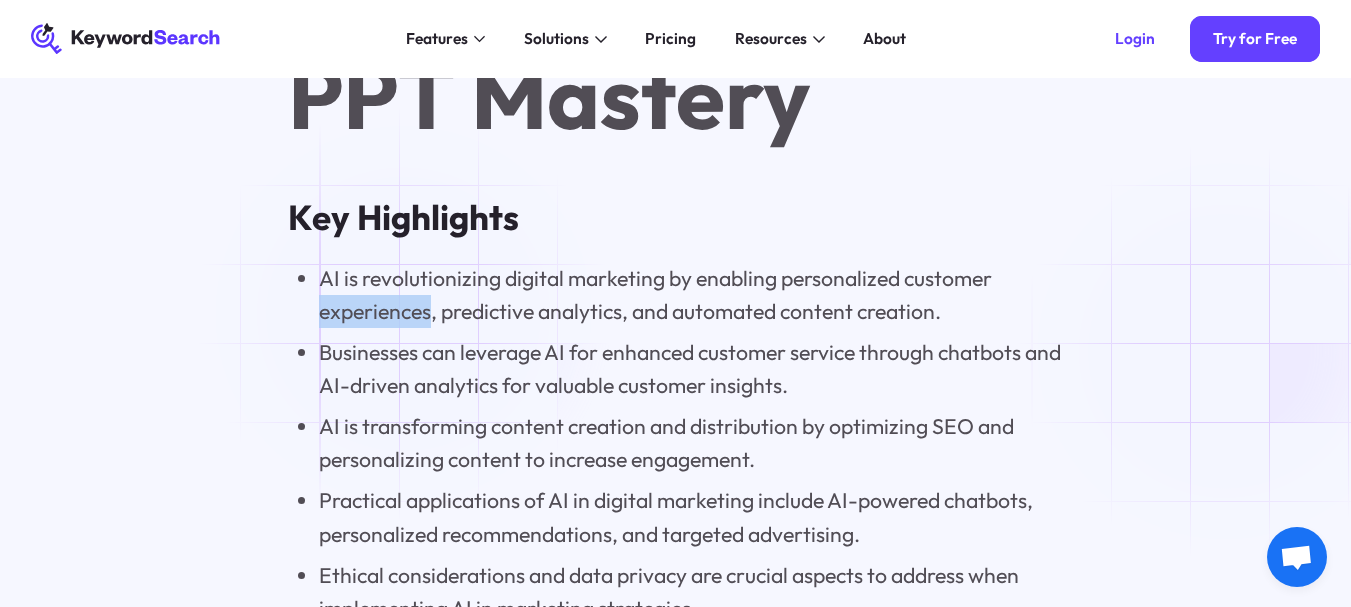 click on "AI is revolutionizing digital marketing by enabling personalized customer experiences, predictive analytics, and automated content creation." at bounding box center [691, 295] 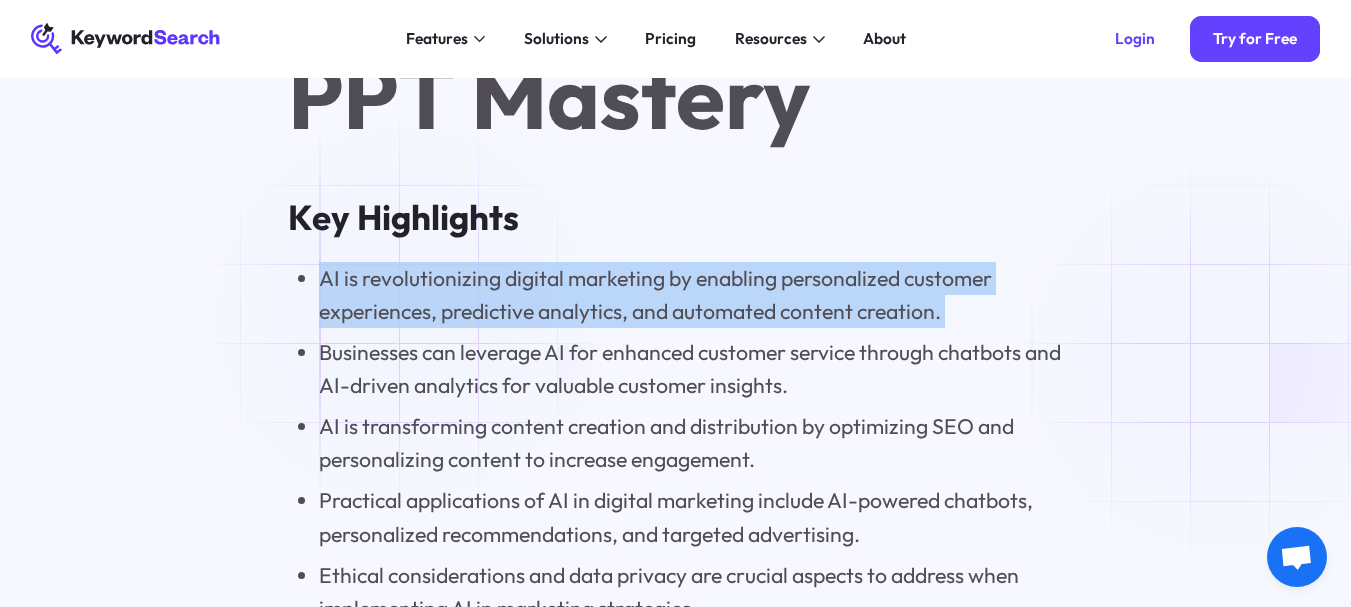 click on "AI is revolutionizing digital marketing by enabling personalized customer experiences, predictive analytics, and automated content creation." at bounding box center (691, 295) 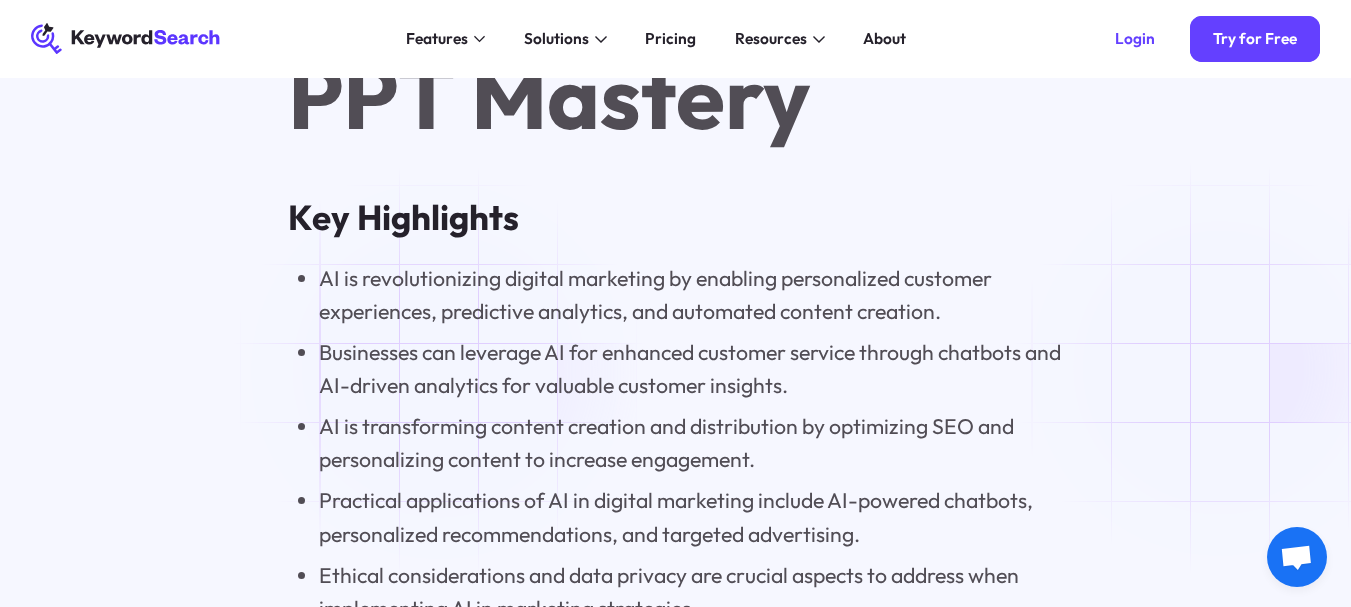 click on "Businesses can leverage AI for enhanced customer service through chatbots and AI-driven analytics for valuable customer insights." at bounding box center [691, 369] 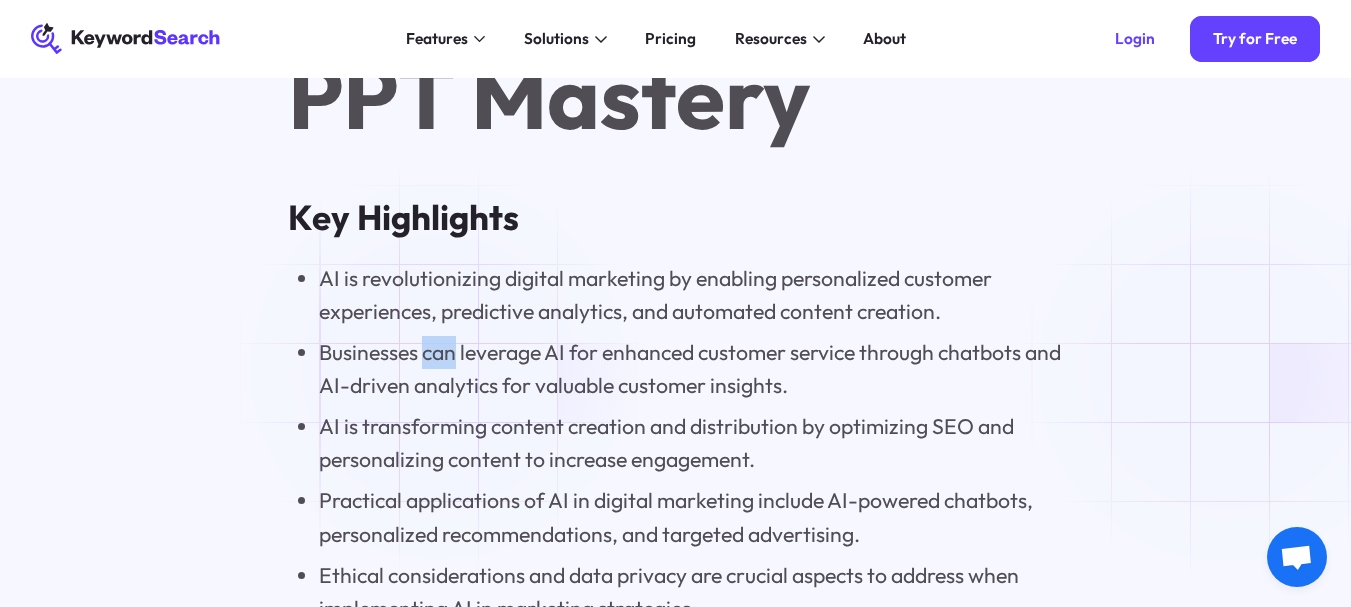 click on "Businesses can leverage AI for enhanced customer service through chatbots and AI-driven analytics for valuable customer insights." at bounding box center [691, 369] 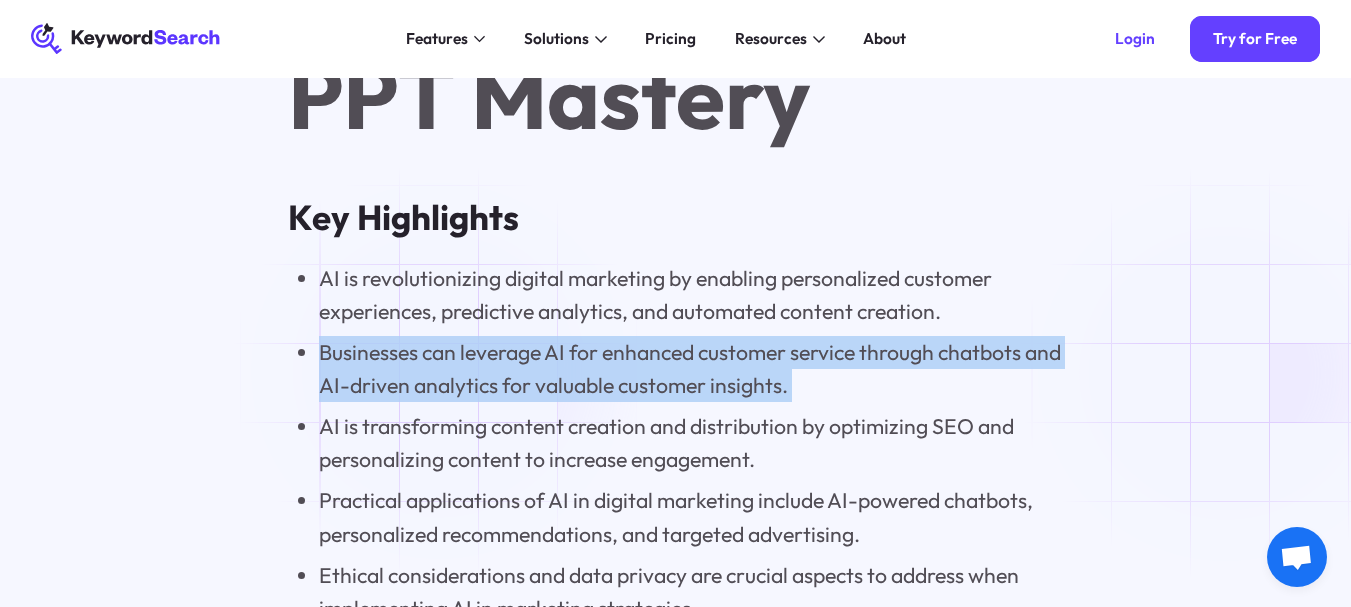 click on "Businesses can leverage AI for enhanced customer service through chatbots and AI-driven analytics for valuable customer insights." at bounding box center (691, 369) 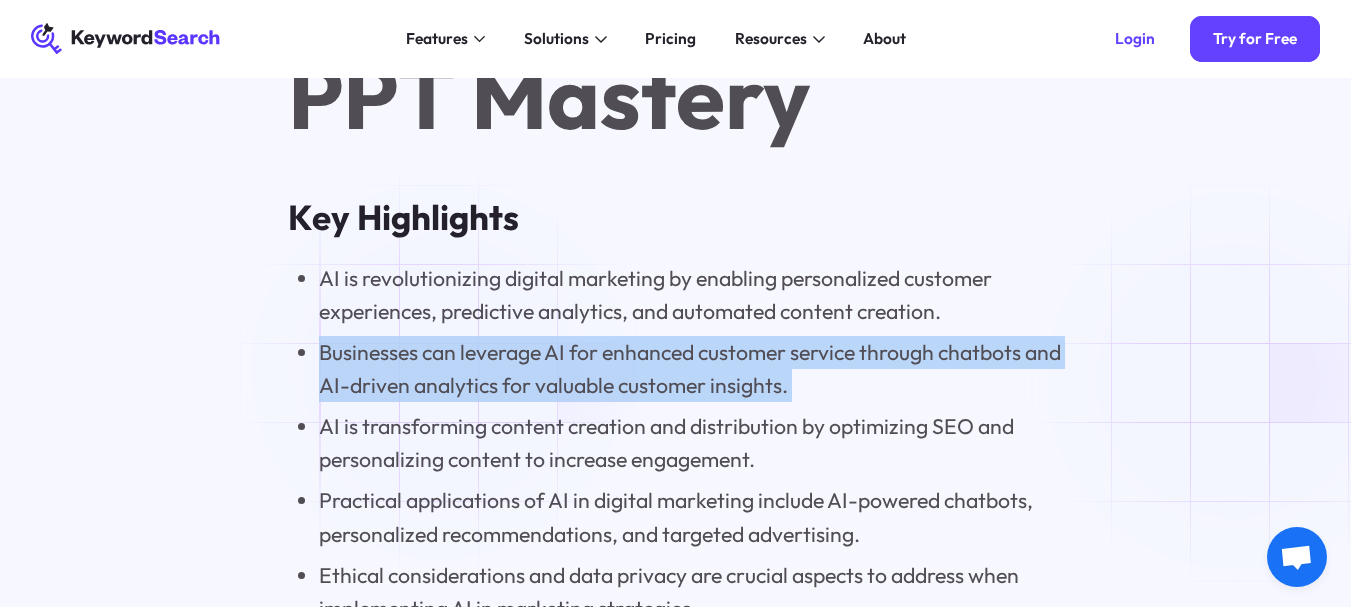 click on "Businesses can leverage AI for enhanced customer service through chatbots and AI-driven analytics for valuable customer insights." at bounding box center [691, 369] 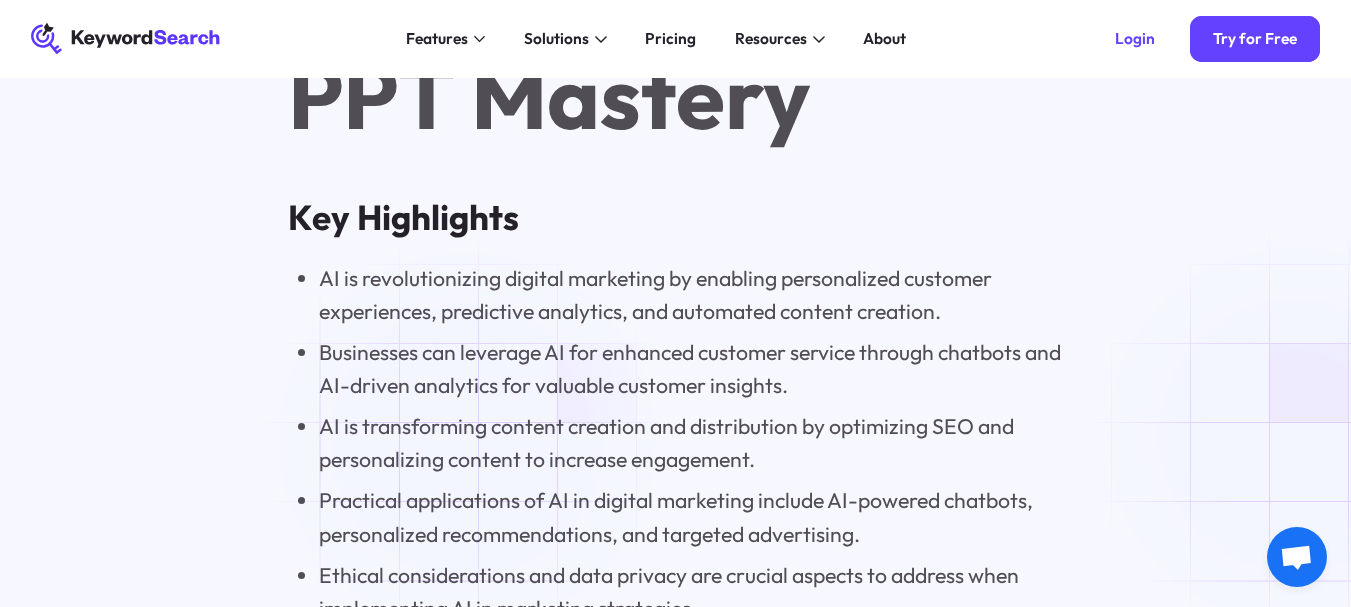 click on "AI is transforming content creation and distribution by optimizing SEO and personalizing content to increase engagement." at bounding box center (691, 443) 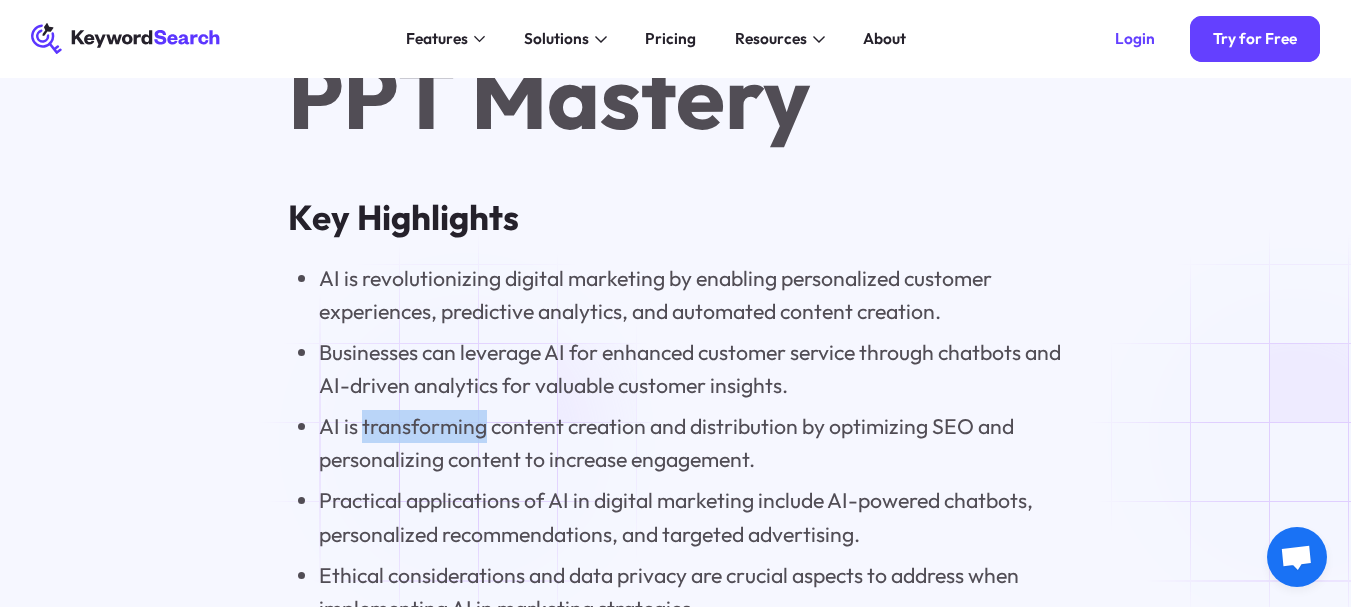 click on "AI is transforming content creation and distribution by optimizing SEO and personalizing content to increase engagement." at bounding box center (691, 443) 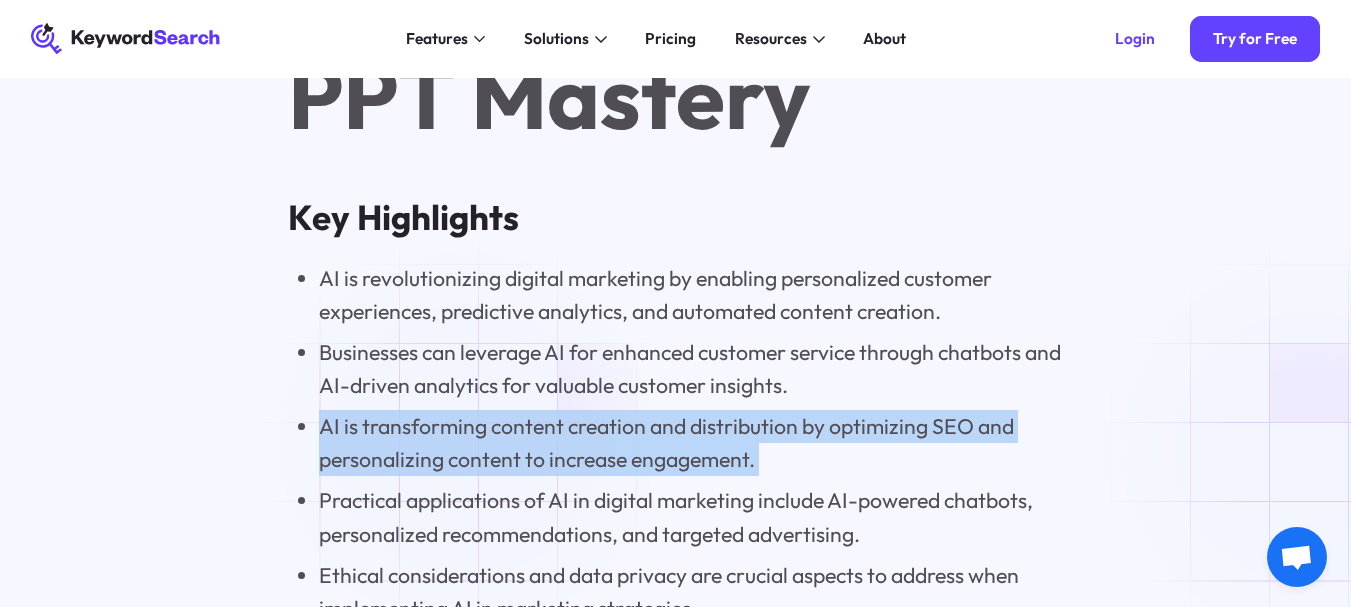 click on "AI is transforming content creation and distribution by optimizing SEO and personalizing content to increase engagement." at bounding box center (691, 443) 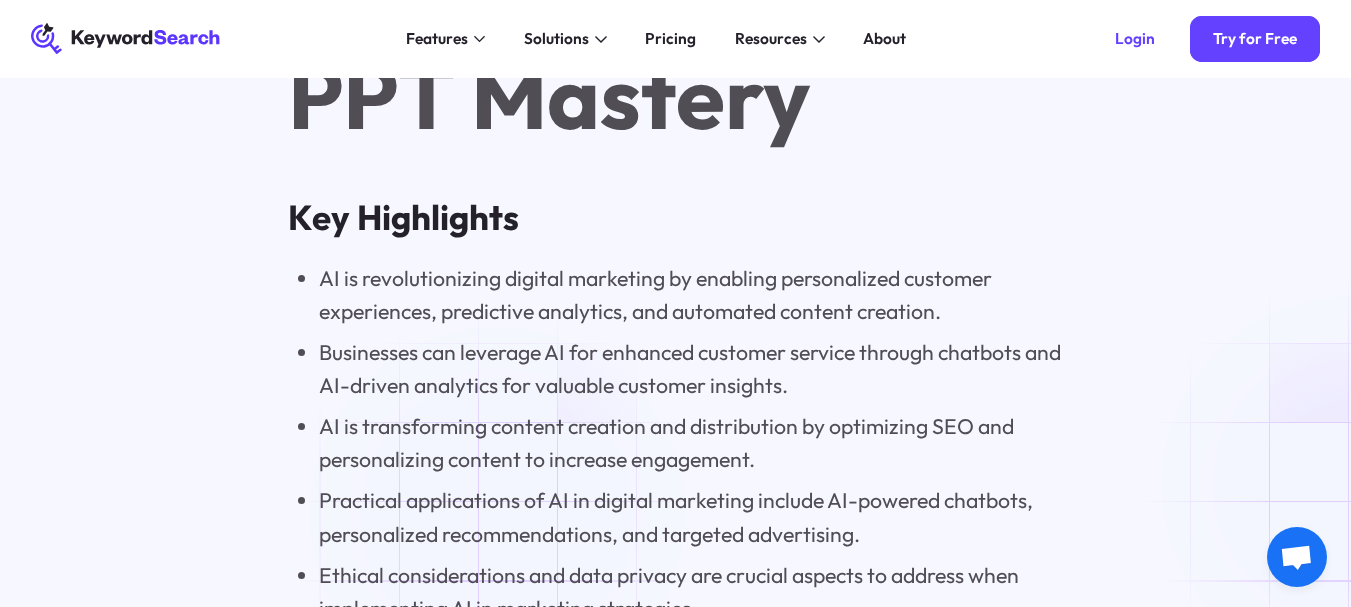 click on "Practical applications of AI in digital marketing include AI-powered chatbots, personalized recommendations, and targeted advertising." at bounding box center [691, 517] 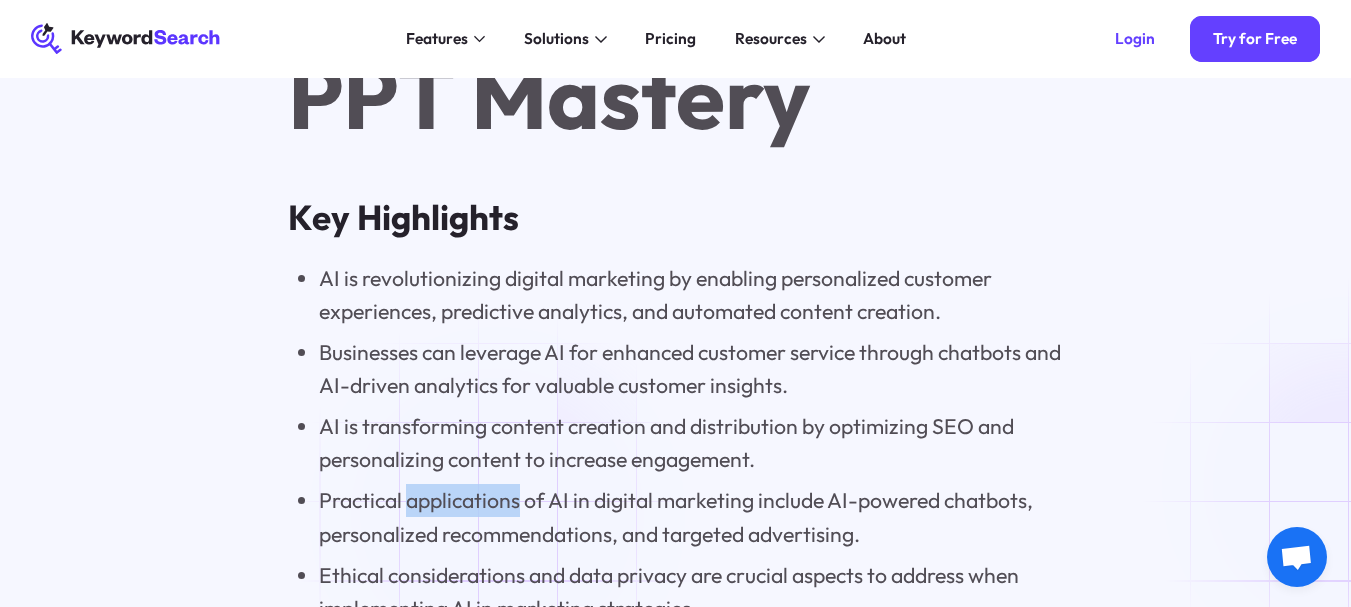 click on "Practical applications of AI in digital marketing include AI-powered chatbots, personalized recommendations, and targeted advertising." at bounding box center [691, 517] 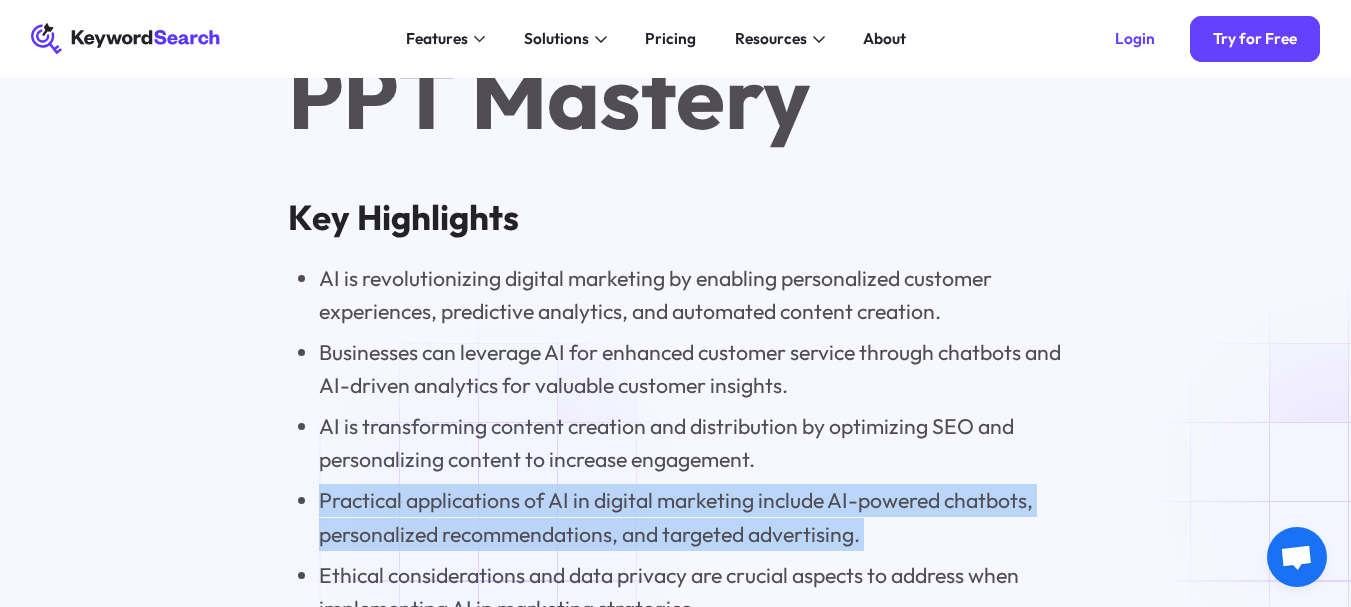 click on "Practical applications of AI in digital marketing include AI-powered chatbots, personalized recommendations, and targeted advertising." at bounding box center [691, 517] 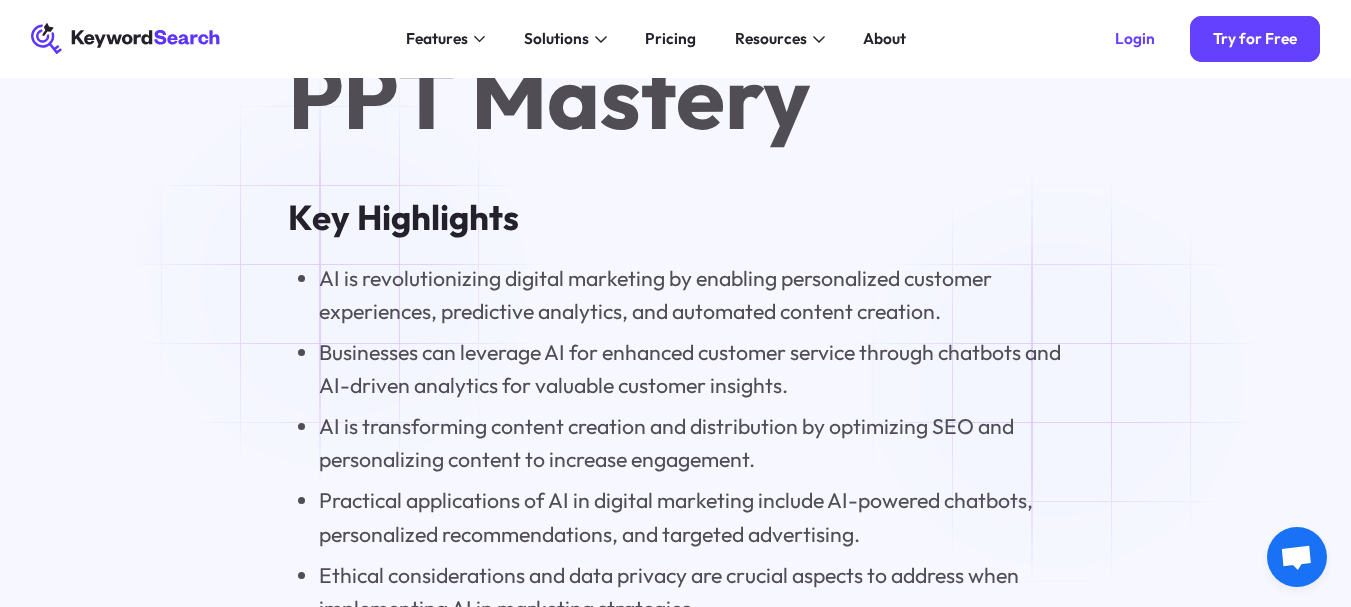 click on "AI is revolutionizing digital marketing by enabling personalized customer experiences, predictive analytics, and automated content creation." at bounding box center [691, 295] 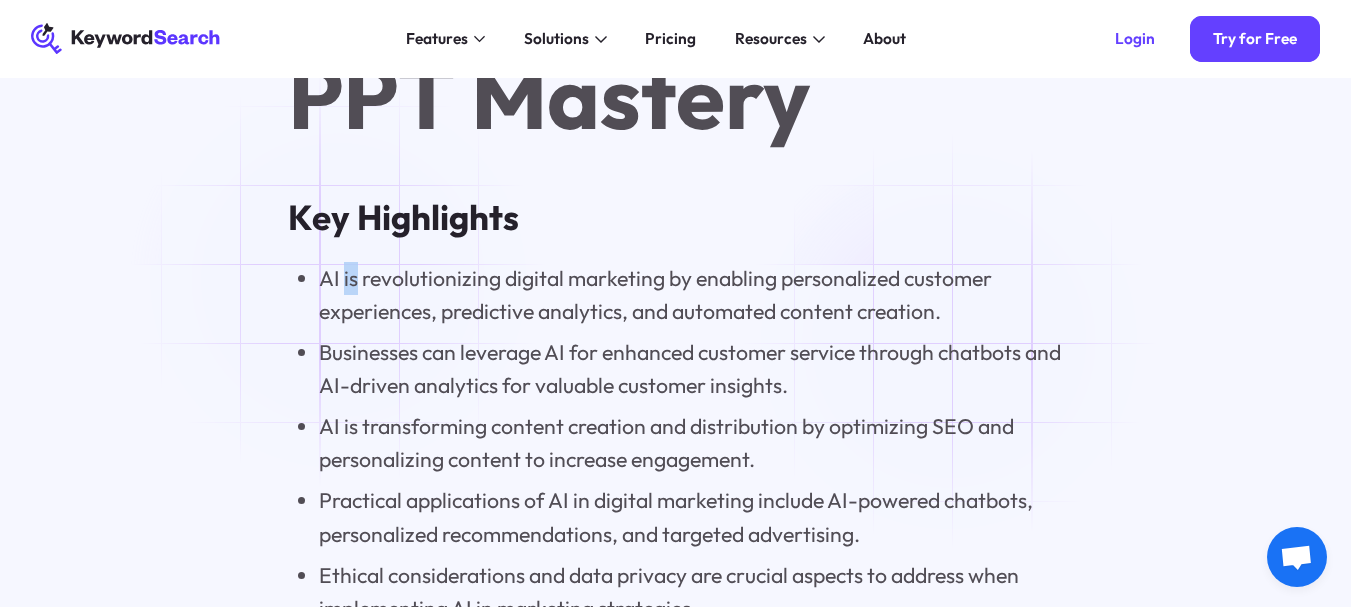 click on "AI is revolutionizing digital marketing by enabling personalized customer experiences, predictive analytics, and automated content creation." at bounding box center [691, 295] 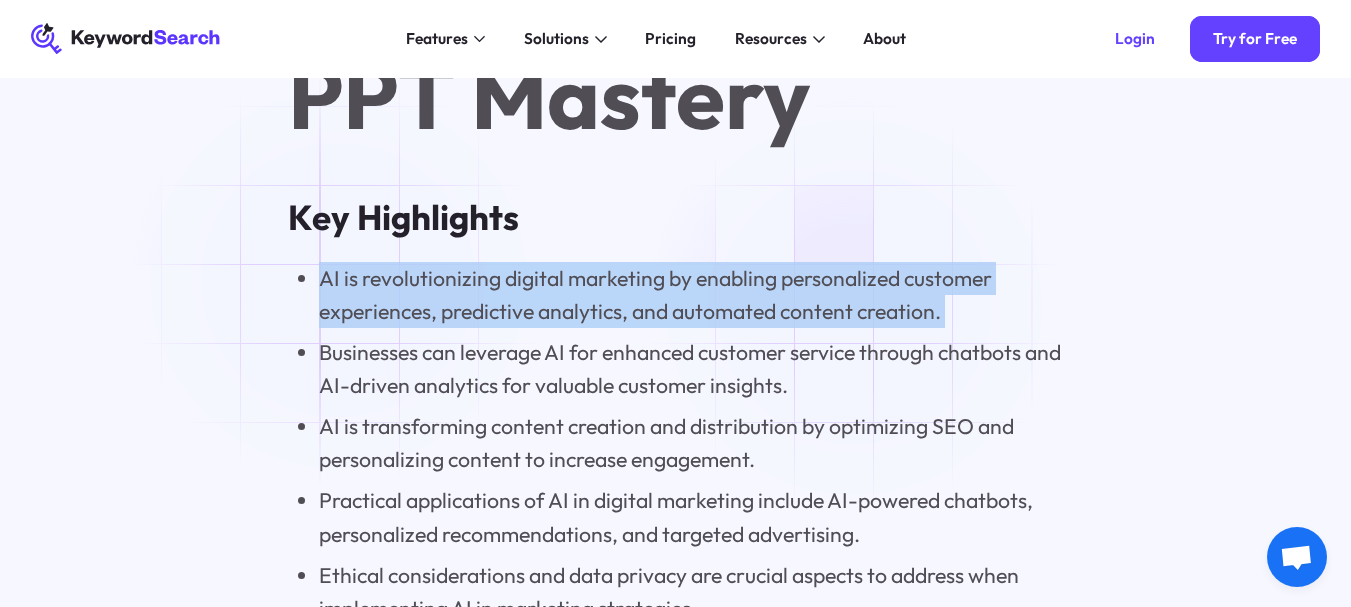 click on "AI is revolutionizing digital marketing by enabling personalized customer experiences, predictive analytics, and automated content creation." at bounding box center [691, 295] 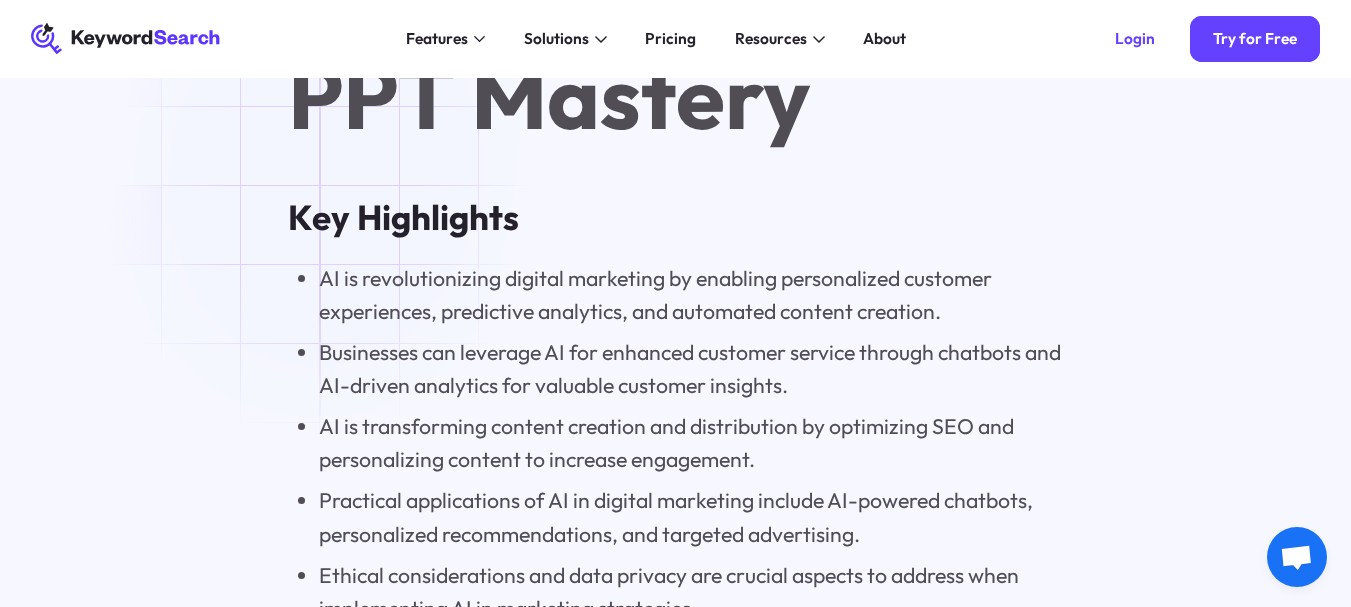 click on "Key Highlights" at bounding box center [675, 217] 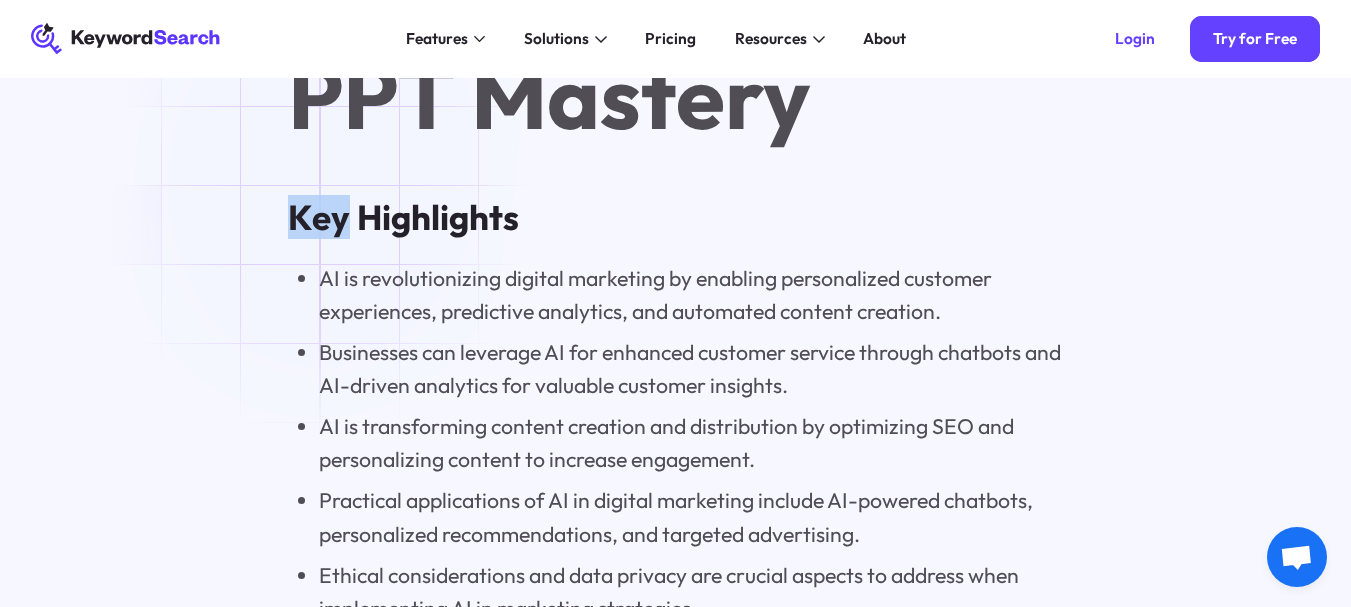 click on "Key Highlights" at bounding box center [675, 217] 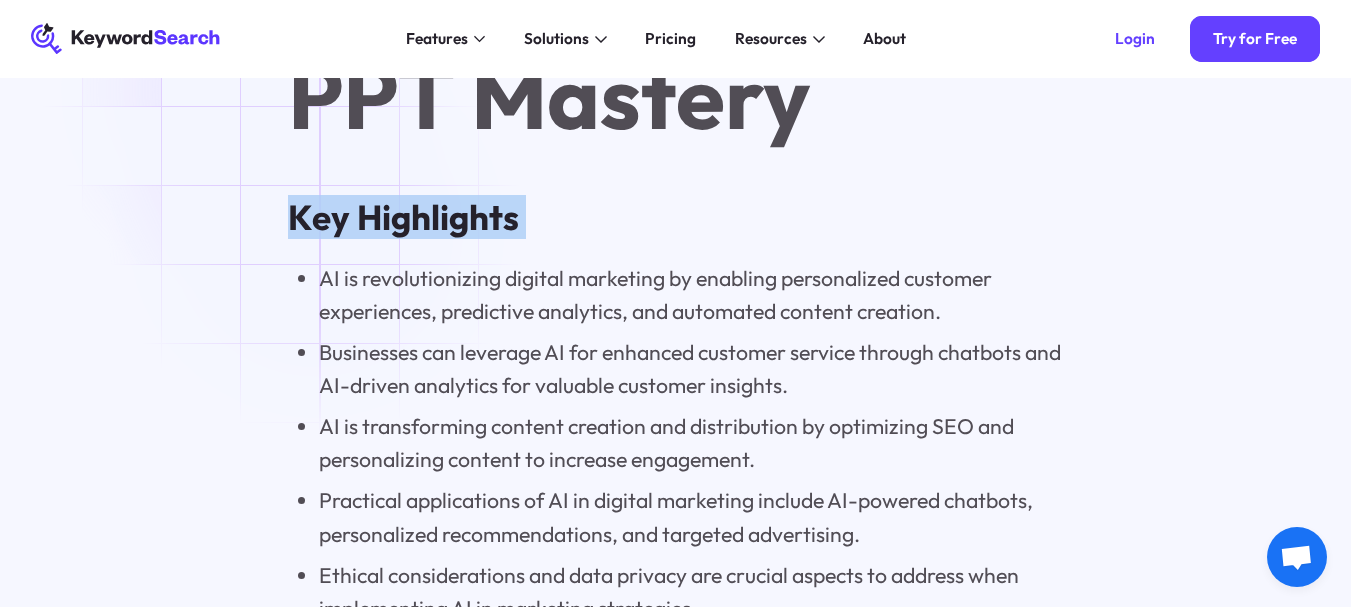 click on "Key Highlights" at bounding box center [675, 217] 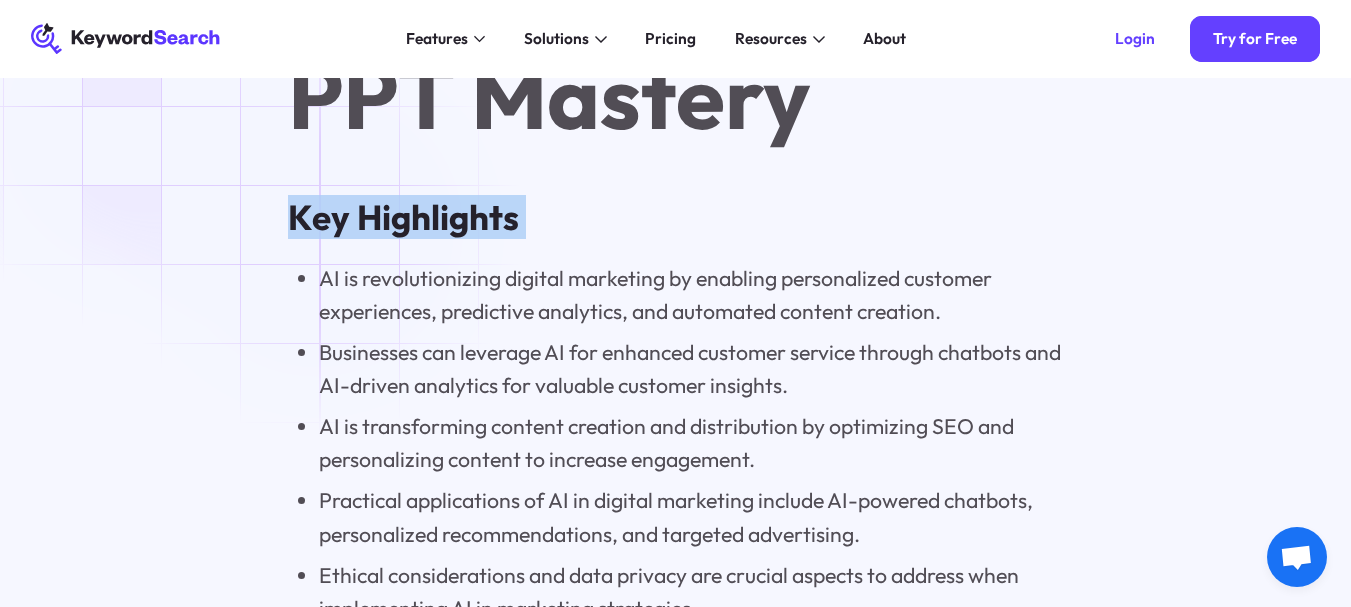 copy on "Key Highlights" 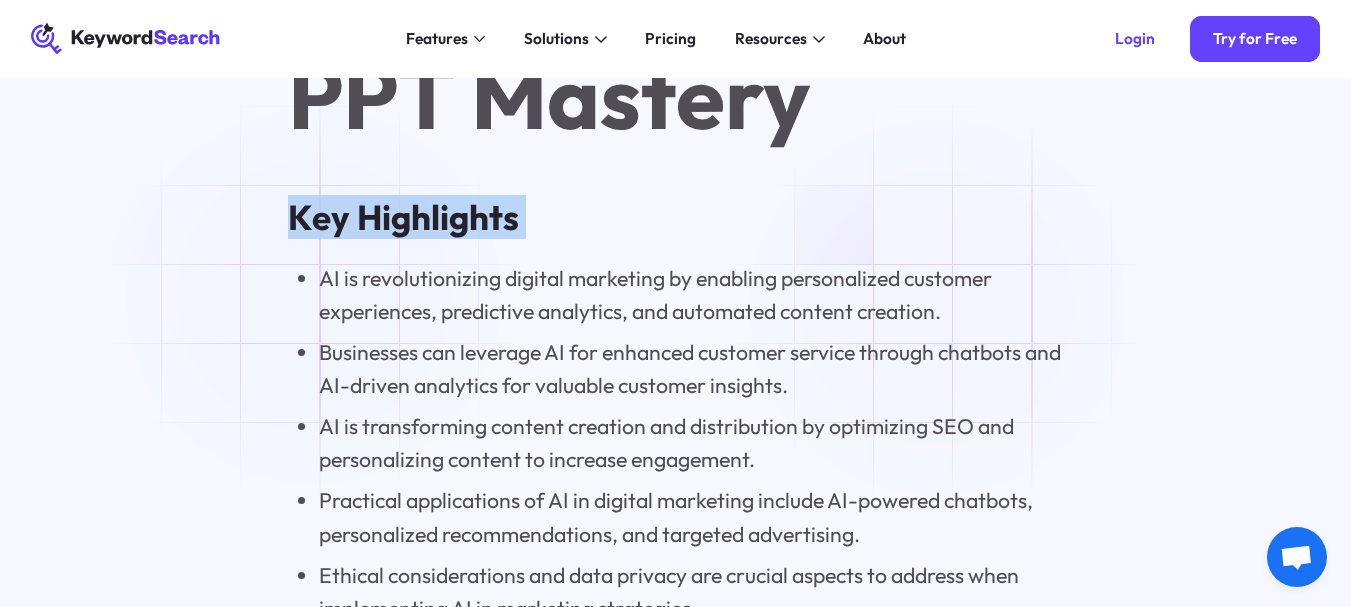click on "AI is revolutionizing digital marketing by enabling personalized customer experiences, predictive analytics, and automated content creation." at bounding box center (691, 295) 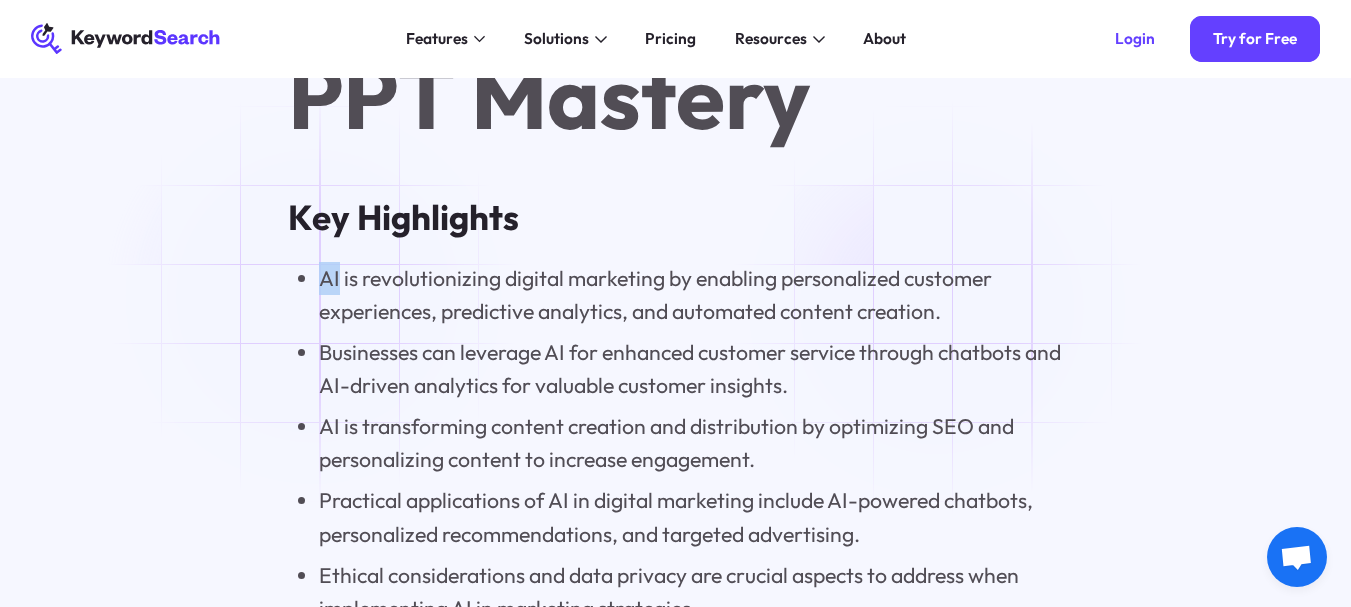click on "AI is revolutionizing digital marketing by enabling personalized customer experiences, predictive analytics, and automated content creation." at bounding box center [691, 295] 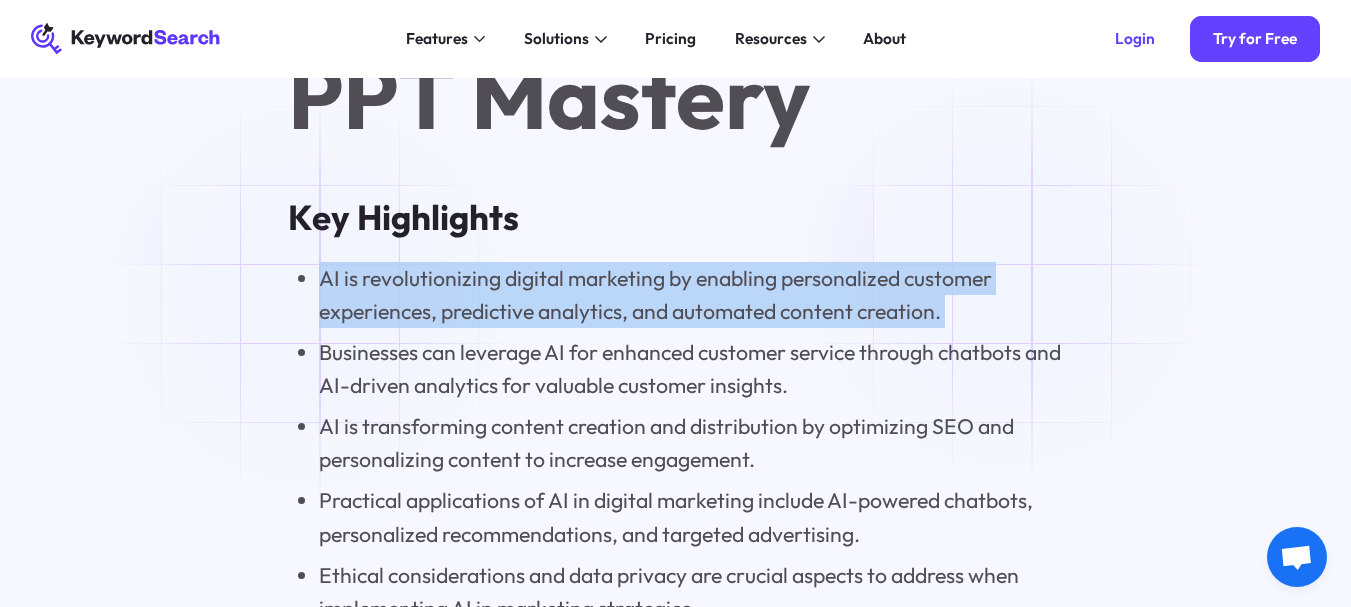 click on "AI is revolutionizing digital marketing by enabling personalized customer experiences, predictive analytics, and automated content creation." at bounding box center (691, 295) 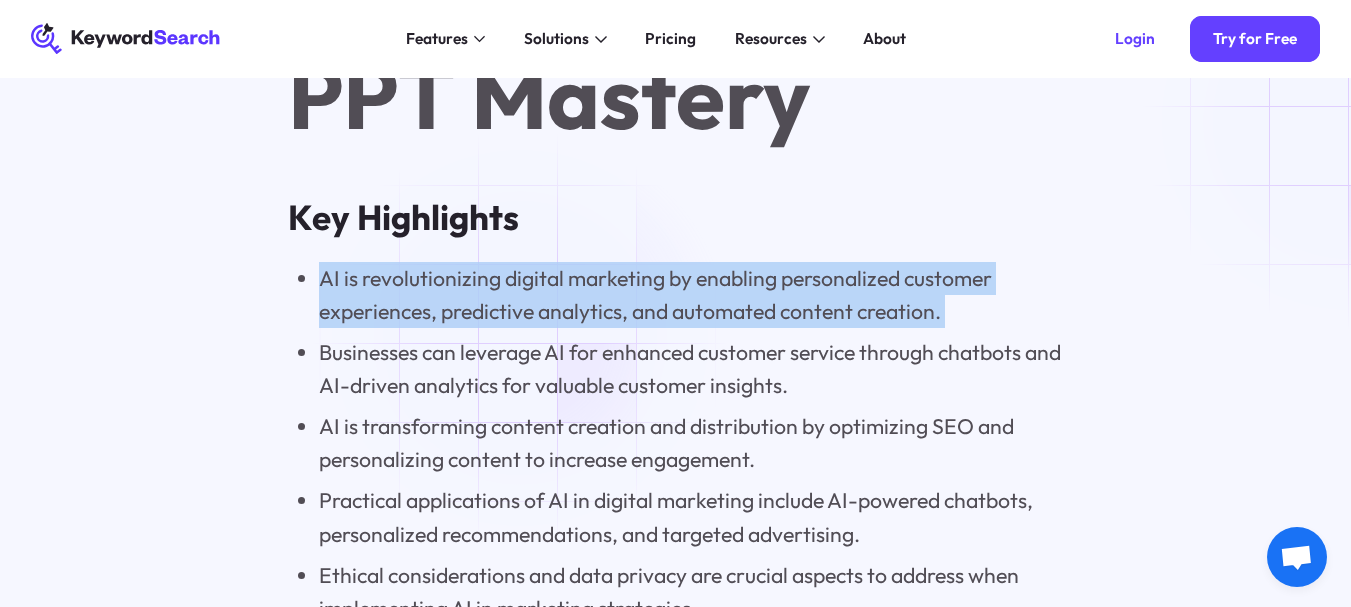 copy on "AI is revolutionizing digital marketing by enabling personalized customer experiences, predictive analytics, and automated content creation." 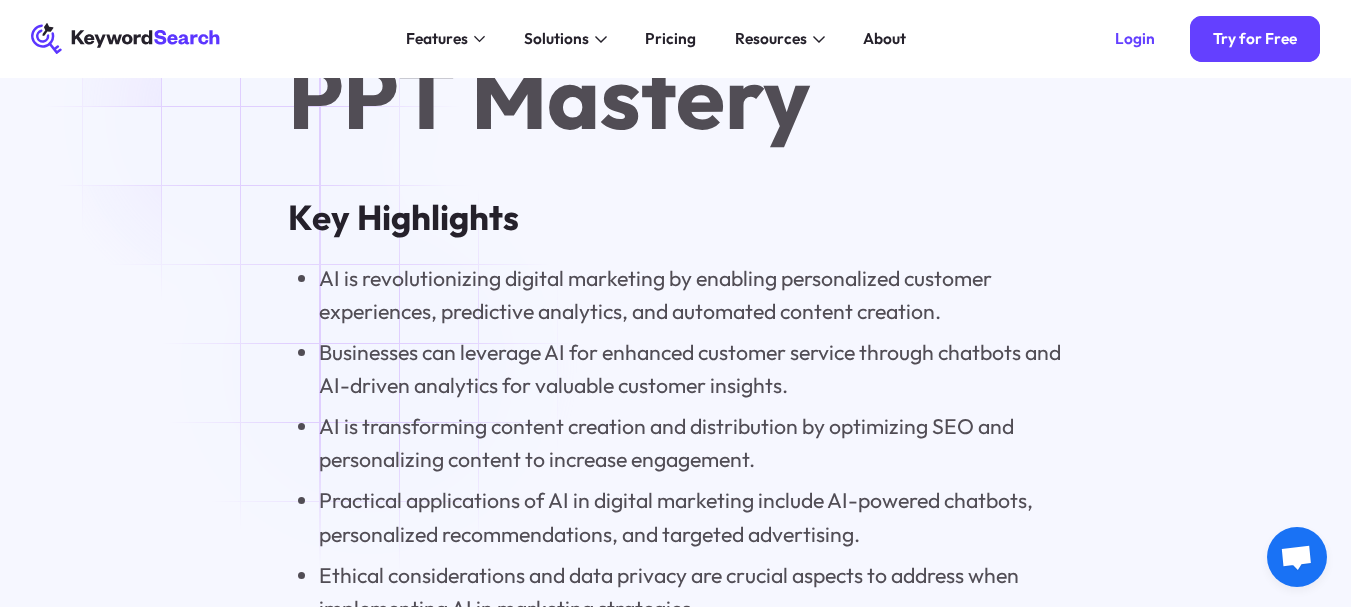 click on "Businesses can leverage AI for enhanced customer service through chatbots and AI-driven analytics for valuable customer insights." at bounding box center (691, 369) 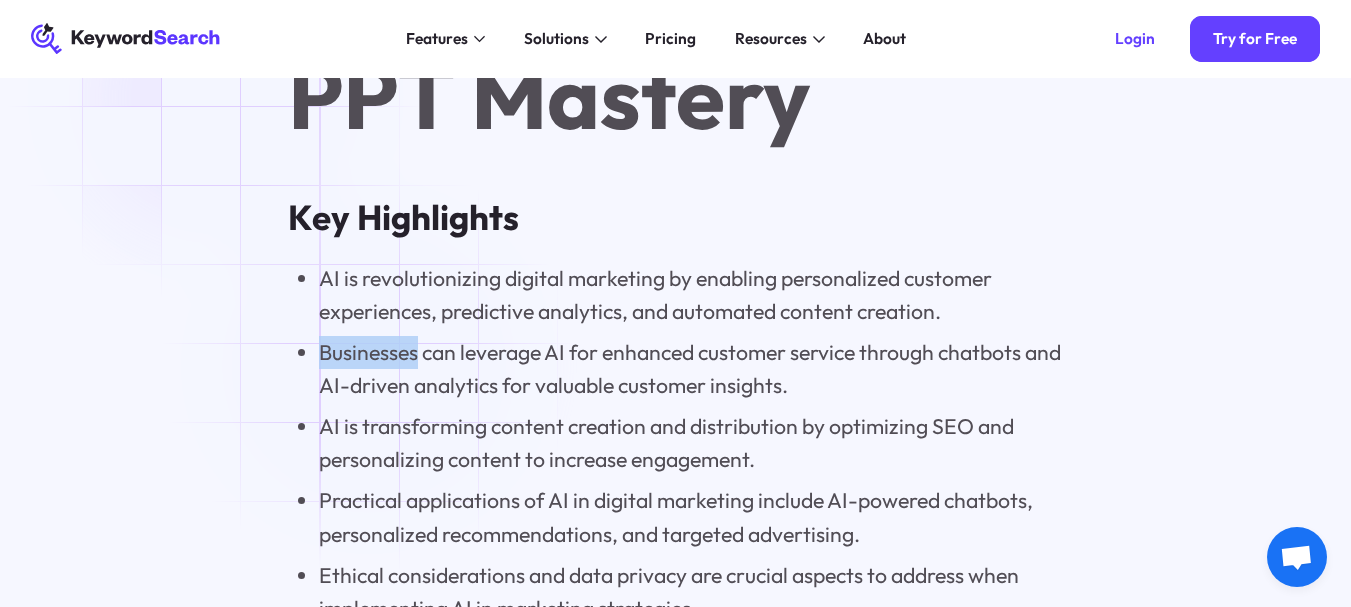 click on "Businesses can leverage AI for enhanced customer service through chatbots and AI-driven analytics for valuable customer insights." at bounding box center [691, 369] 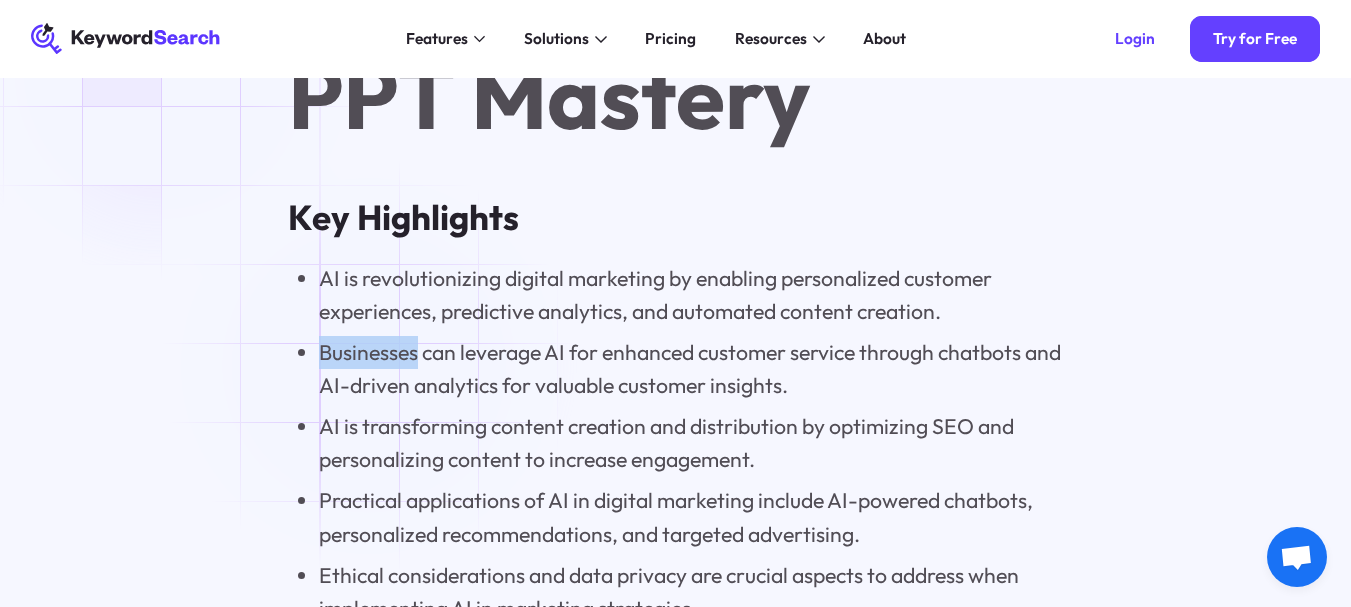 click on "Businesses can leverage AI for enhanced customer service through chatbots and AI-driven analytics for valuable customer insights." at bounding box center [691, 369] 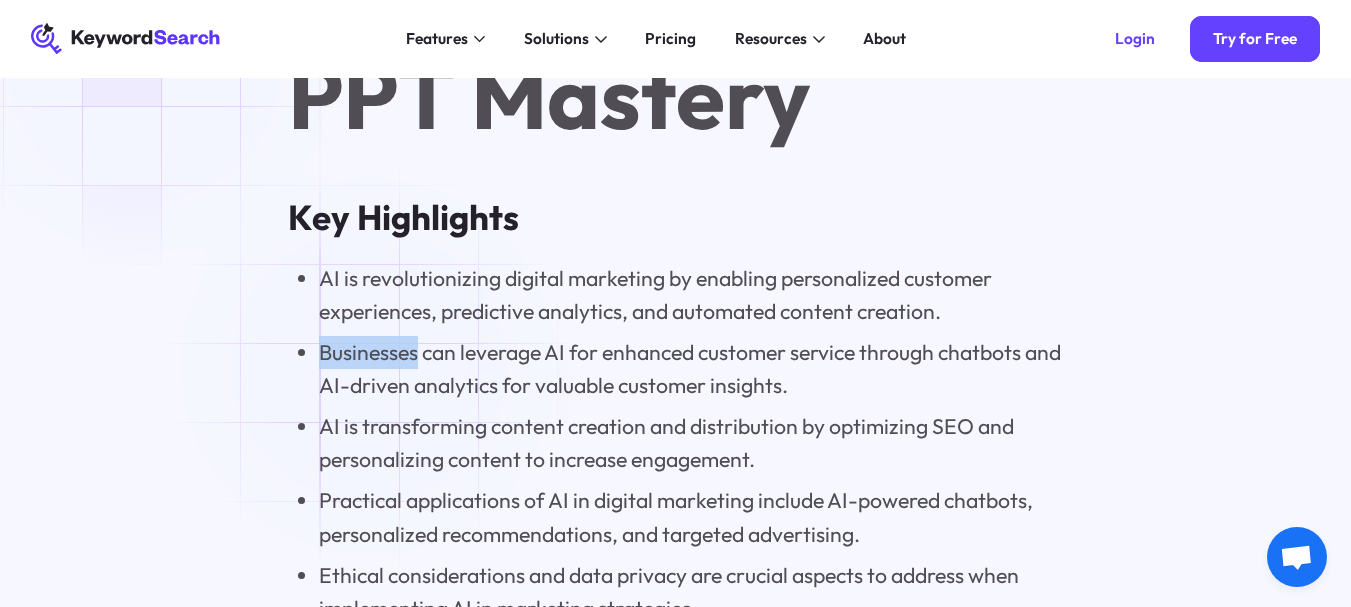 click on "Businesses can leverage AI for enhanced customer service through chatbots and AI-driven analytics for valuable customer insights." at bounding box center [691, 369] 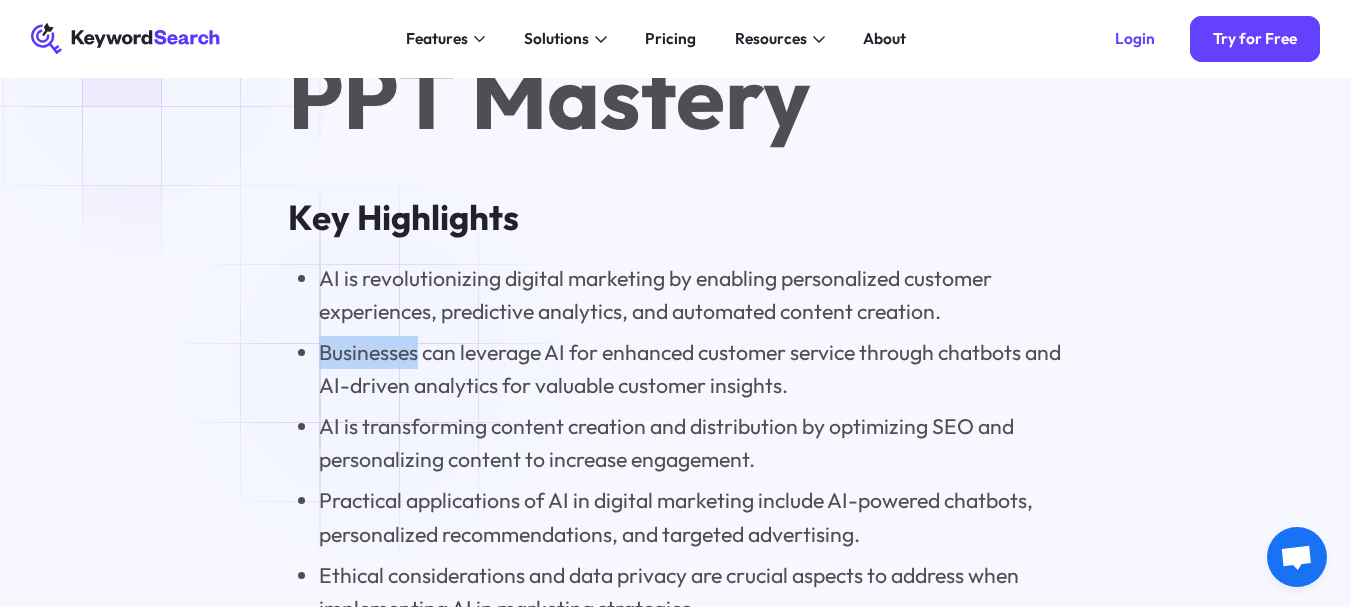 click on "Businesses can leverage AI for enhanced customer service through chatbots and AI-driven analytics for valuable customer insights." at bounding box center (691, 369) 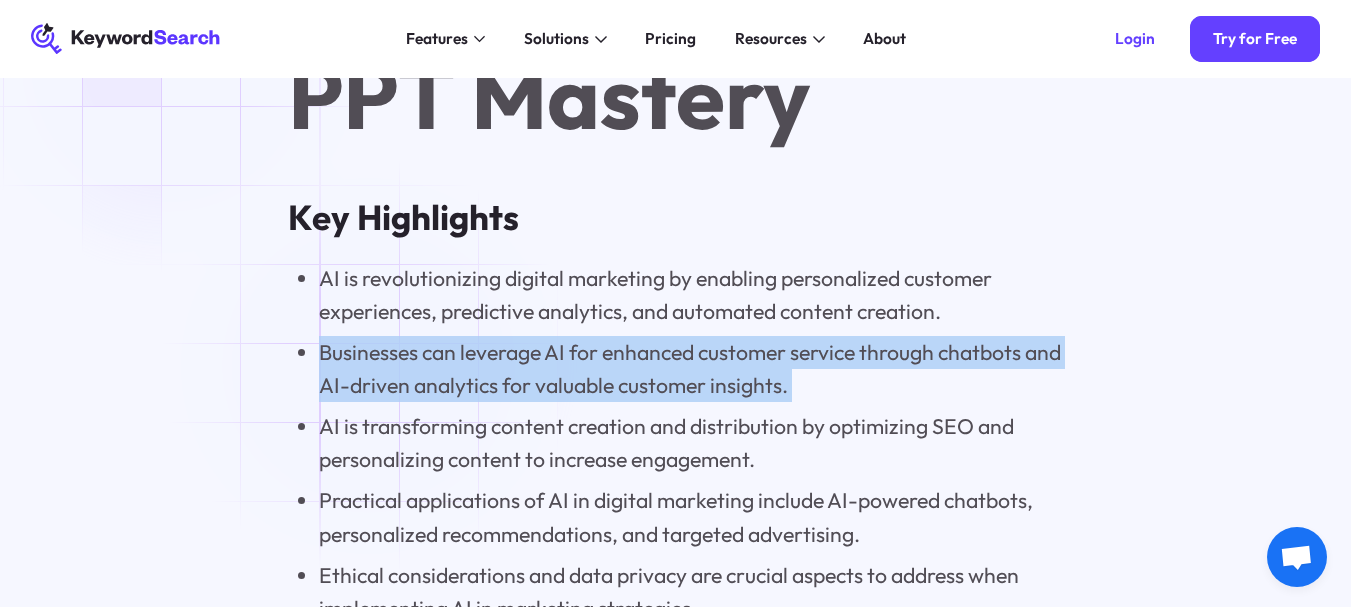 click on "Businesses can leverage AI for enhanced customer service through chatbots and AI-driven analytics for valuable customer insights." at bounding box center (691, 369) 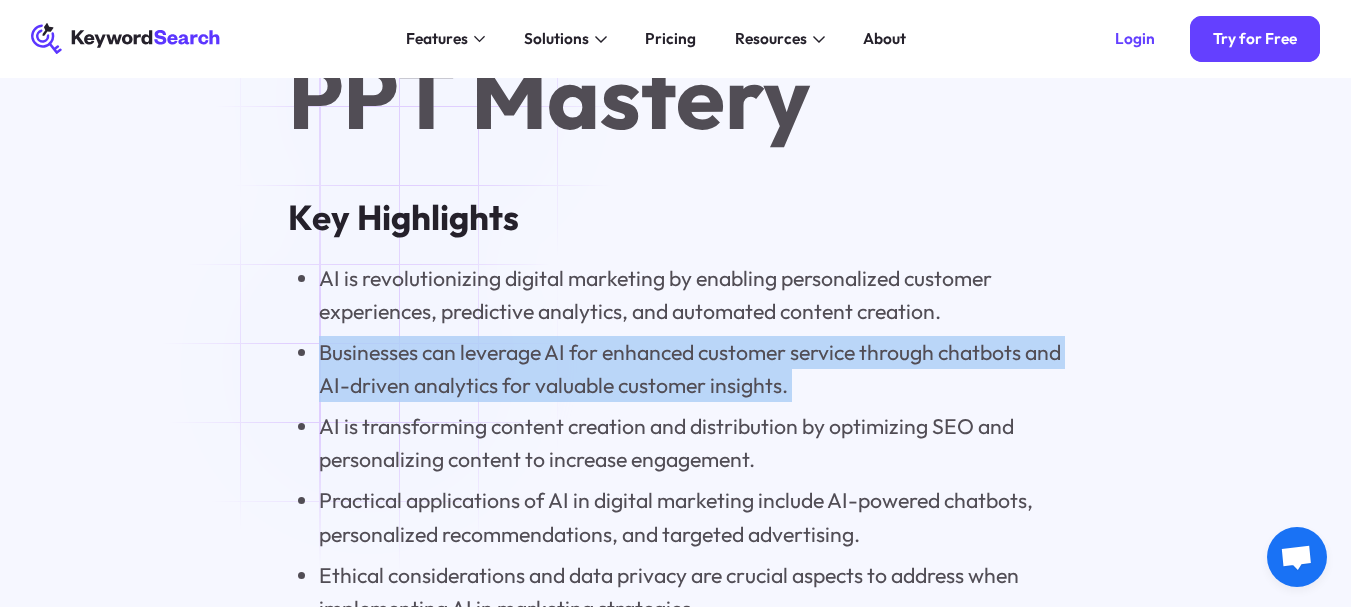 copy on "Businesses can leverage AI for enhanced customer service through chatbots and AI-driven analytics for valuable customer insights." 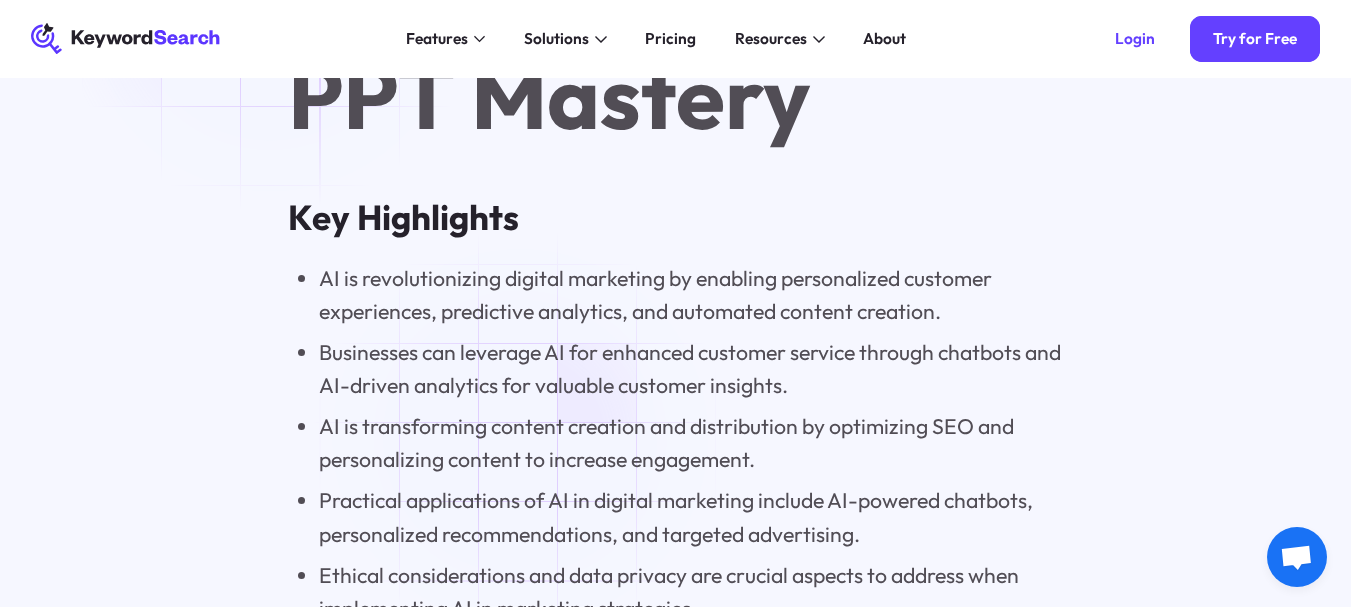 click on "AI is transforming content creation and distribution by optimizing SEO and personalizing content to increase engagement." at bounding box center (691, 443) 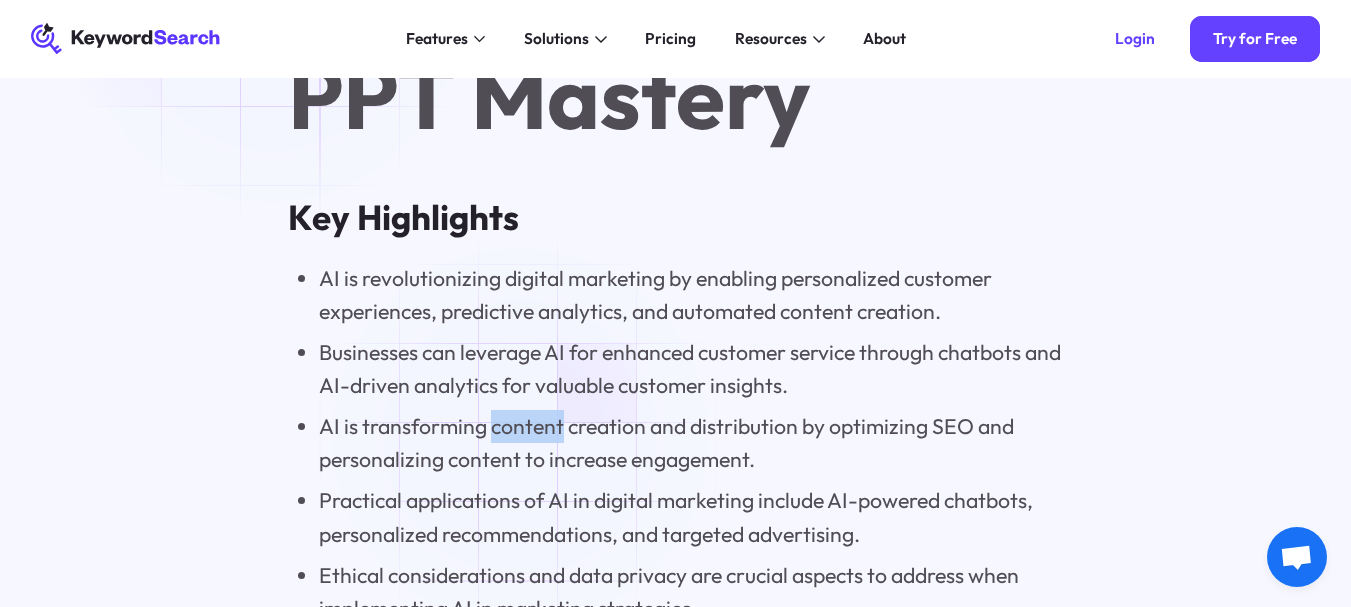 click on "AI is transforming content creation and distribution by optimizing SEO and personalizing content to increase engagement." at bounding box center [691, 443] 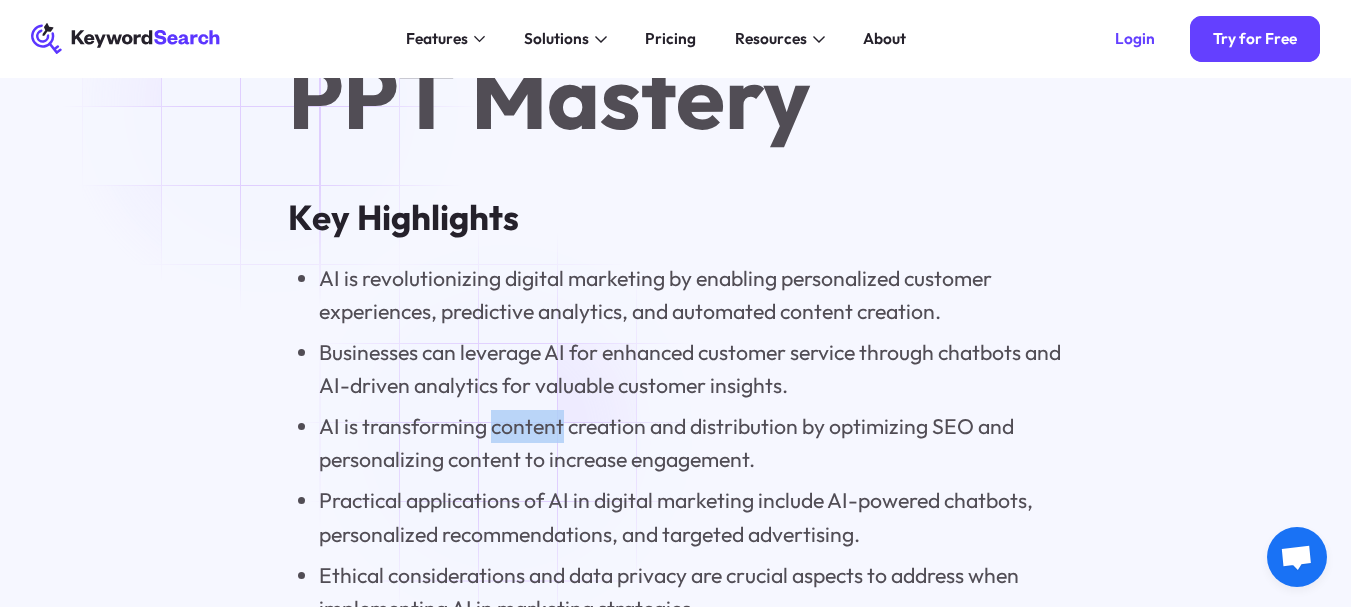 click on "AI is transforming content creation and distribution by optimizing SEO and personalizing content to increase engagement." at bounding box center [691, 443] 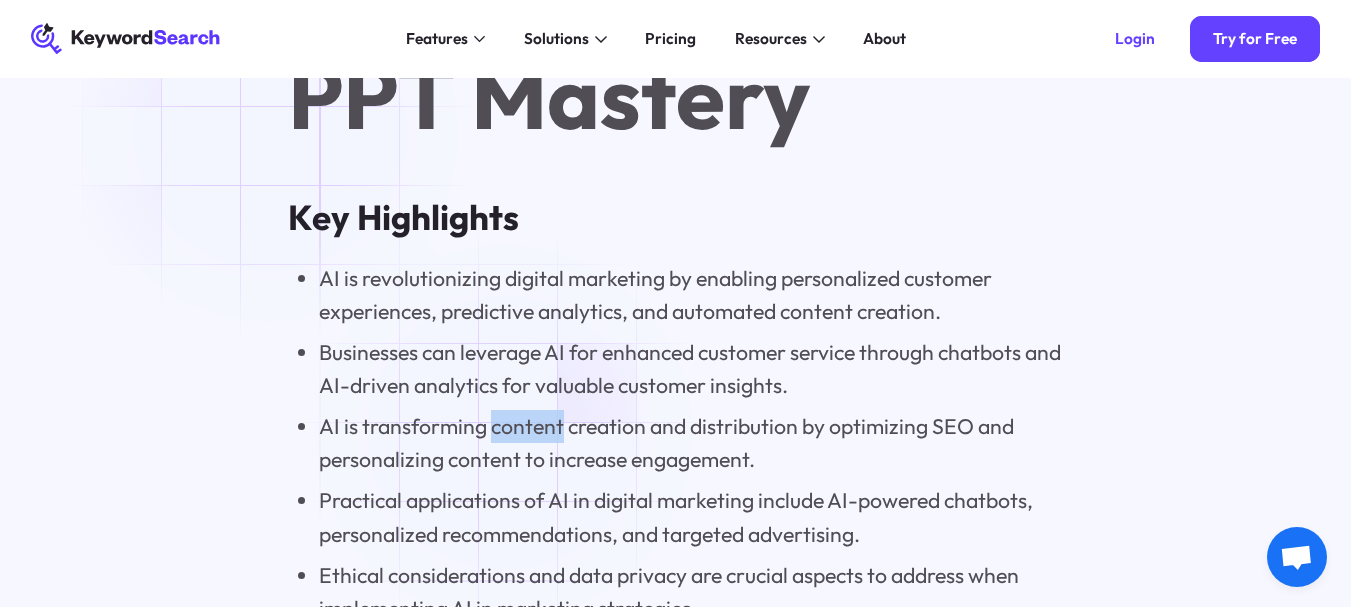 click on "AI is transforming content creation and distribution by optimizing SEO and personalizing content to increase engagement." at bounding box center [691, 443] 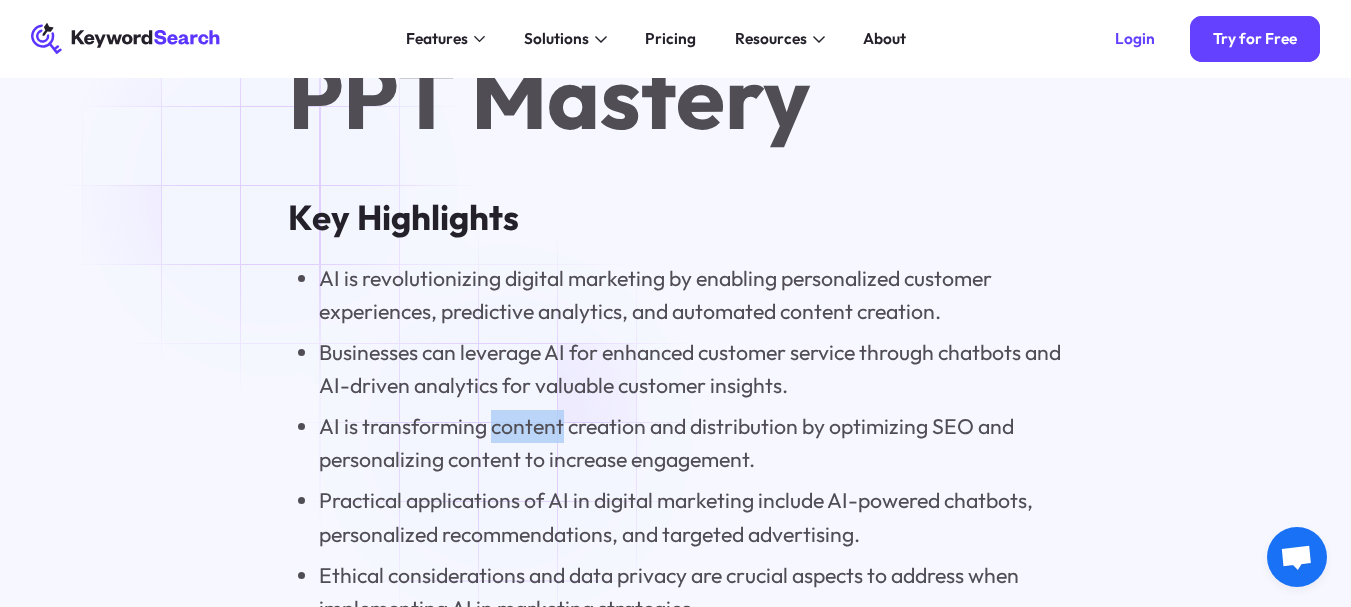 click on "AI is transforming content creation and distribution by optimizing SEO and personalizing content to increase engagement." at bounding box center [691, 443] 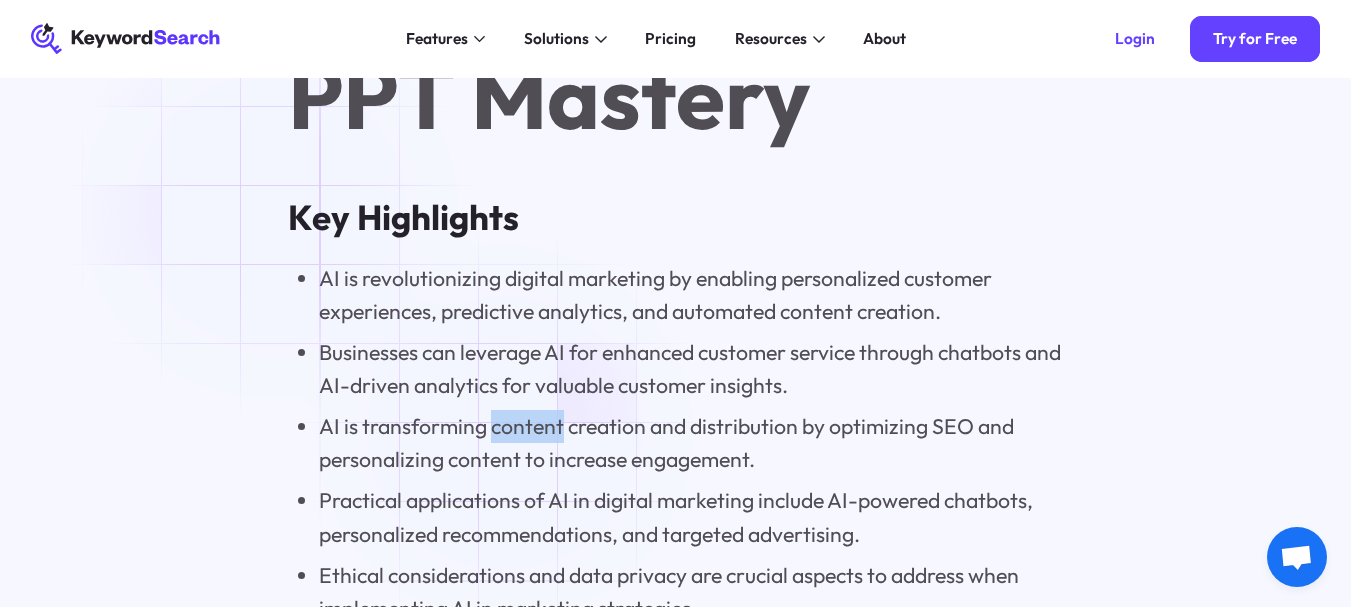click on "AI is transforming content creation and distribution by optimizing SEO and personalizing content to increase engagement." at bounding box center (691, 443) 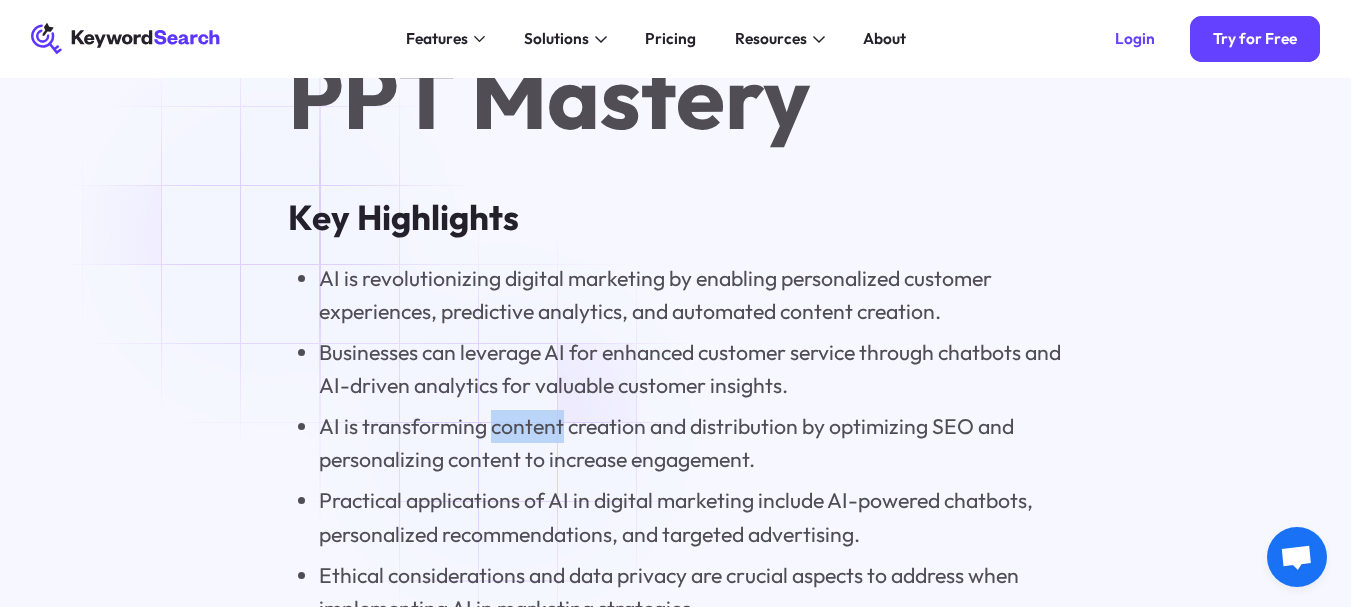 click on "AI is transforming content creation and distribution by optimizing SEO and personalizing content to increase engagement." at bounding box center [691, 443] 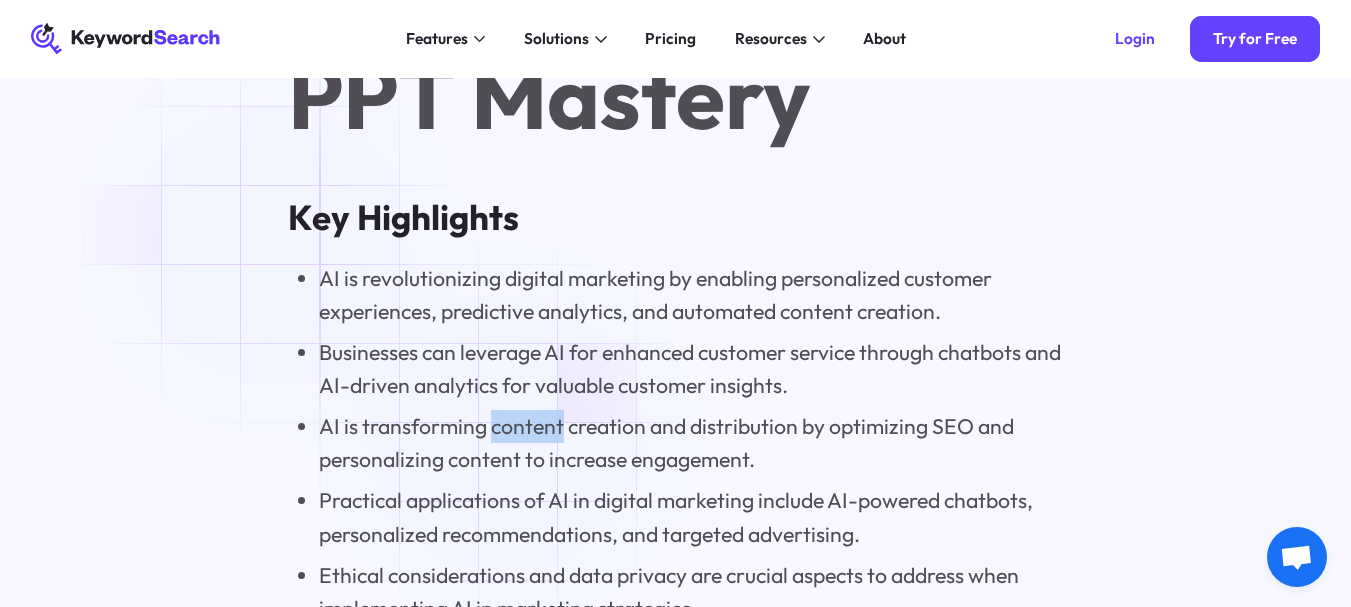 click on "AI is transforming content creation and distribution by optimizing SEO and personalizing content to increase engagement." at bounding box center [691, 443] 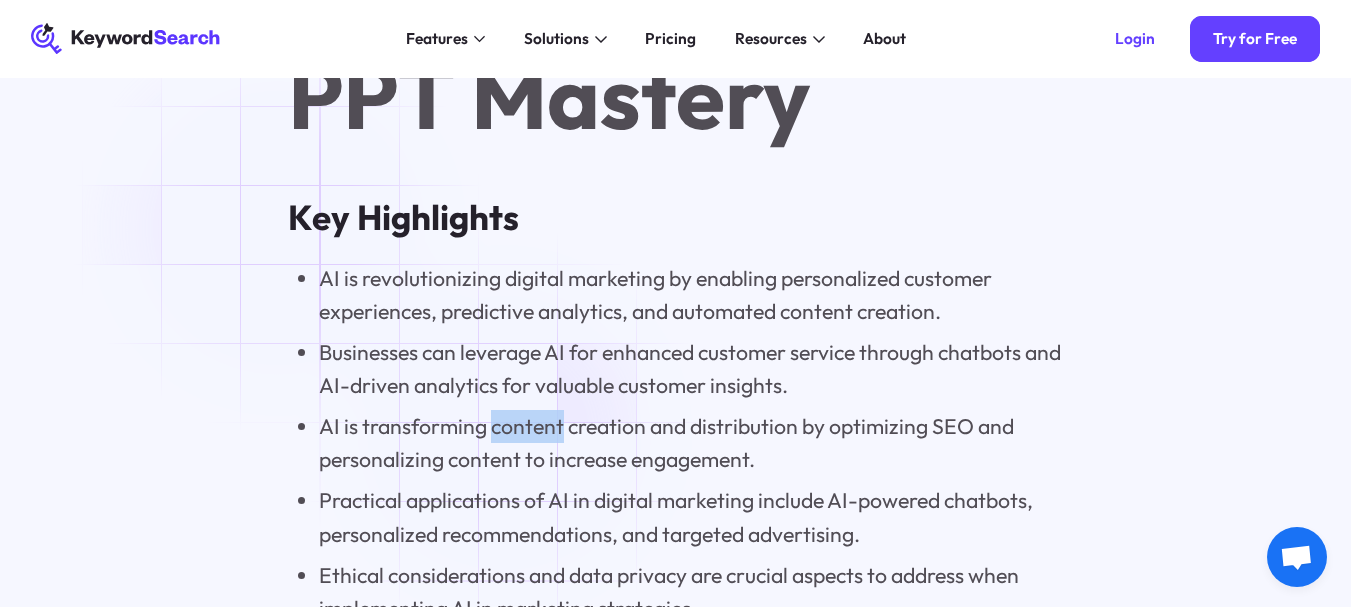 click on "AI is transforming content creation and distribution by optimizing SEO and personalizing content to increase engagement." at bounding box center [691, 443] 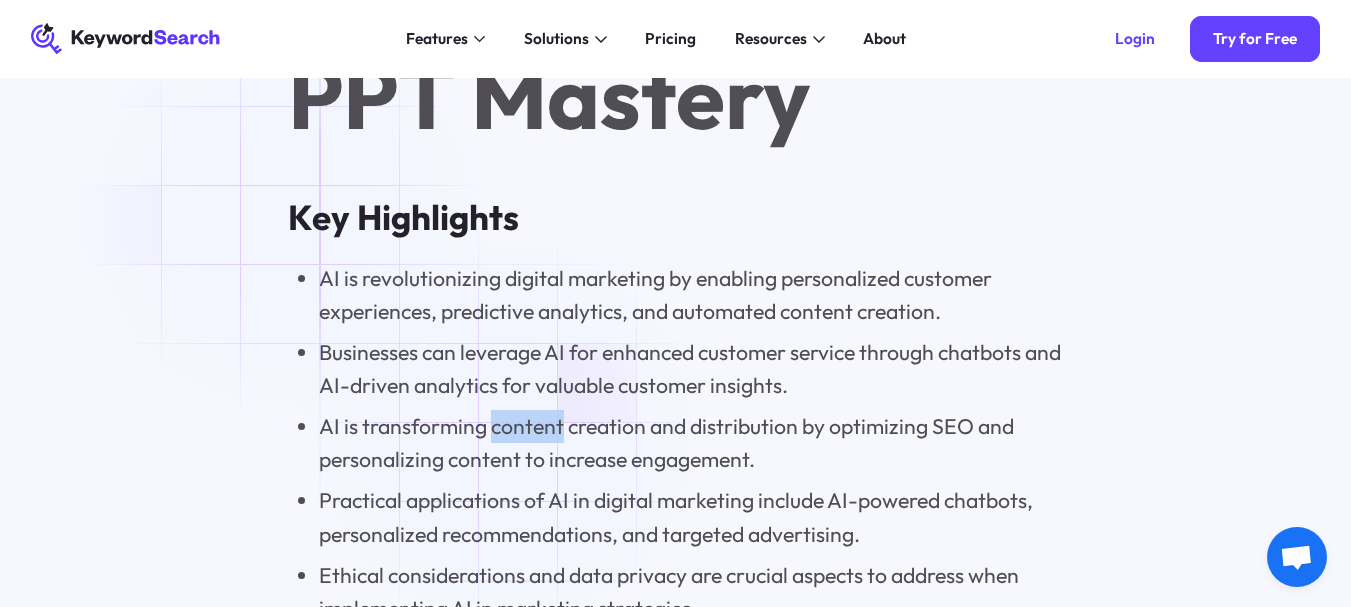 click on "AI is transforming content creation and distribution by optimizing SEO and personalizing content to increase engagement." at bounding box center [691, 443] 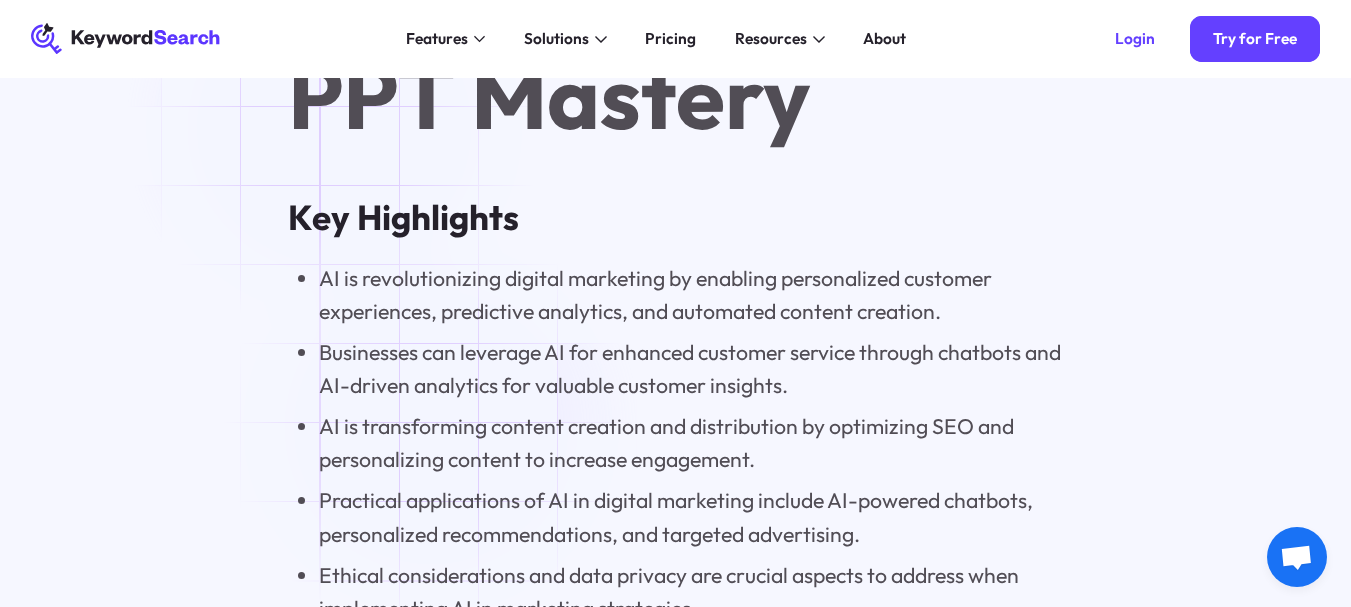 click on "AI is transforming content creation and distribution by optimizing SEO and personalizing content to increase engagement." at bounding box center (691, 443) 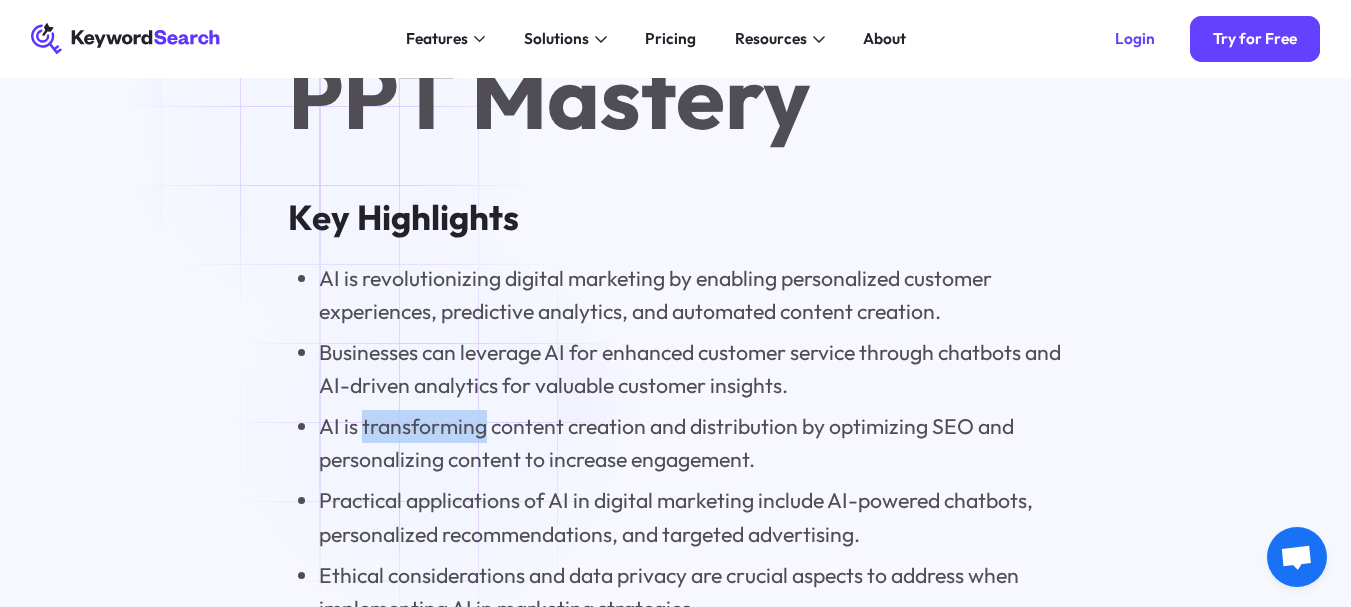 click on "AI is transforming content creation and distribution by optimizing SEO and personalizing content to increase engagement." at bounding box center [691, 443] 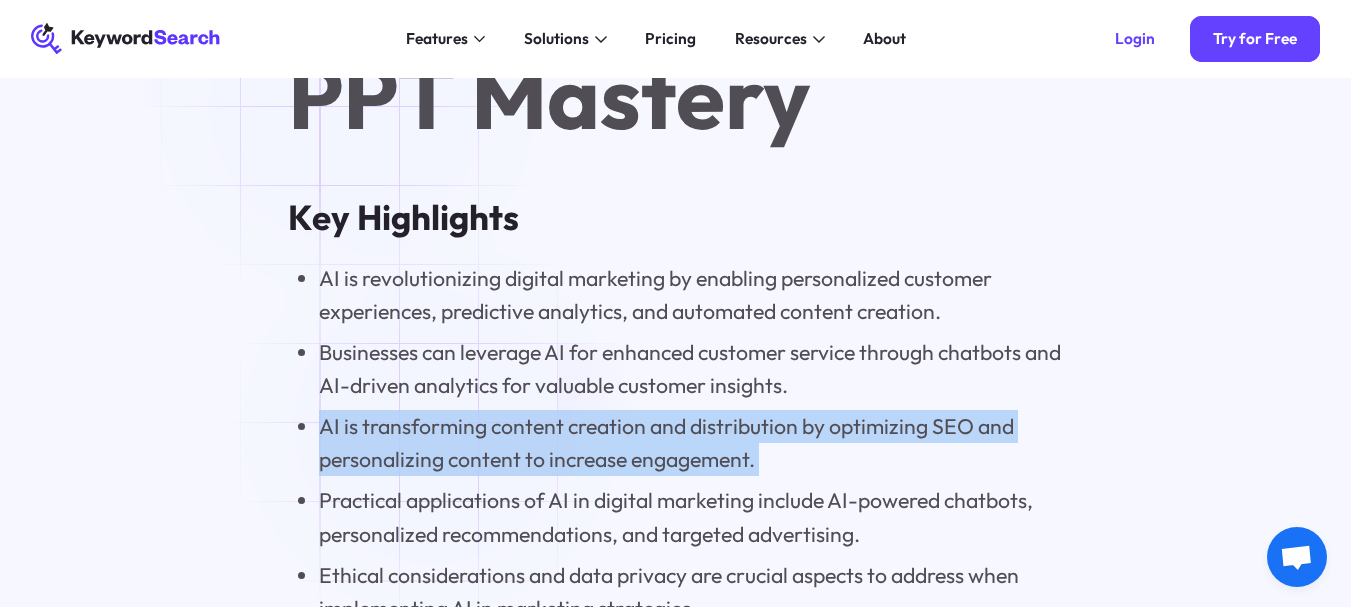 click on "AI is transforming content creation and distribution by optimizing SEO and personalizing content to increase engagement." at bounding box center (691, 443) 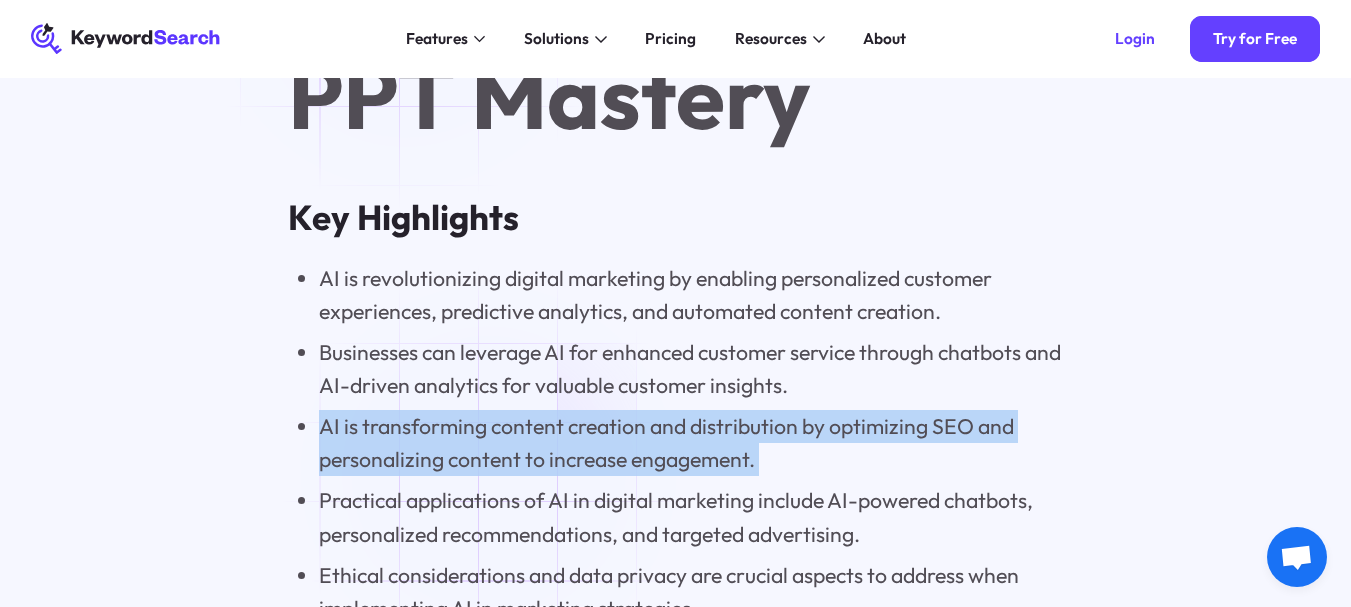 copy on "AI is transforming content creation and distribution by optimizing SEO and personalizing content to increase engagement." 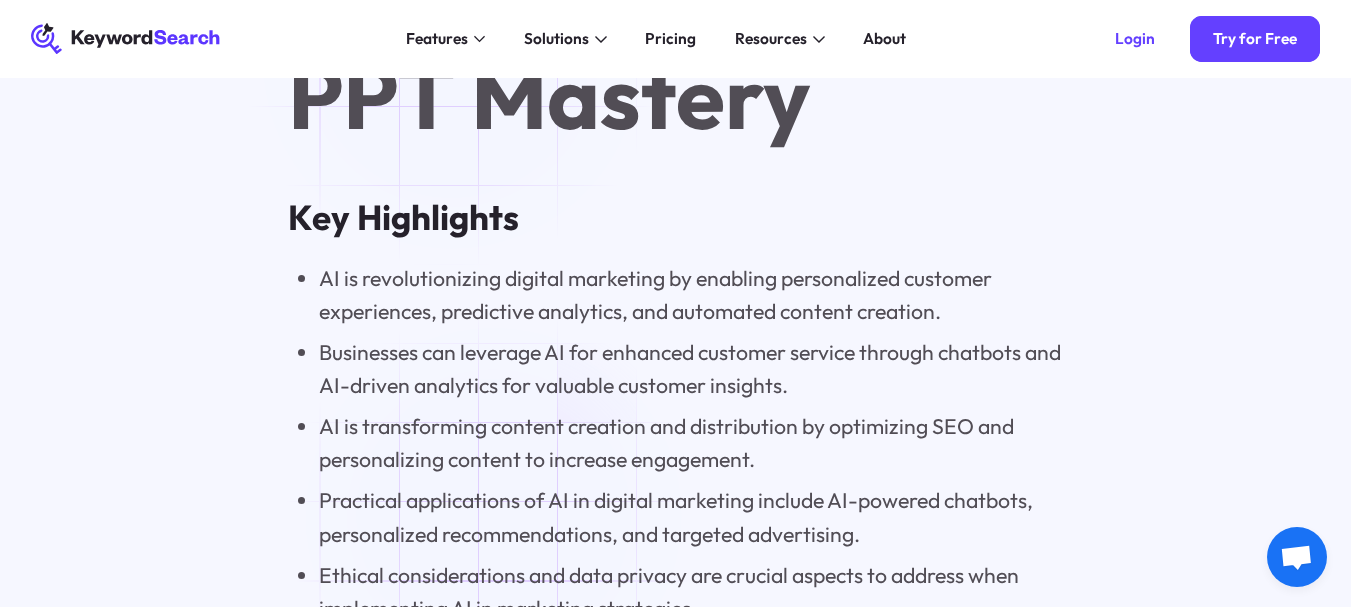 click on "Practical applications of AI in digital marketing include AI-powered chatbots, personalized recommendations, and targeted advertising." at bounding box center [691, 517] 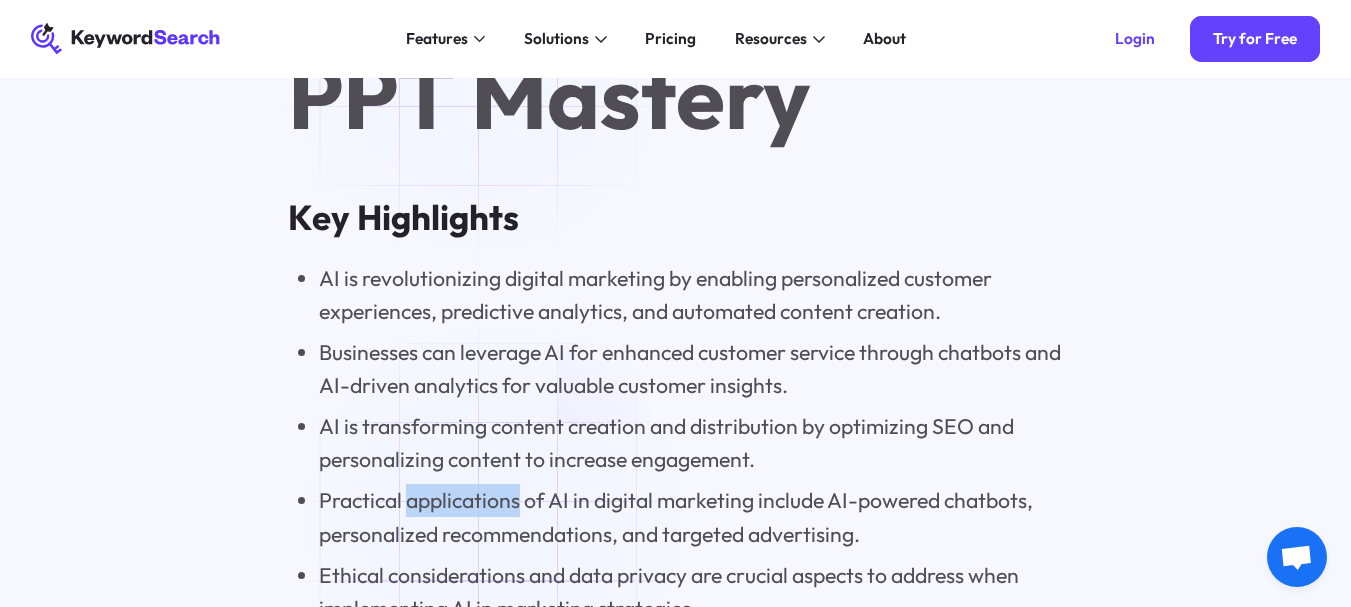 click on "Practical applications of AI in digital marketing include AI-powered chatbots, personalized recommendations, and targeted advertising." at bounding box center [691, 517] 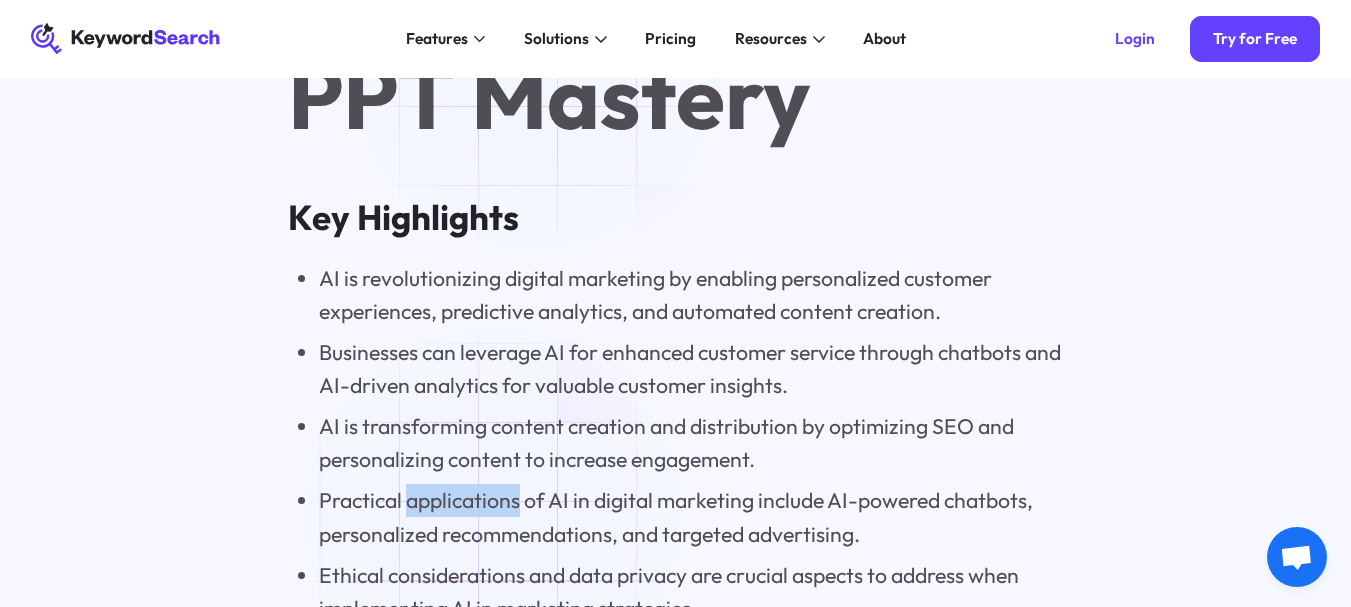 click on "Practical applications of AI in digital marketing include AI-powered chatbots, personalized recommendations, and targeted advertising." at bounding box center (691, 517) 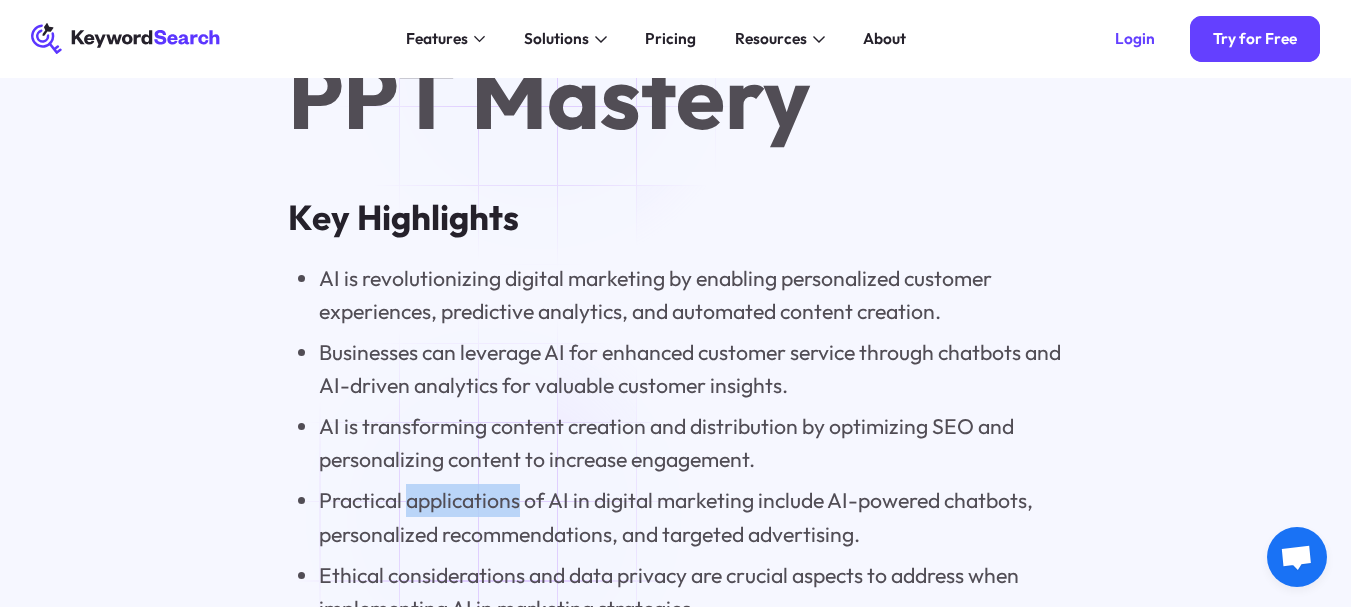 click on "Practical applications of AI in digital marketing include AI-powered chatbots, personalized recommendations, and targeted advertising." at bounding box center [691, 517] 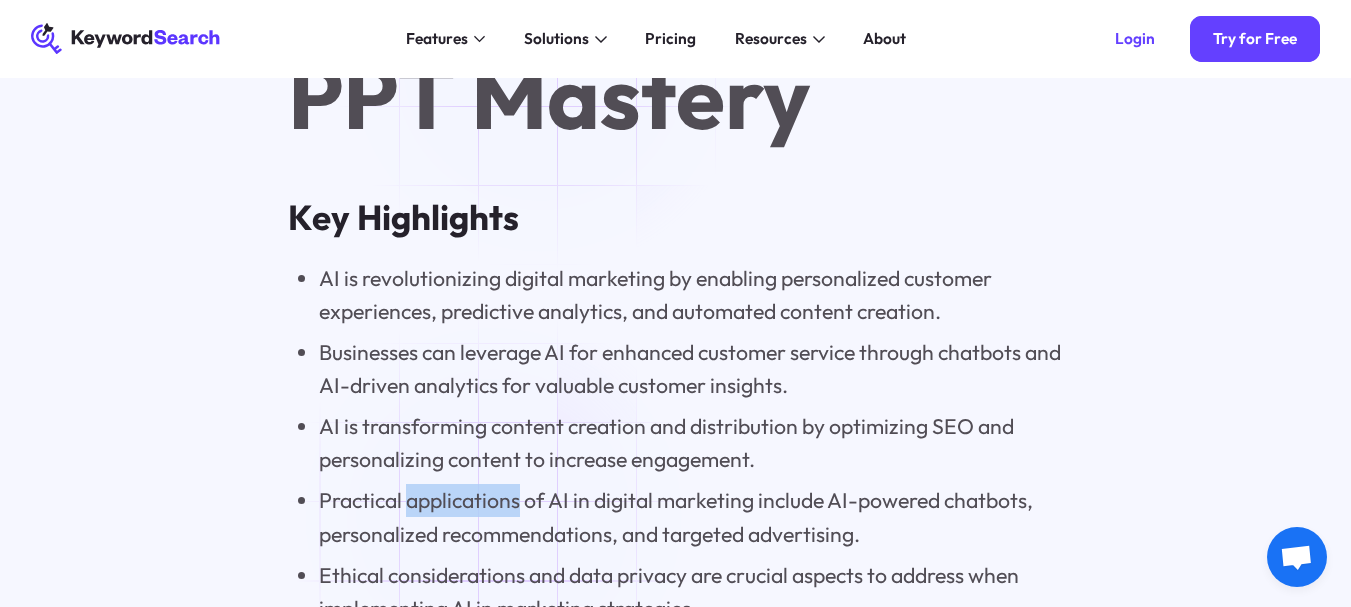 click on "Practical applications of AI in digital marketing include AI-powered chatbots, personalized recommendations, and targeted advertising." at bounding box center [691, 517] 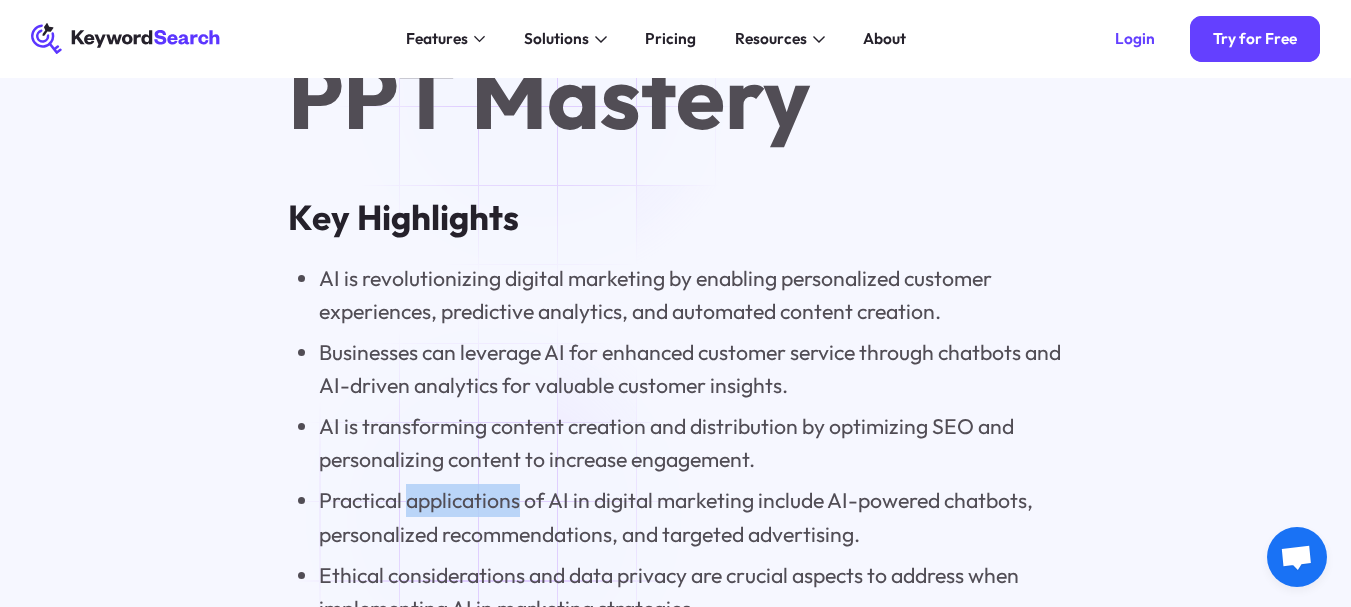 click on "Practical applications of AI in digital marketing include AI-powered chatbots, personalized recommendations, and targeted advertising." at bounding box center (691, 517) 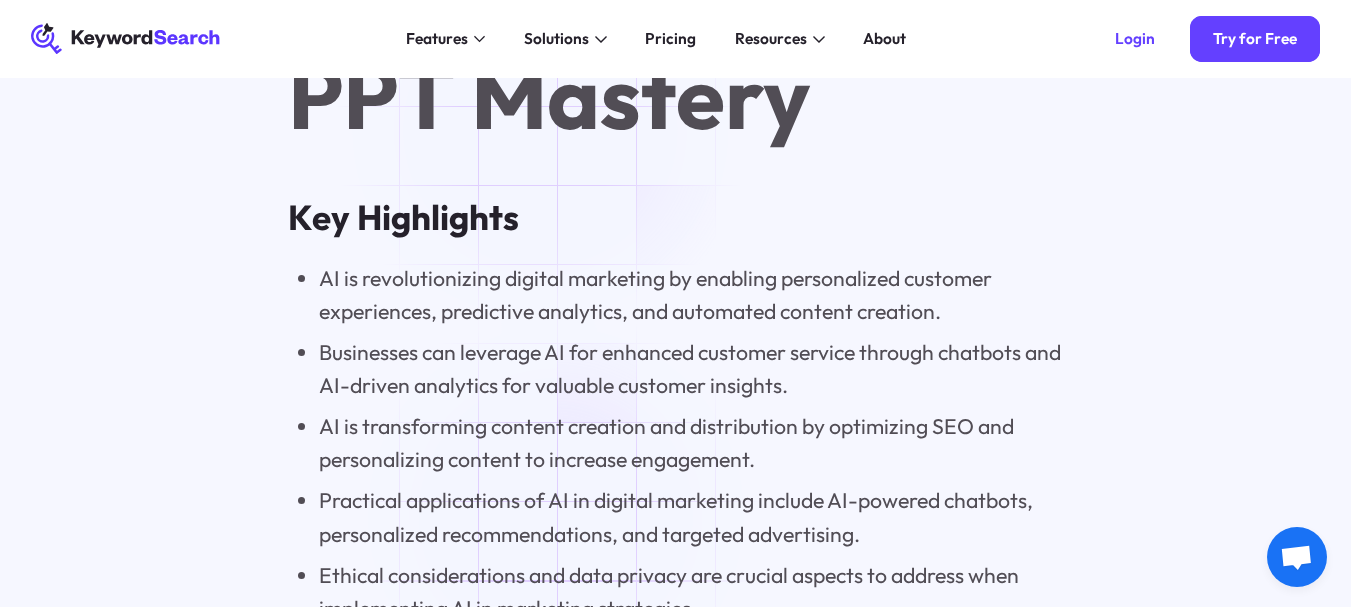 click on "Practical applications of AI in digital marketing include AI-powered chatbots, personalized recommendations, and targeted advertising." at bounding box center [691, 517] 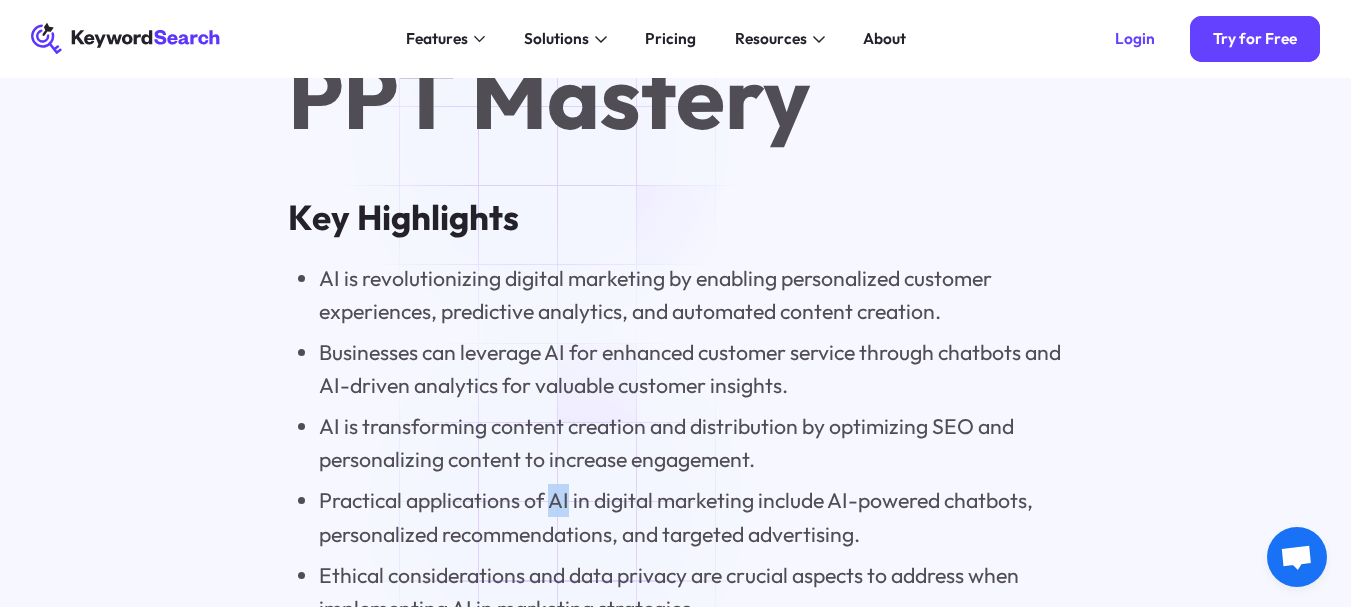 click on "Practical applications of AI in digital marketing include AI-powered chatbots, personalized recommendations, and targeted advertising." at bounding box center [691, 517] 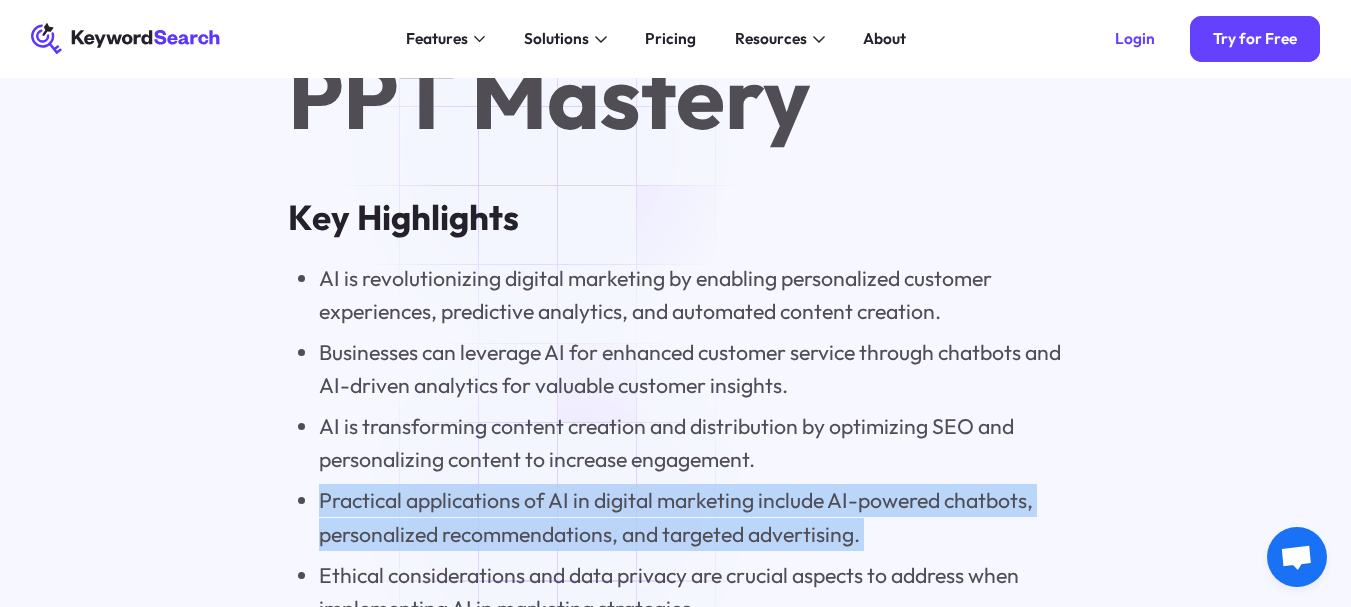 click on "Practical applications of AI in digital marketing include AI-powered chatbots, personalized recommendations, and targeted advertising." at bounding box center (691, 517) 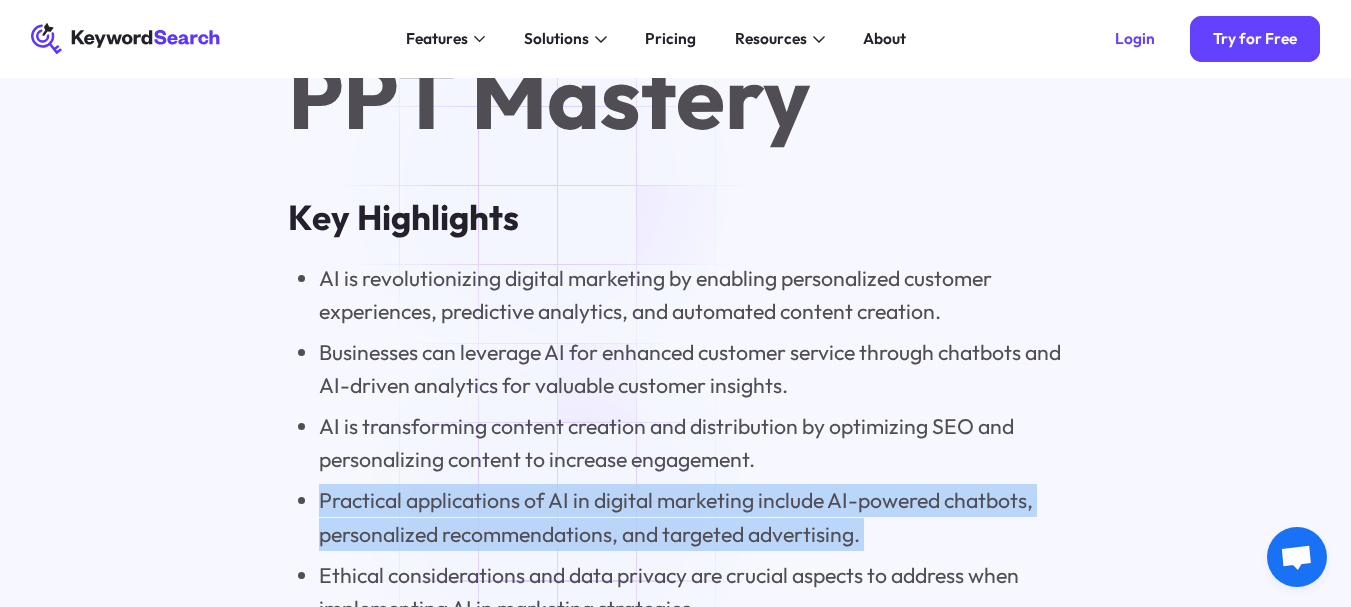 copy on "Practical applications of AI in digital marketing include AI-powered chatbots, personalized recommendations, and targeted advertising." 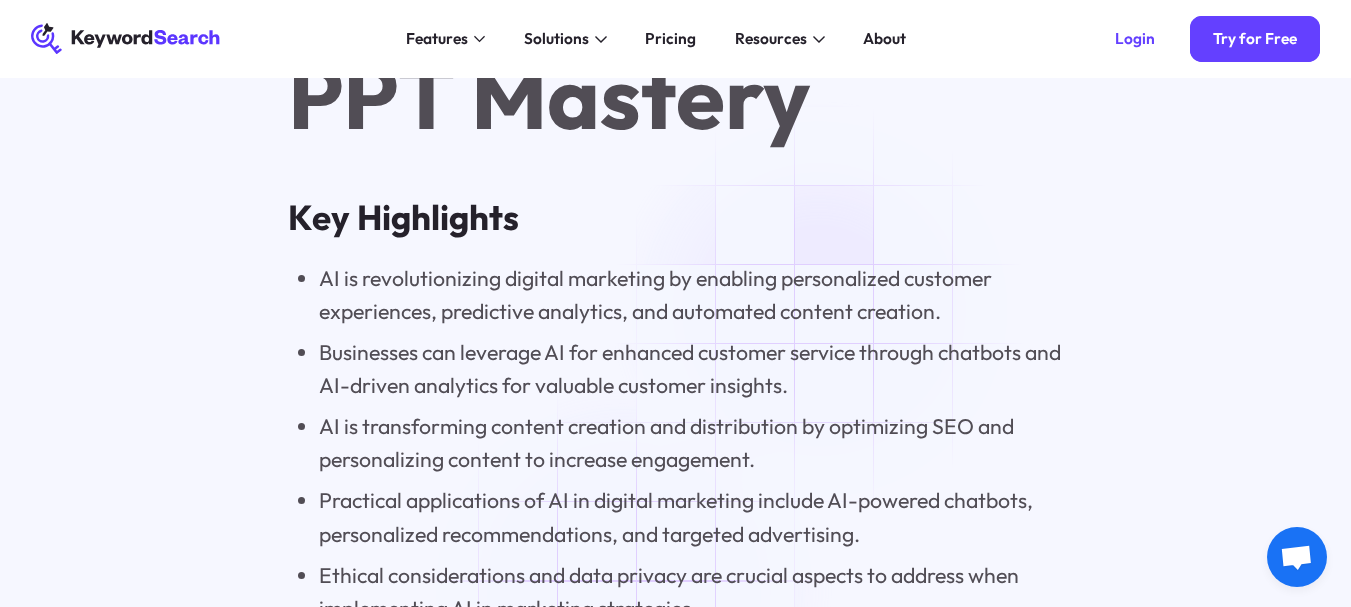 click on "Ethical considerations and data privacy are crucial aspects to address when implementing AI in marketing strategies." at bounding box center (691, 592) 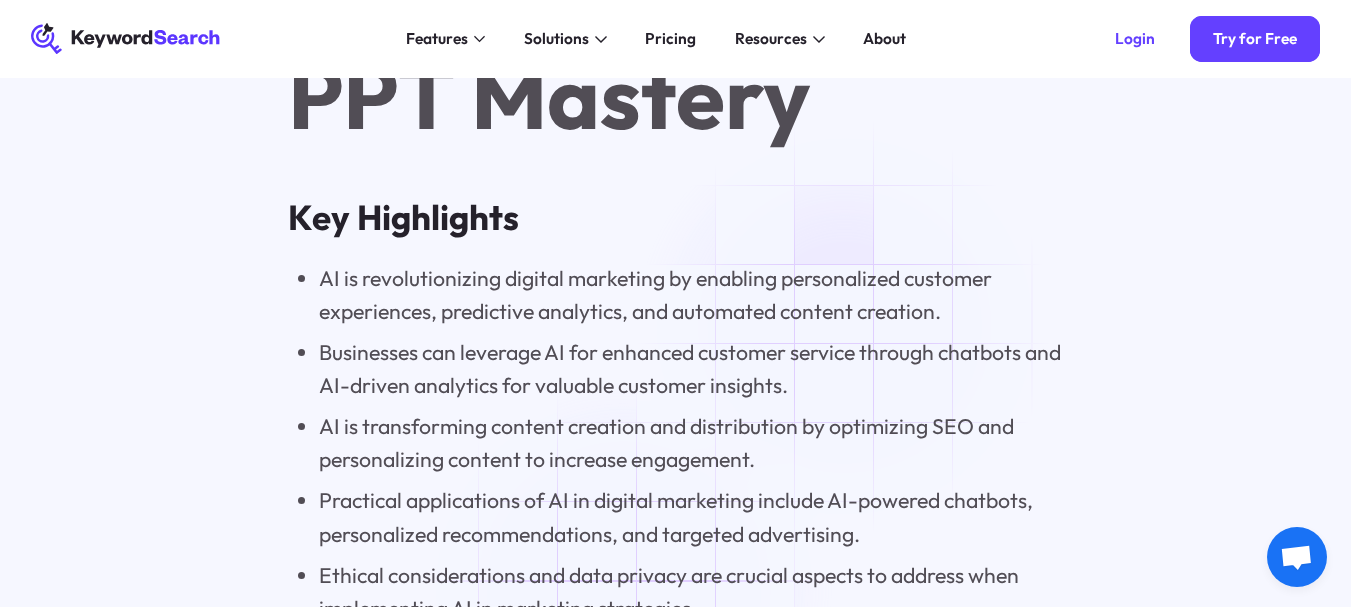 click on "Ethical considerations and data privacy are crucial aspects to address when implementing AI in marketing strategies." at bounding box center [691, 592] 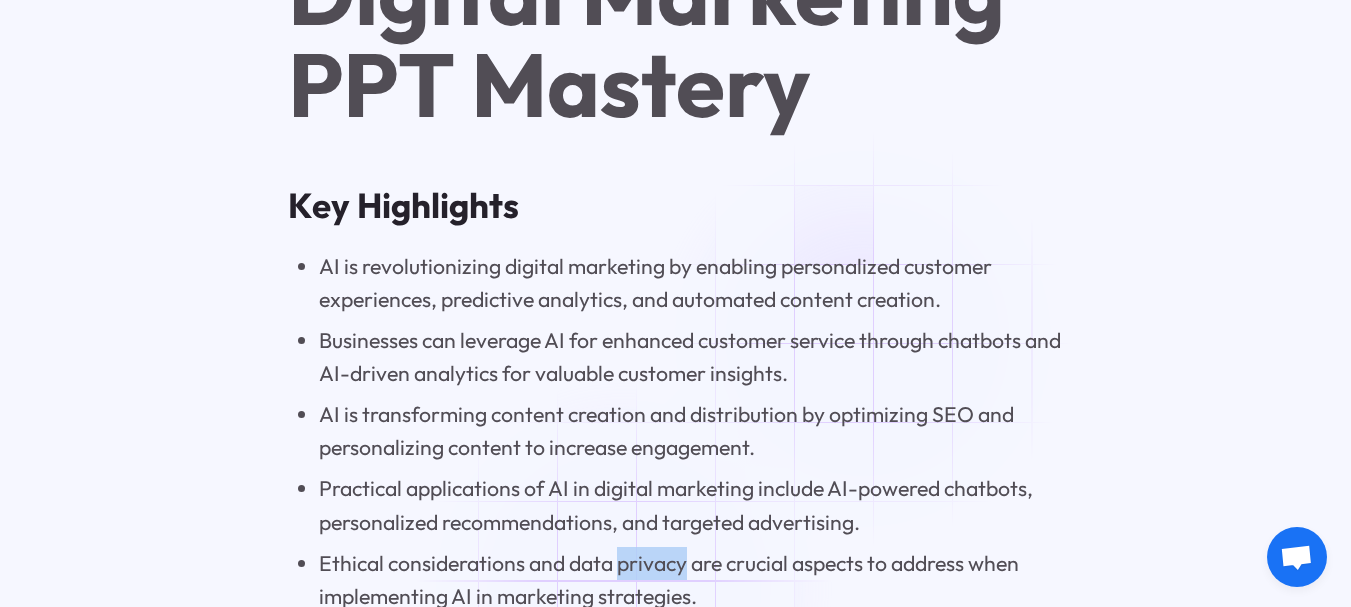click on "Ethical considerations and data privacy are crucial aspects to address when implementing AI in marketing strategies." at bounding box center [691, 580] 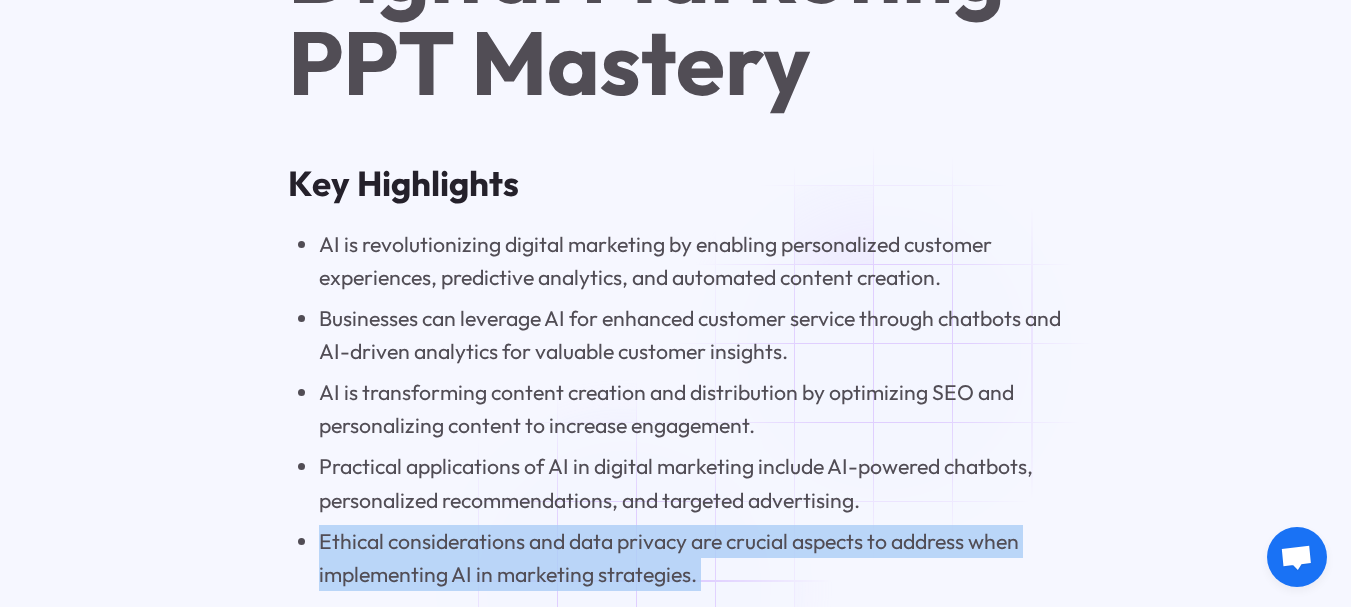 scroll, scrollTop: 1420, scrollLeft: 0, axis: vertical 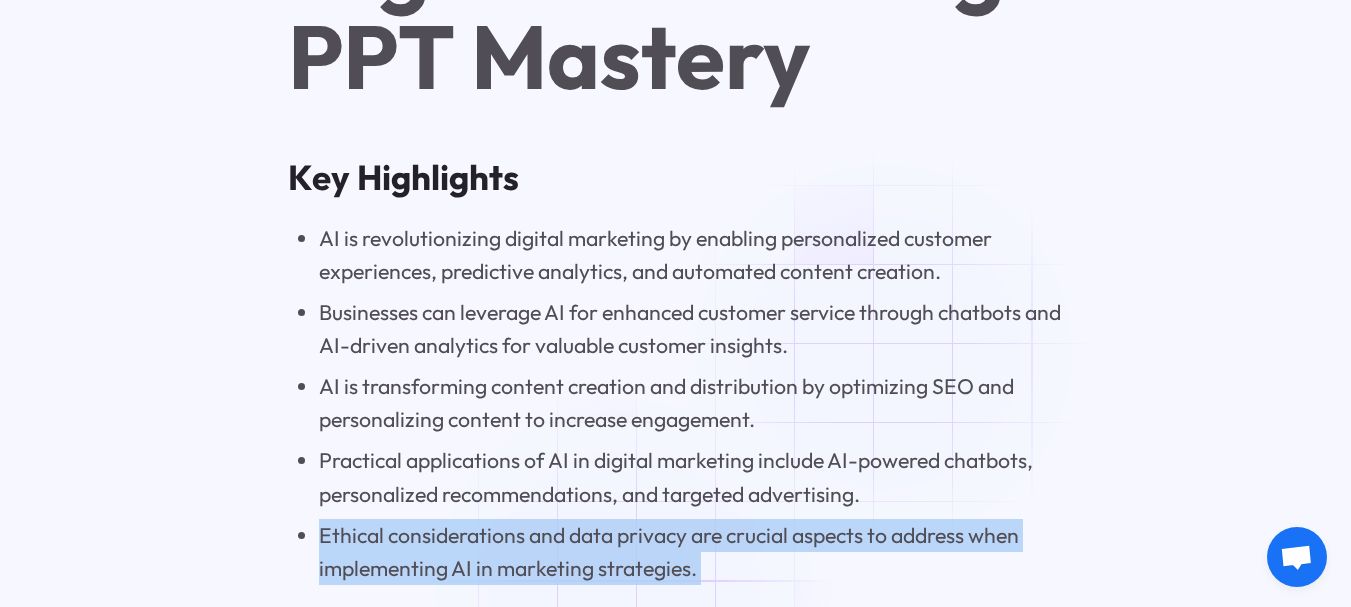 click on "Ethical considerations and data privacy are crucial aspects to address when implementing AI in marketing strategies." at bounding box center (691, 552) 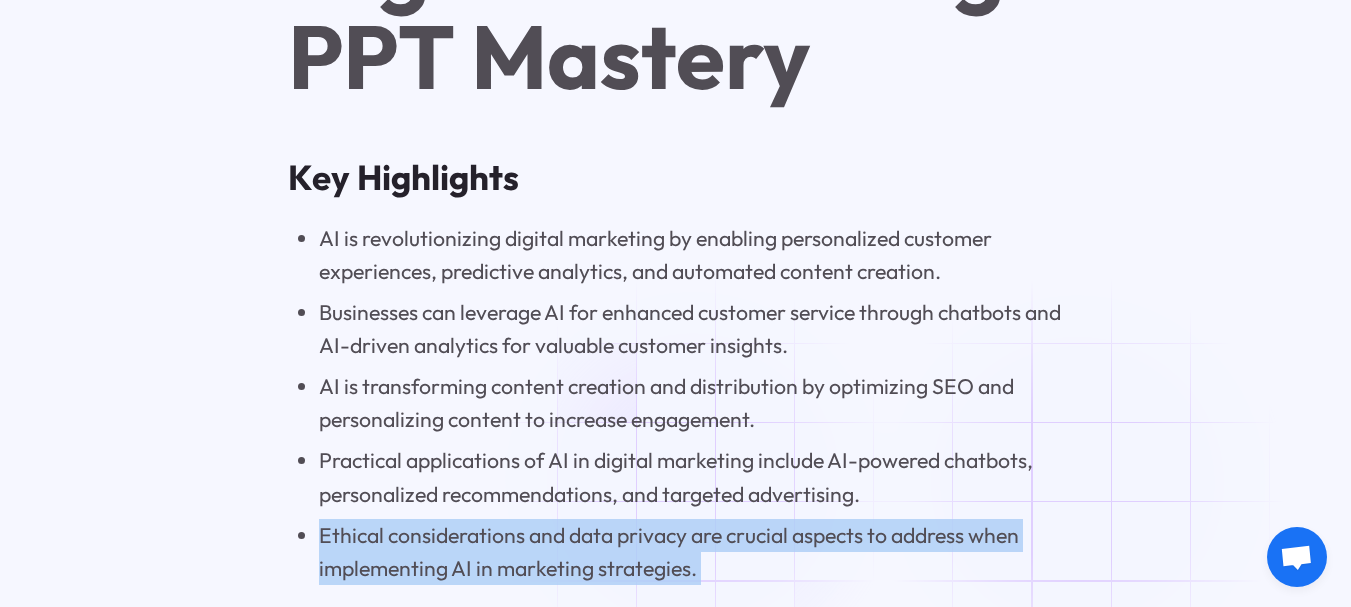 copy on "Ethical considerations and data privacy are crucial aspects to address when implementing AI in marketing strategies." 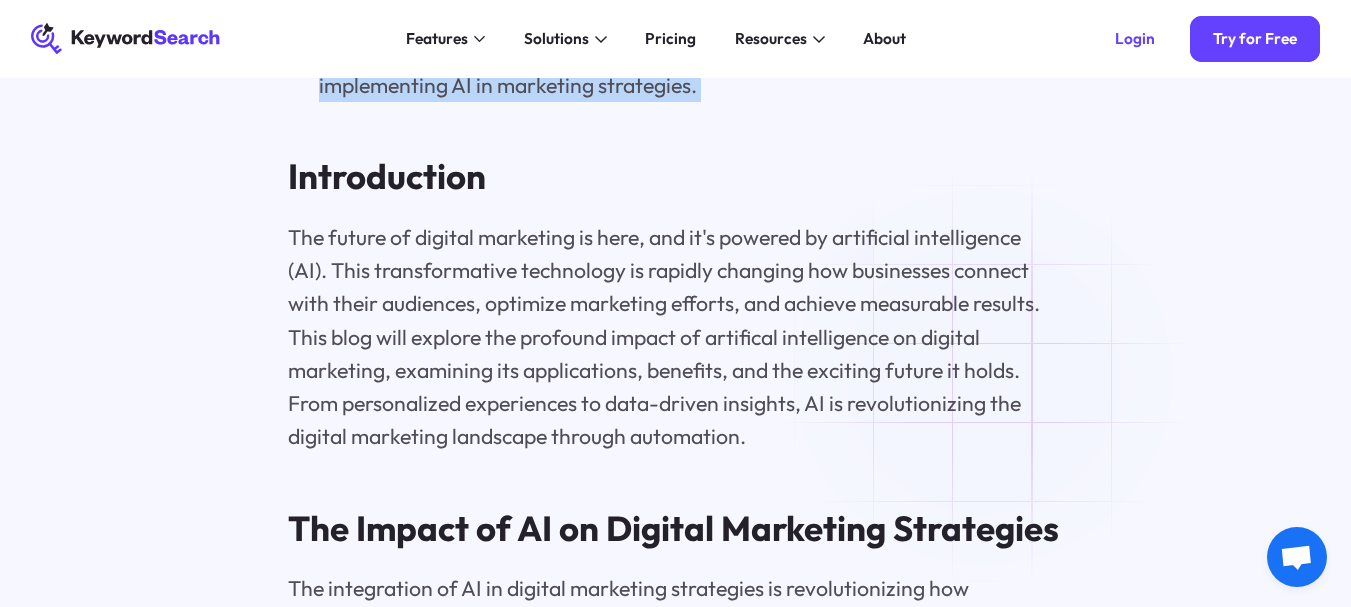 scroll, scrollTop: 1900, scrollLeft: 0, axis: vertical 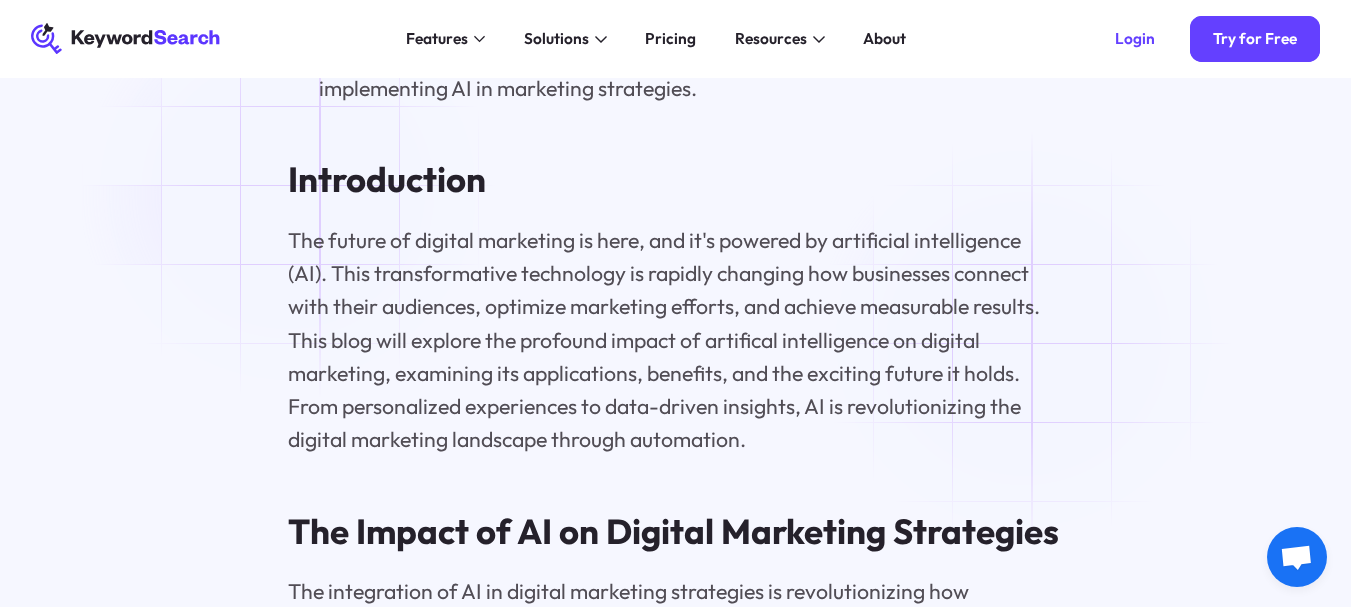 click on "Introduction" at bounding box center [675, 179] 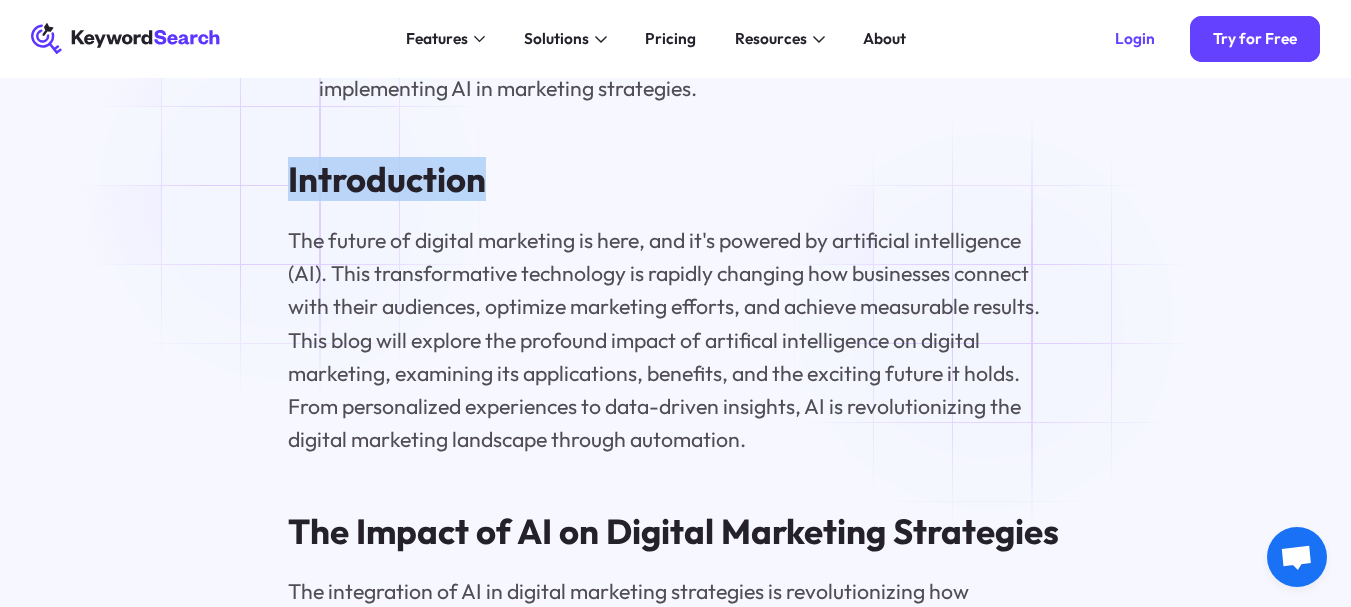 click on "Introduction" at bounding box center (675, 179) 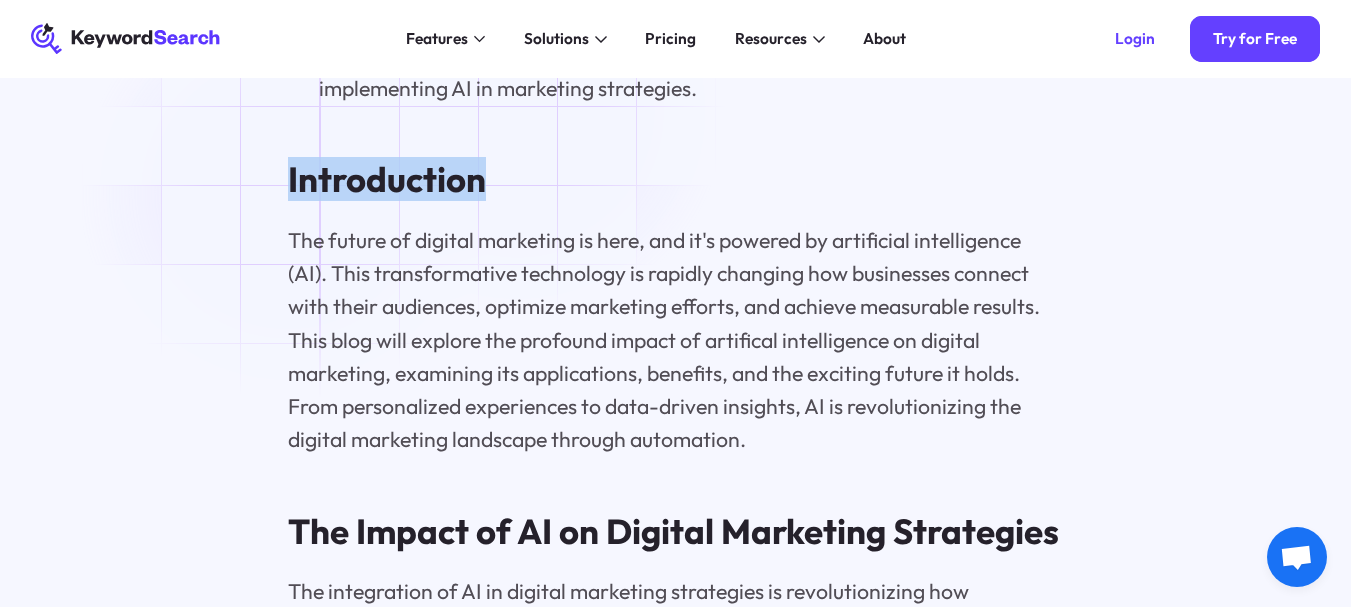 copy on "Introduction" 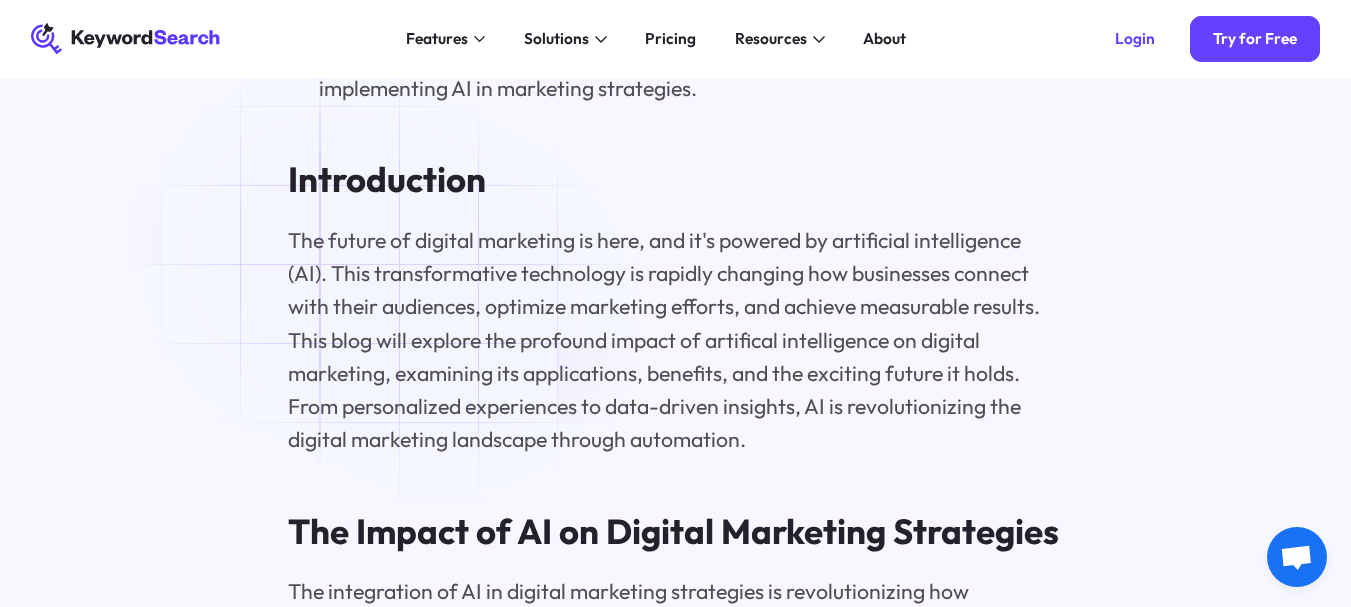 drag, startPoint x: 334, startPoint y: 242, endPoint x: 334, endPoint y: 258, distance: 16 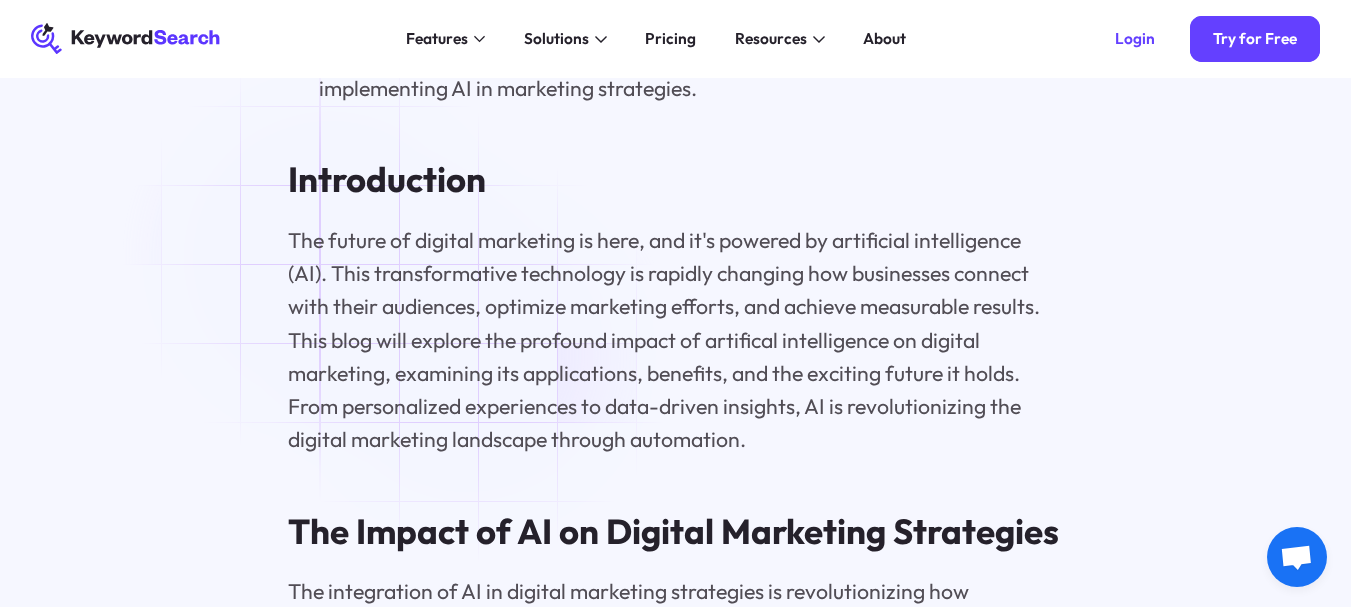 click on "The future of digital marketing is here, and it's powered by artificial intelligence (AI). This transformative technology is rapidly changing how businesses connect with their audiences, optimize marketing efforts, and achieve measurable results. This blog will explore the profound impact of artifical intelligence on digital marketing, examining its applications, benefits, and the exciting future it holds. From personalized experiences to data-driven insights, AI is revolutionizing the digital marketing landscape through automation." at bounding box center [675, 340] 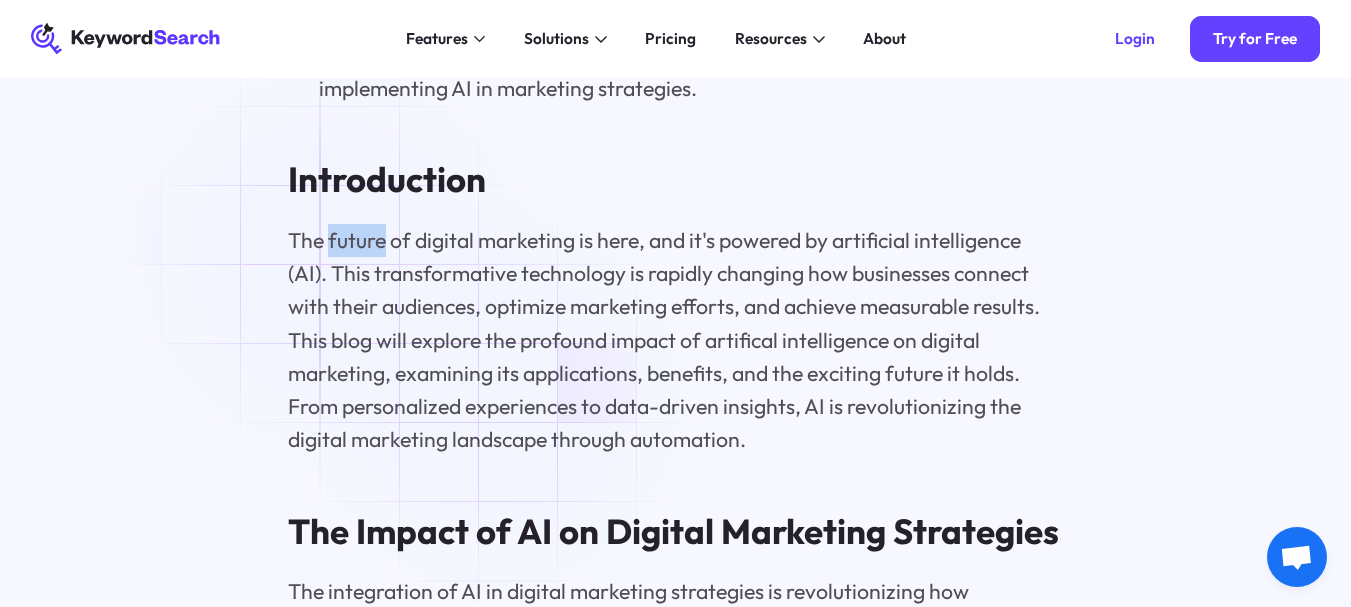 click on "The future of digital marketing is here, and it's powered by artificial intelligence (AI). This transformative technology is rapidly changing how businesses connect with their audiences, optimize marketing efforts, and achieve measurable results. This blog will explore the profound impact of artifical intelligence on digital marketing, examining its applications, benefits, and the exciting future it holds. From personalized experiences to data-driven insights, AI is revolutionizing the digital marketing landscape through automation." at bounding box center (675, 340) 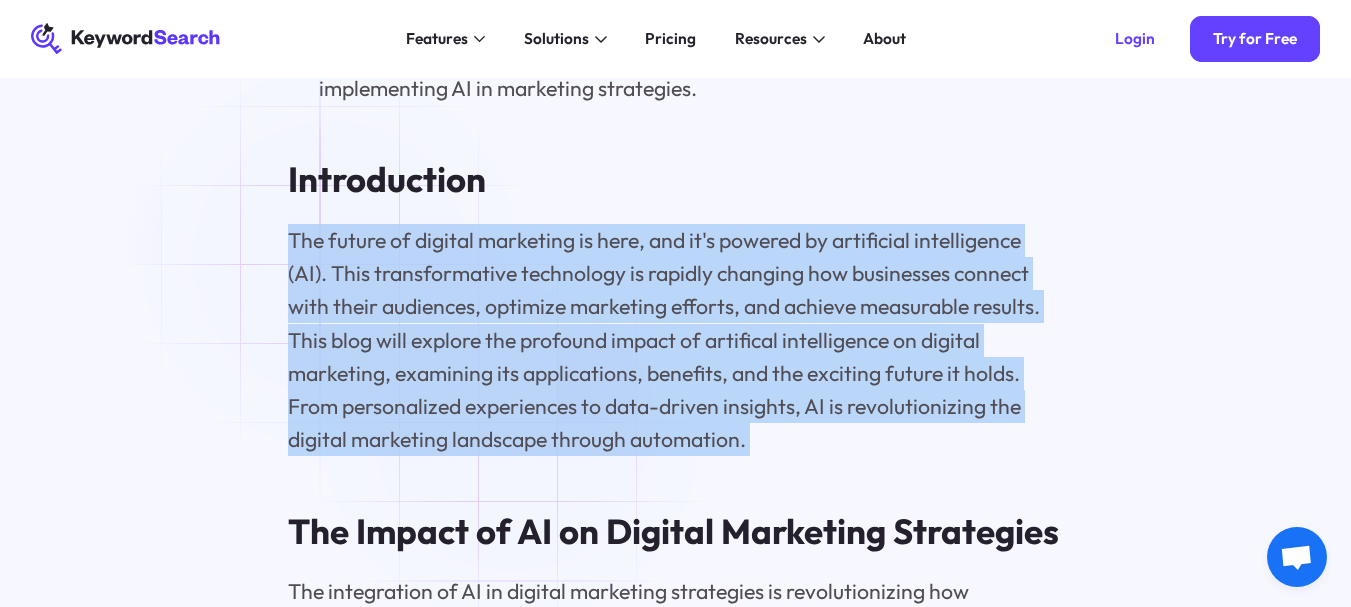 click on "The future of digital marketing is here, and it's powered by artificial intelligence (AI). This transformative technology is rapidly changing how businesses connect with their audiences, optimize marketing efforts, and achieve measurable results. This blog will explore the profound impact of artifical intelligence on digital marketing, examining its applications, benefits, and the exciting future it holds. From personalized experiences to data-driven insights, AI is revolutionizing the digital marketing landscape through automation." at bounding box center (675, 340) 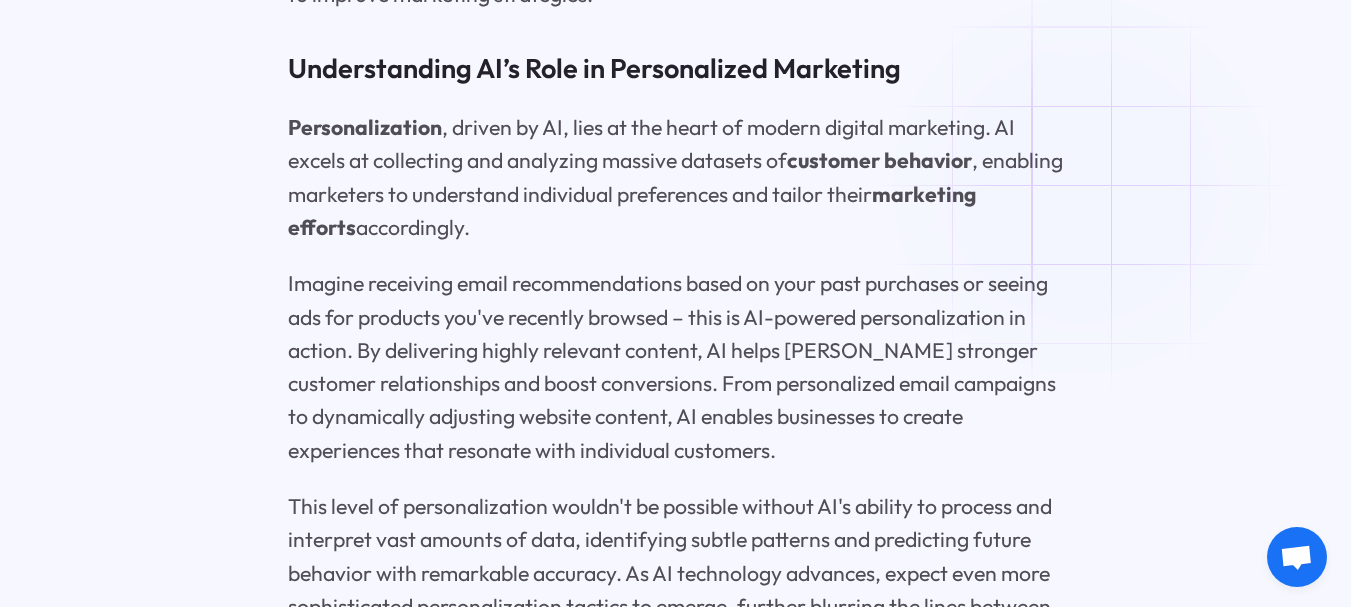 scroll, scrollTop: 3007, scrollLeft: 0, axis: vertical 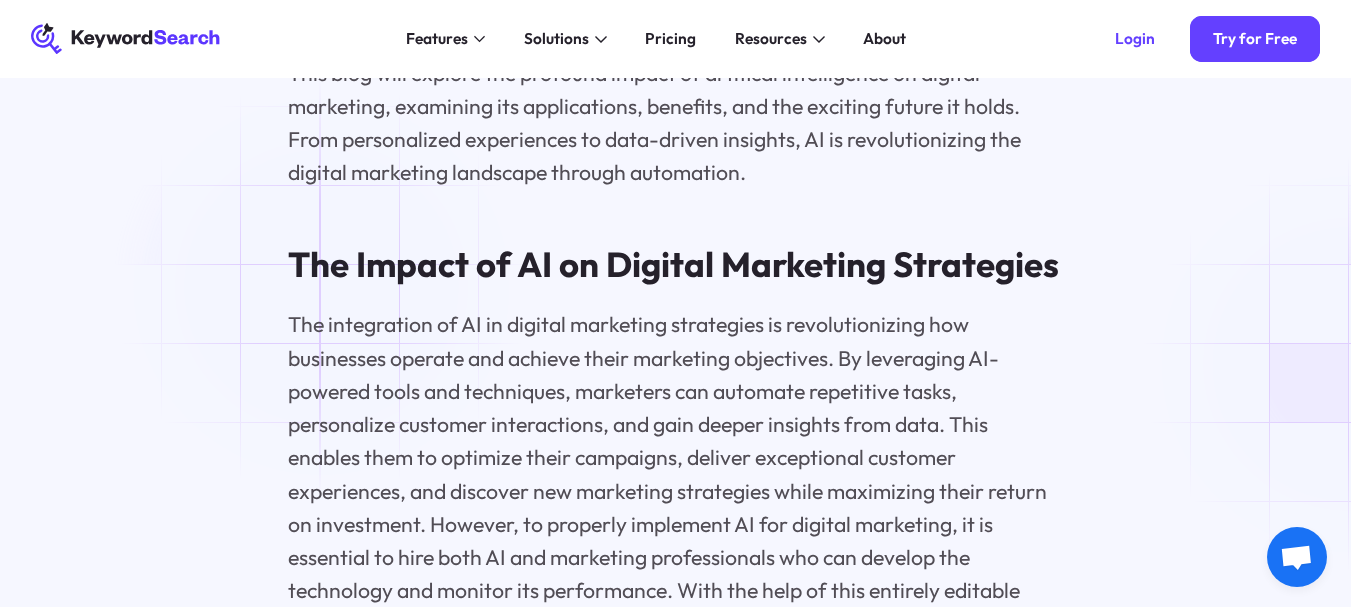 click on "The Impact of AI on Digital Marketing Strategies" at bounding box center (675, 264) 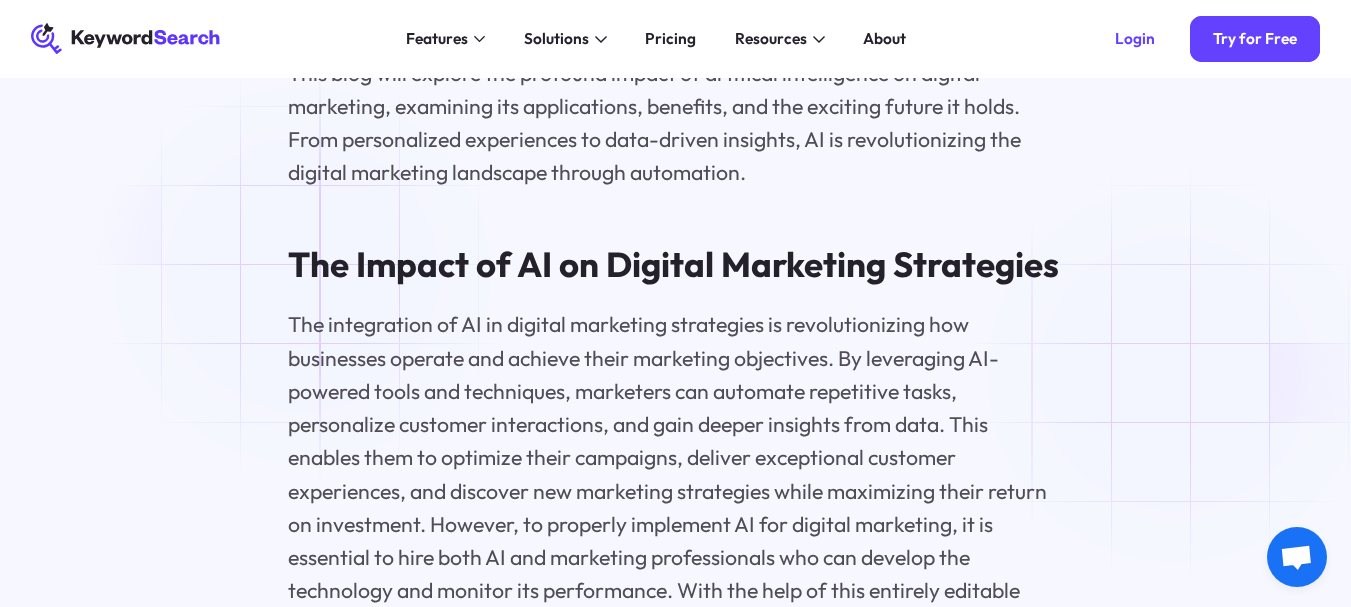 click on "The Impact of AI on Digital Marketing Strategies" at bounding box center (675, 264) 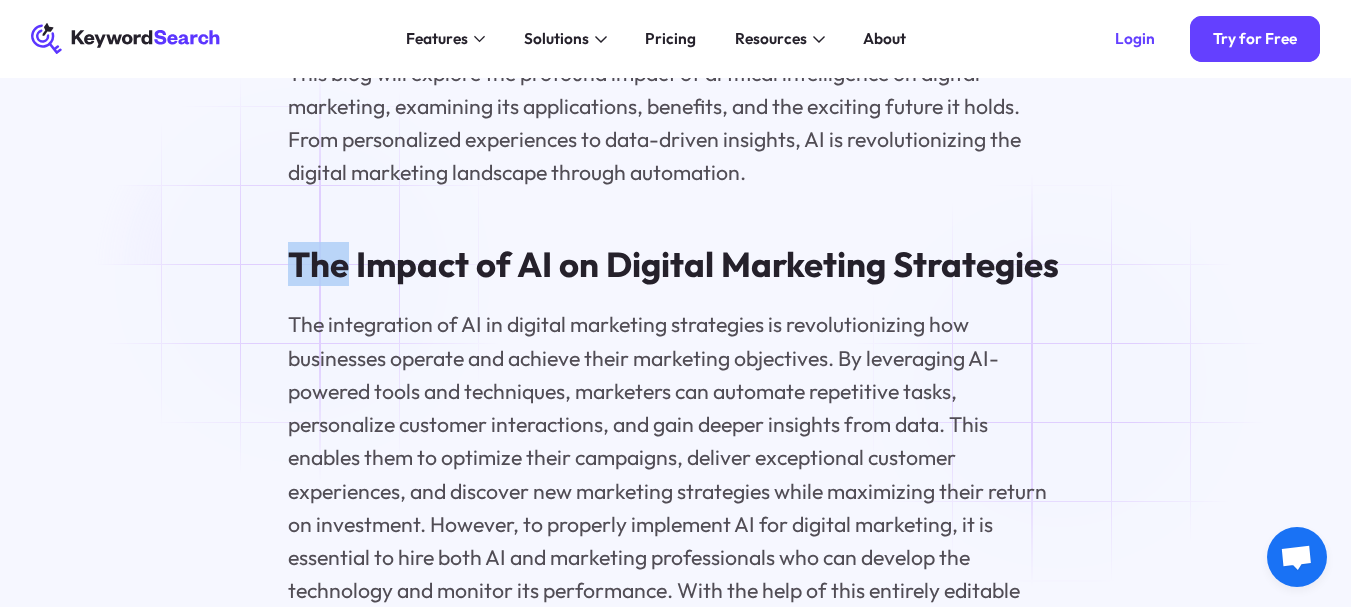 click on "The Impact of AI on Digital Marketing Strategies" at bounding box center [675, 264] 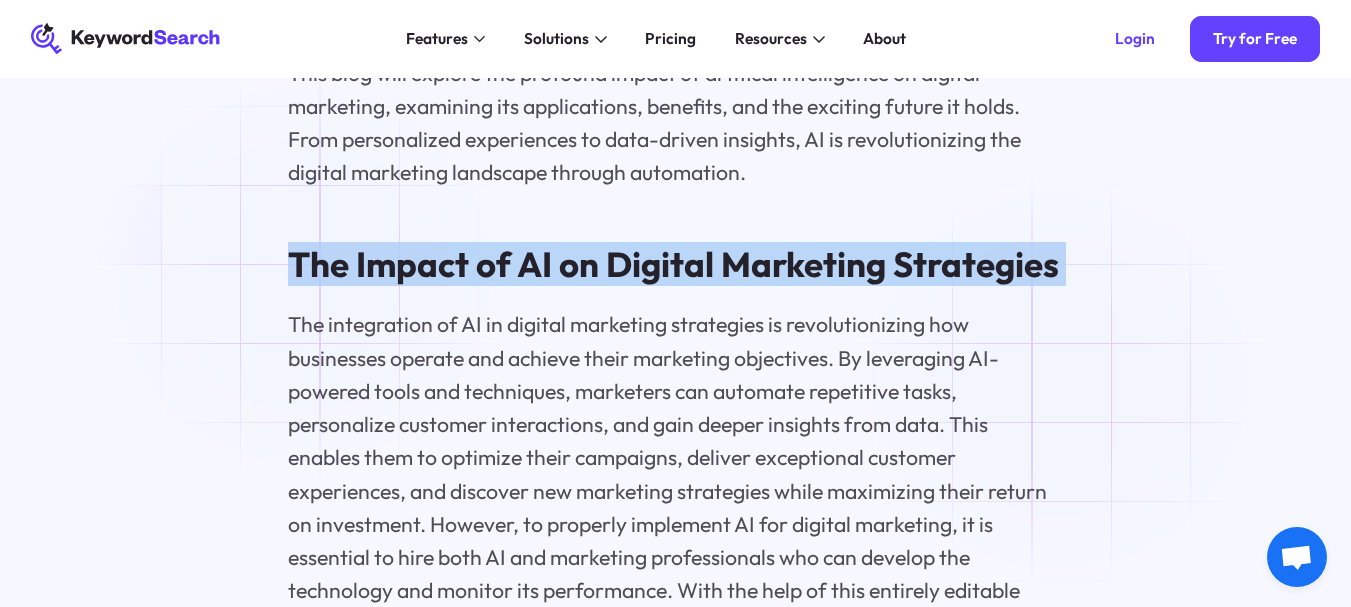 click on "The Impact of AI on Digital Marketing Strategies" at bounding box center [675, 264] 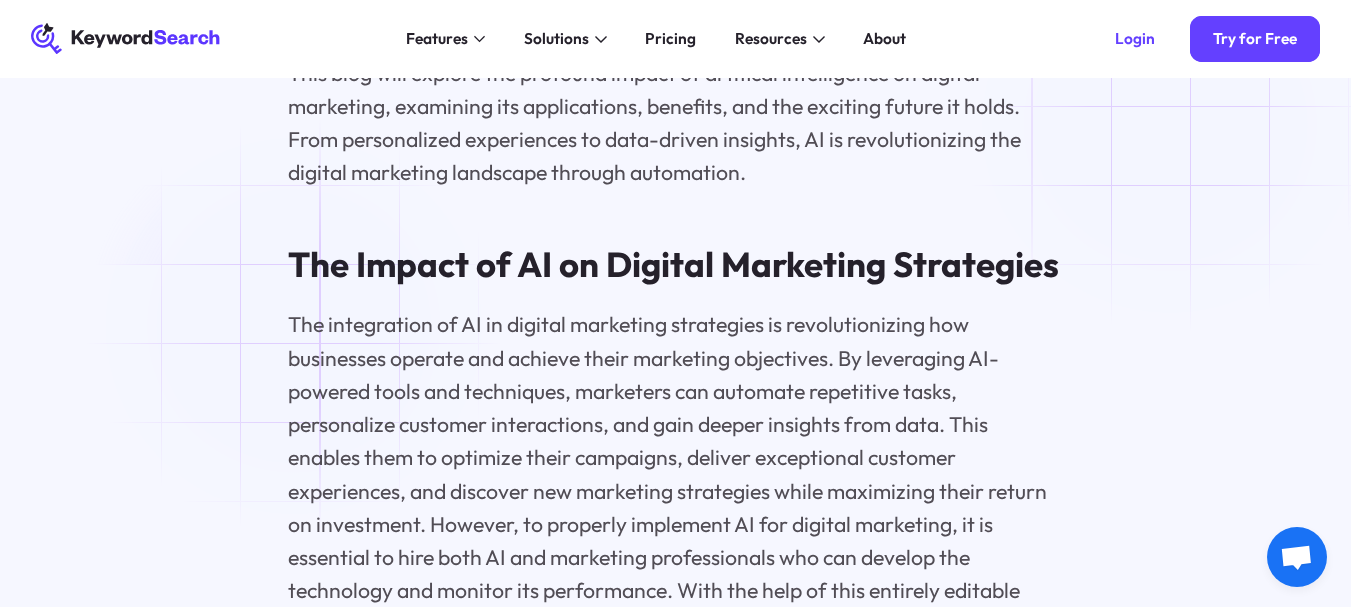 click on "The integration of AI in digital marketing strategies is revolutionizing how businesses operate and achieve their marketing objectives. By leveraging AI-powered tools and techniques, marketers can automate repetitive tasks, personalize customer interactions, and gain deeper insights from data. This enables them to optimize their campaigns, deliver exceptional customer experiences, and discover new marketing strategies while maximizing their return on investment. However, to properly implement AI for digital marketing, it is essential to hire both AI and marketing professionals who can develop the technology and monitor its performance. With the help of this entirely editable deck, marketing professionals and tech enthusiasts can showcase the industries that employ AI in digital marketing and how it impacts their strategies." at bounding box center [675, 491] 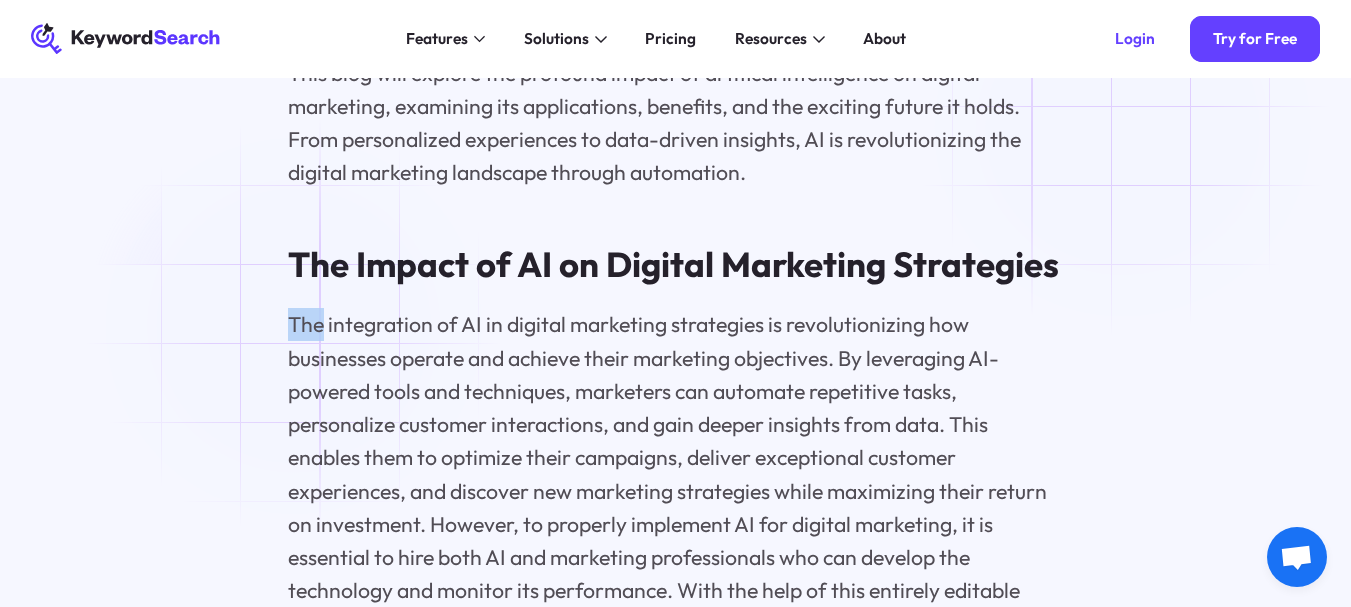 click on "The integration of AI in digital marketing strategies is revolutionizing how businesses operate and achieve their marketing objectives. By leveraging AI-powered tools and techniques, marketers can automate repetitive tasks, personalize customer interactions, and gain deeper insights from data. This enables them to optimize their campaigns, deliver exceptional customer experiences, and discover new marketing strategies while maximizing their return on investment. However, to properly implement AI for digital marketing, it is essential to hire both AI and marketing professionals who can develop the technology and monitor its performance. With the help of this entirely editable deck, marketing professionals and tech enthusiasts can showcase the industries that employ AI in digital marketing and how it impacts their strategies." at bounding box center (675, 491) 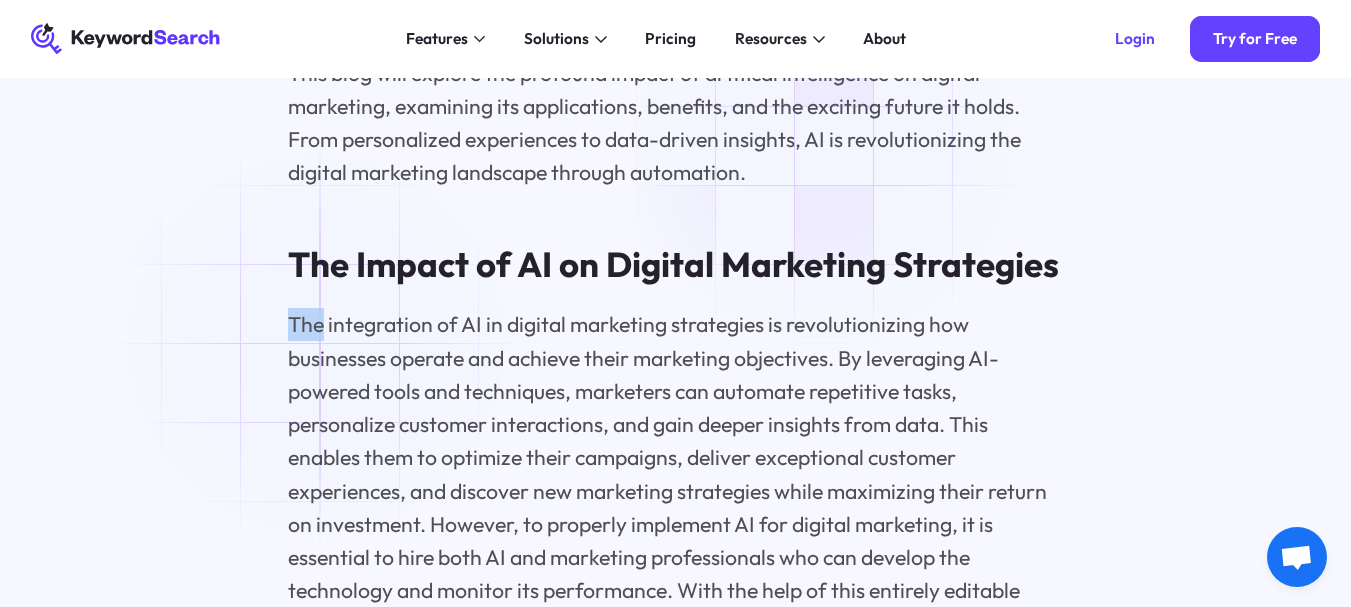 click on "The integration of AI in digital marketing strategies is revolutionizing how businesses operate and achieve their marketing objectives. By leveraging AI-powered tools and techniques, marketers can automate repetitive tasks, personalize customer interactions, and gain deeper insights from data. This enables them to optimize their campaigns, deliver exceptional customer experiences, and discover new marketing strategies while maximizing their return on investment. However, to properly implement AI for digital marketing, it is essential to hire both AI and marketing professionals who can develop the technology and monitor its performance. With the help of this entirely editable deck, marketing professionals and tech enthusiasts can showcase the industries that employ AI in digital marketing and how it impacts their strategies." at bounding box center [675, 491] 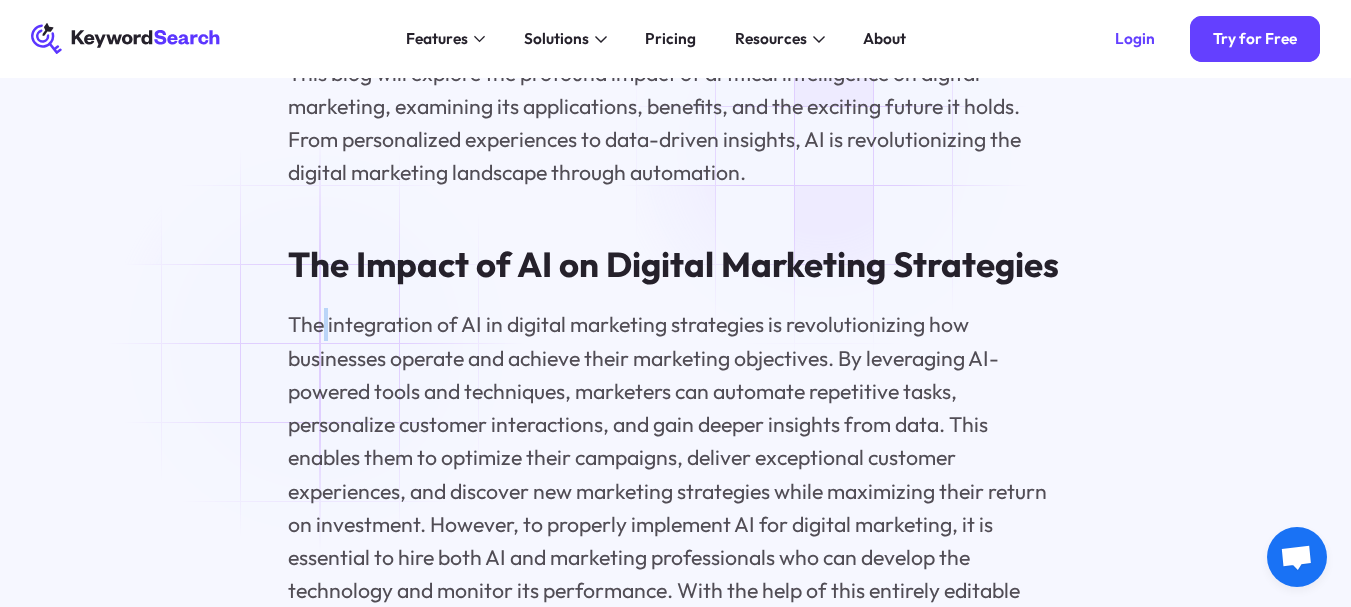 click on "The integration of AI in digital marketing strategies is revolutionizing how businesses operate and achieve their marketing objectives. By leveraging AI-powered tools and techniques, marketers can automate repetitive tasks, personalize customer interactions, and gain deeper insights from data. This enables them to optimize their campaigns, deliver exceptional customer experiences, and discover new marketing strategies while maximizing their return on investment. However, to properly implement AI for digital marketing, it is essential to hire both AI and marketing professionals who can develop the technology and monitor its performance. With the help of this entirely editable deck, marketing professionals and tech enthusiasts can showcase the industries that employ AI in digital marketing and how it impacts their strategies." at bounding box center (675, 491) 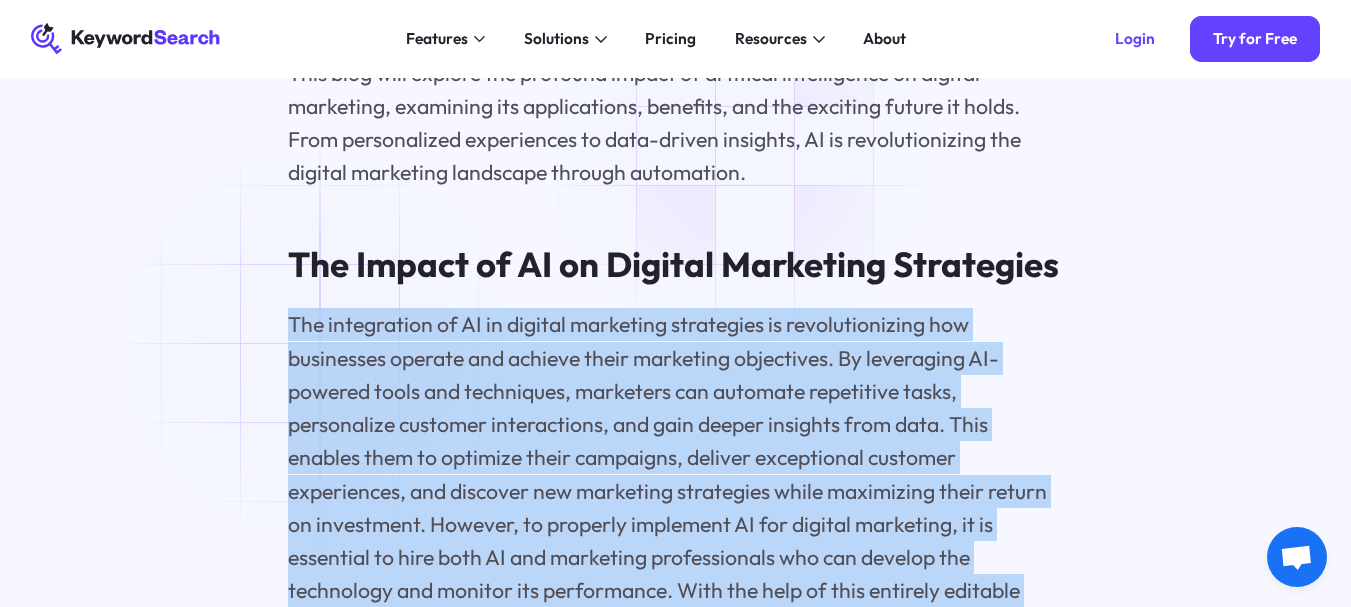 click on "The integration of AI in digital marketing strategies is revolutionizing how businesses operate and achieve their marketing objectives. By leveraging AI-powered tools and techniques, marketers can automate repetitive tasks, personalize customer interactions, and gain deeper insights from data. This enables them to optimize their campaigns, deliver exceptional customer experiences, and discover new marketing strategies while maximizing their return on investment. However, to properly implement AI for digital marketing, it is essential to hire both AI and marketing professionals who can develop the technology and monitor its performance. With the help of this entirely editable deck, marketing professionals and tech enthusiasts can showcase the industries that employ AI in digital marketing and how it impacts their strategies." at bounding box center [675, 491] 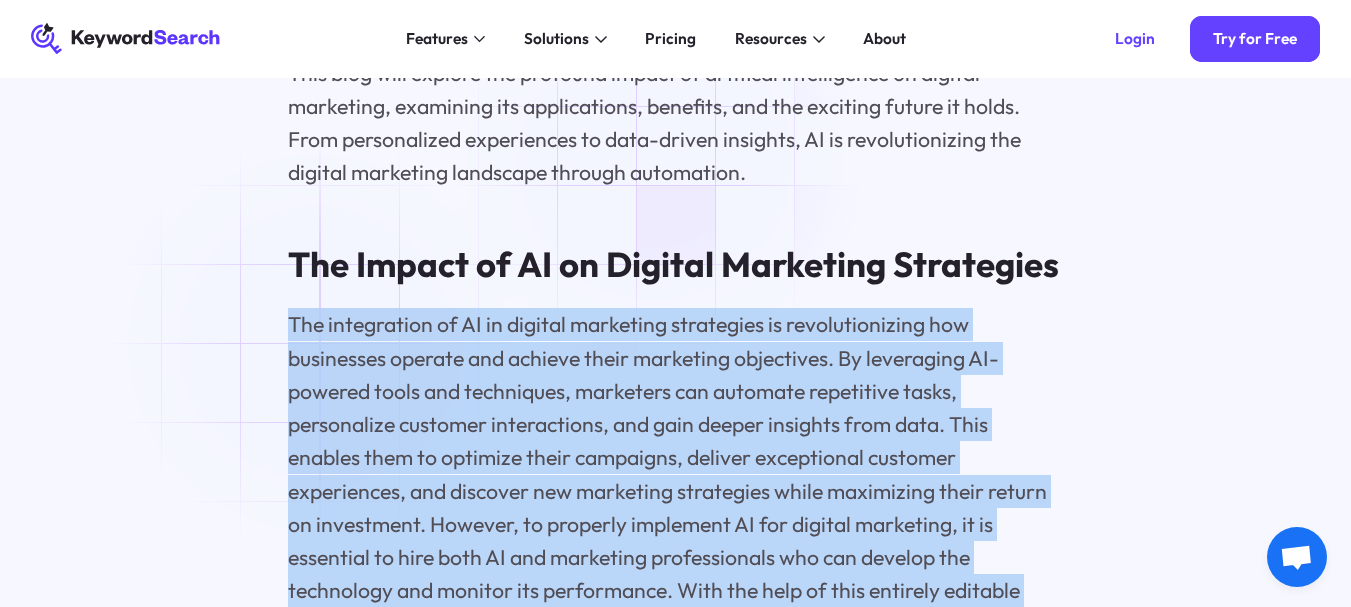 click on "The integration of AI in digital marketing strategies is revolutionizing how businesses operate and achieve their marketing objectives. By leveraging AI-powered tools and techniques, marketers can automate repetitive tasks, personalize customer interactions, and gain deeper insights from data. This enables them to optimize their campaigns, deliver exceptional customer experiences, and discover new marketing strategies while maximizing their return on investment. However, to properly implement AI for digital marketing, it is essential to hire both AI and marketing professionals who can develop the technology and monitor its performance. With the help of this entirely editable deck, marketing professionals and tech enthusiasts can showcase the industries that employ AI in digital marketing and how it impacts their strategies." at bounding box center [675, 491] 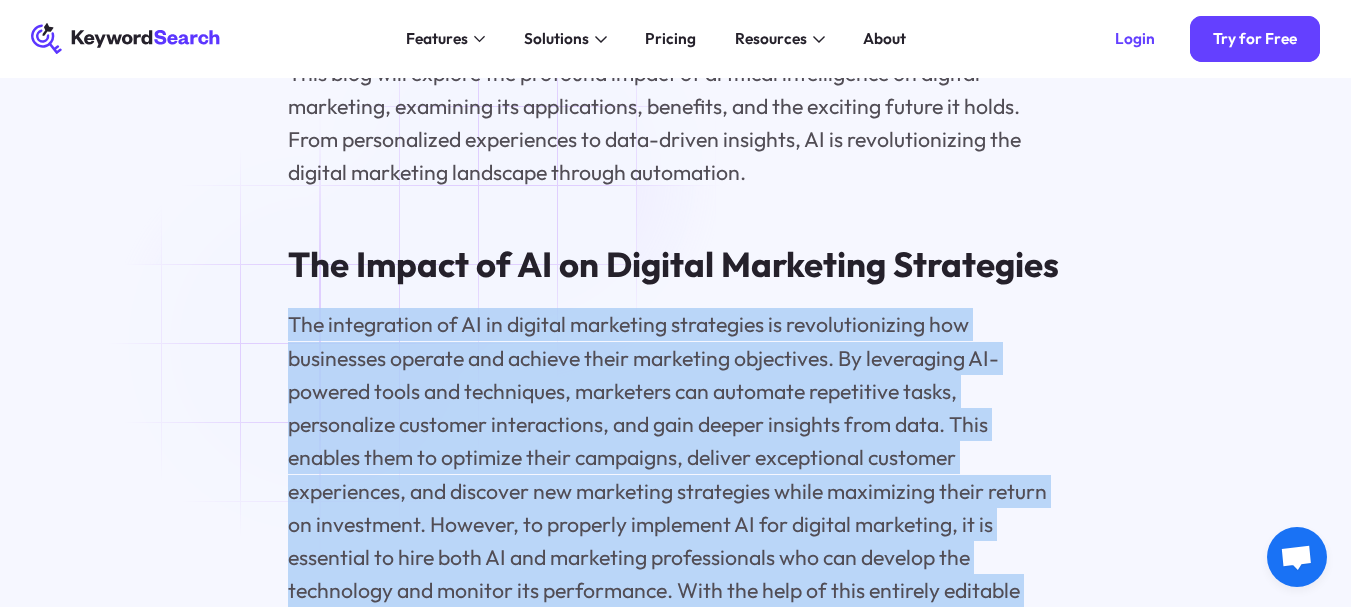 click on "The integration of AI in digital marketing strategies is revolutionizing how businesses operate and achieve their marketing objectives. By leveraging AI-powered tools and techniques, marketers can automate repetitive tasks, personalize customer interactions, and gain deeper insights from data. This enables them to optimize their campaigns, deliver exceptional customer experiences, and discover new marketing strategies while maximizing their return on investment. However, to properly implement AI for digital marketing, it is essential to hire both AI and marketing professionals who can develop the technology and monitor its performance. With the help of this entirely editable deck, marketing professionals and tech enthusiasts can showcase the industries that employ AI in digital marketing and how it impacts their strategies." at bounding box center (675, 491) 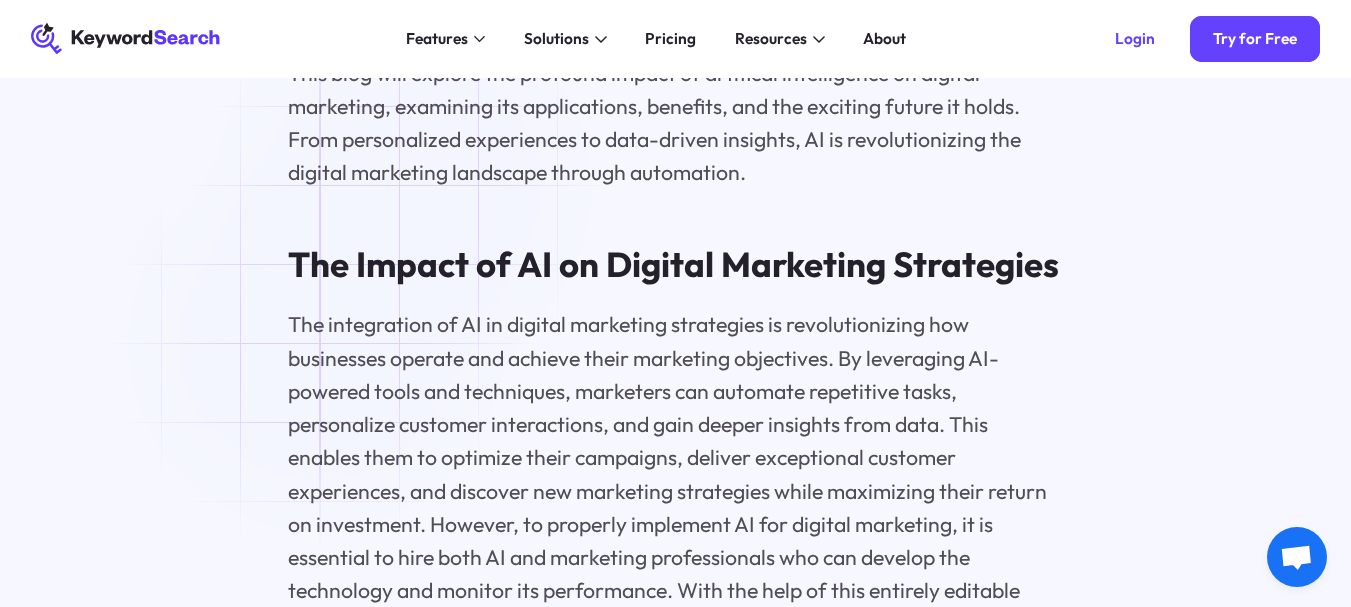 click on "The integration of AI in digital marketing strategies is revolutionizing how businesses operate and achieve their marketing objectives. By leveraging AI-powered tools and techniques, marketers can automate repetitive tasks, personalize customer interactions, and gain deeper insights from data. This enables them to optimize their campaigns, deliver exceptional customer experiences, and discover new marketing strategies while maximizing their return on investment. However, to properly implement AI for digital marketing, it is essential to hire both AI and marketing professionals who can develop the technology and monitor its performance. With the help of this entirely editable deck, marketing professionals and tech enthusiasts can showcase the industries that employ AI in digital marketing and how it impacts their strategies." at bounding box center (675, 491) 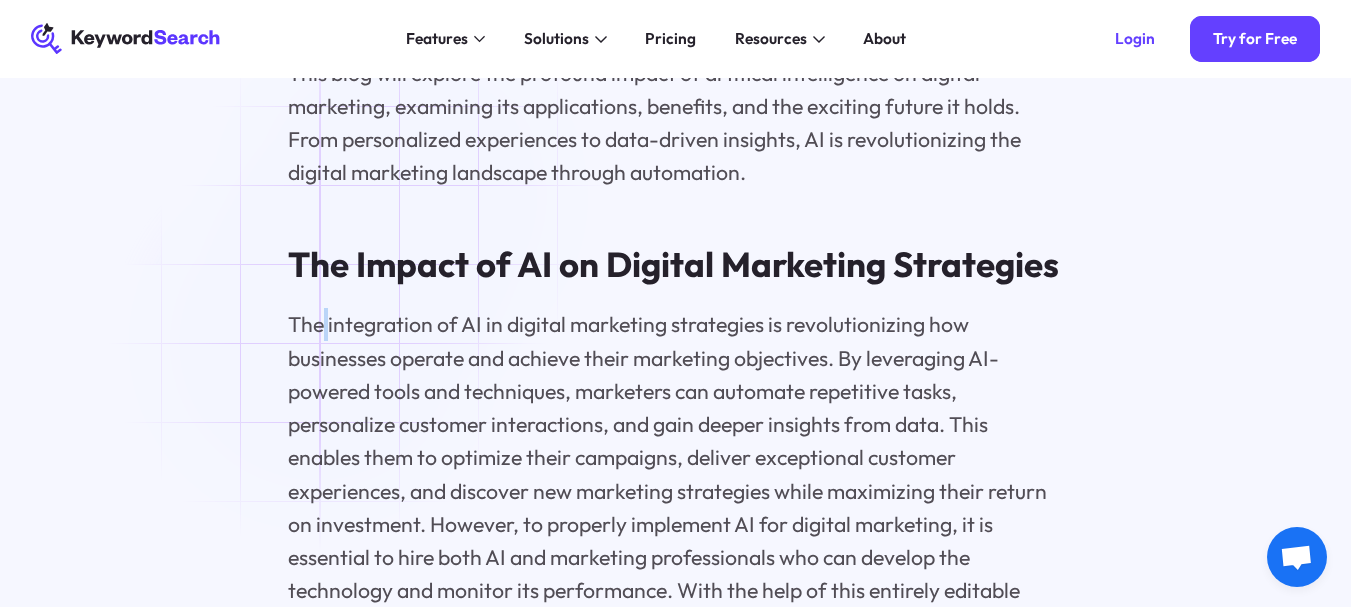 click on "The integration of AI in digital marketing strategies is revolutionizing how businesses operate and achieve their marketing objectives. By leveraging AI-powered tools and techniques, marketers can automate repetitive tasks, personalize customer interactions, and gain deeper insights from data. This enables them to optimize their campaigns, deliver exceptional customer experiences, and discover new marketing strategies while maximizing their return on investment. However, to properly implement AI for digital marketing, it is essential to hire both AI and marketing professionals who can develop the technology and monitor its performance. With the help of this entirely editable deck, marketing professionals and tech enthusiasts can showcase the industries that employ AI in digital marketing and how it impacts their strategies." at bounding box center (675, 491) 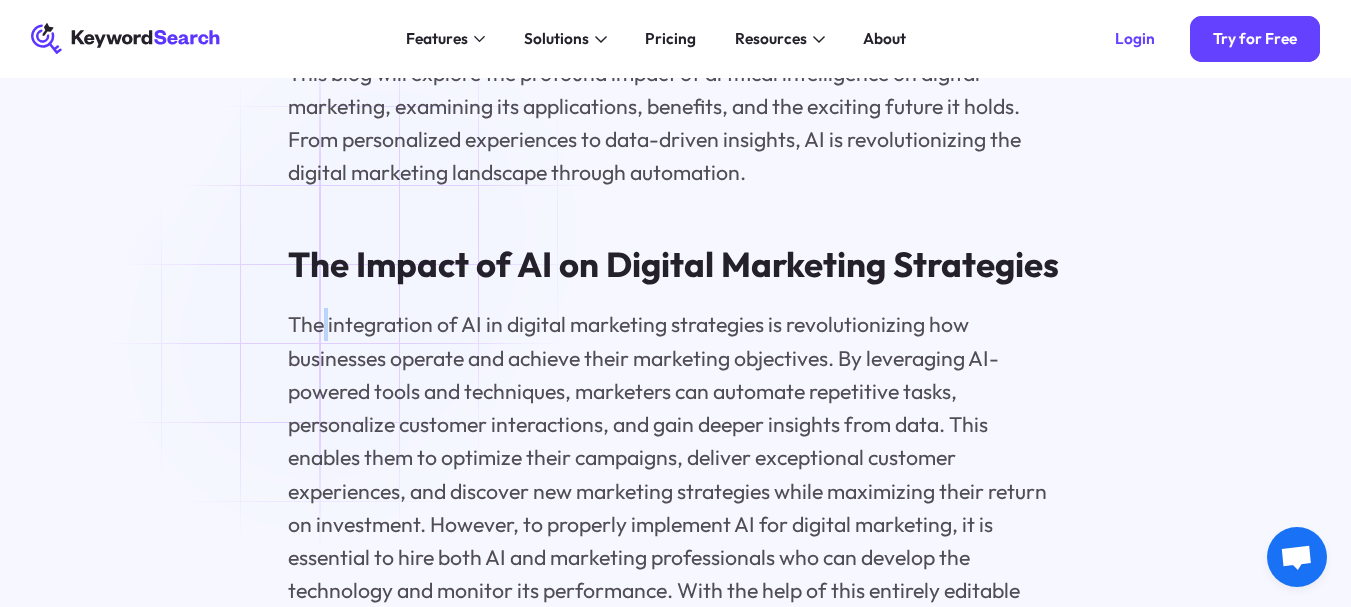 click on "The integration of AI in digital marketing strategies is revolutionizing how businesses operate and achieve their marketing objectives. By leveraging AI-powered tools and techniques, marketers can automate repetitive tasks, personalize customer interactions, and gain deeper insights from data. This enables them to optimize their campaigns, deliver exceptional customer experiences, and discover new marketing strategies while maximizing their return on investment. However, to properly implement AI for digital marketing, it is essential to hire both AI and marketing professionals who can develop the technology and monitor its performance. With the help of this entirely editable deck, marketing professionals and tech enthusiasts can showcase the industries that employ AI in digital marketing and how it impacts their strategies." at bounding box center (675, 491) 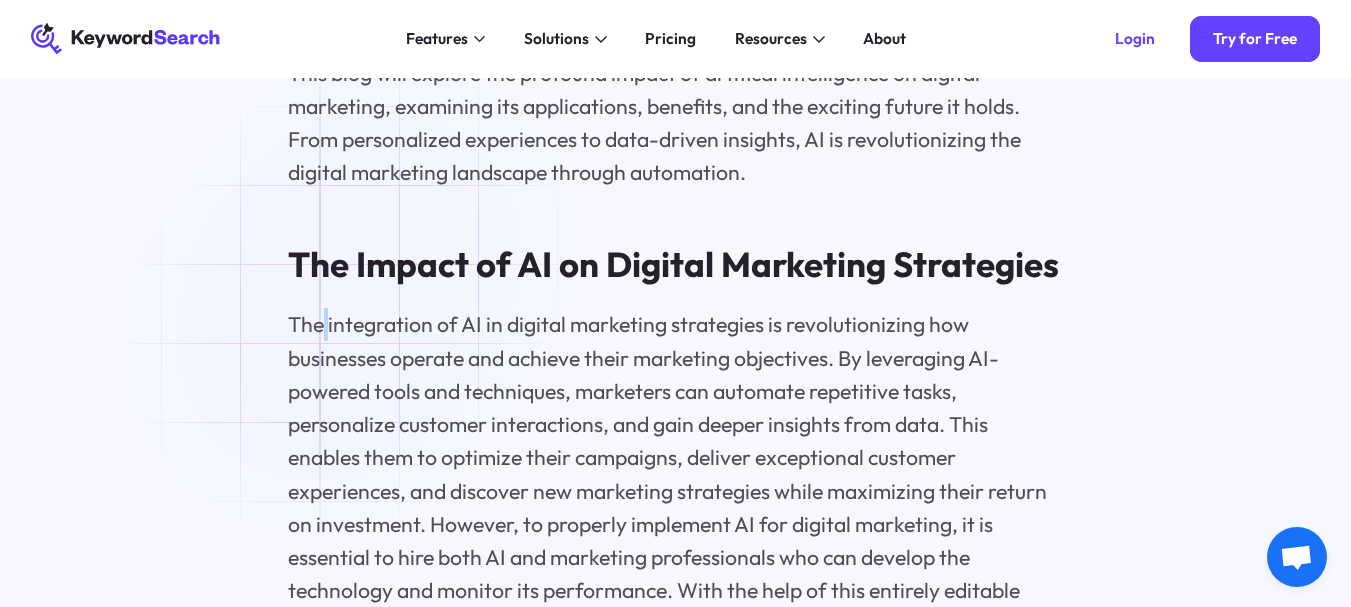 click on "The integration of AI in digital marketing strategies is revolutionizing how businesses operate and achieve their marketing objectives. By leveraging AI-powered tools and techniques, marketers can automate repetitive tasks, personalize customer interactions, and gain deeper insights from data. This enables them to optimize their campaigns, deliver exceptional customer experiences, and discover new marketing strategies while maximizing their return on investment. However, to properly implement AI for digital marketing, it is essential to hire both AI and marketing professionals who can develop the technology and monitor its performance. With the help of this entirely editable deck, marketing professionals and tech enthusiasts can showcase the industries that employ AI in digital marketing and how it impacts their strategies." at bounding box center [675, 491] 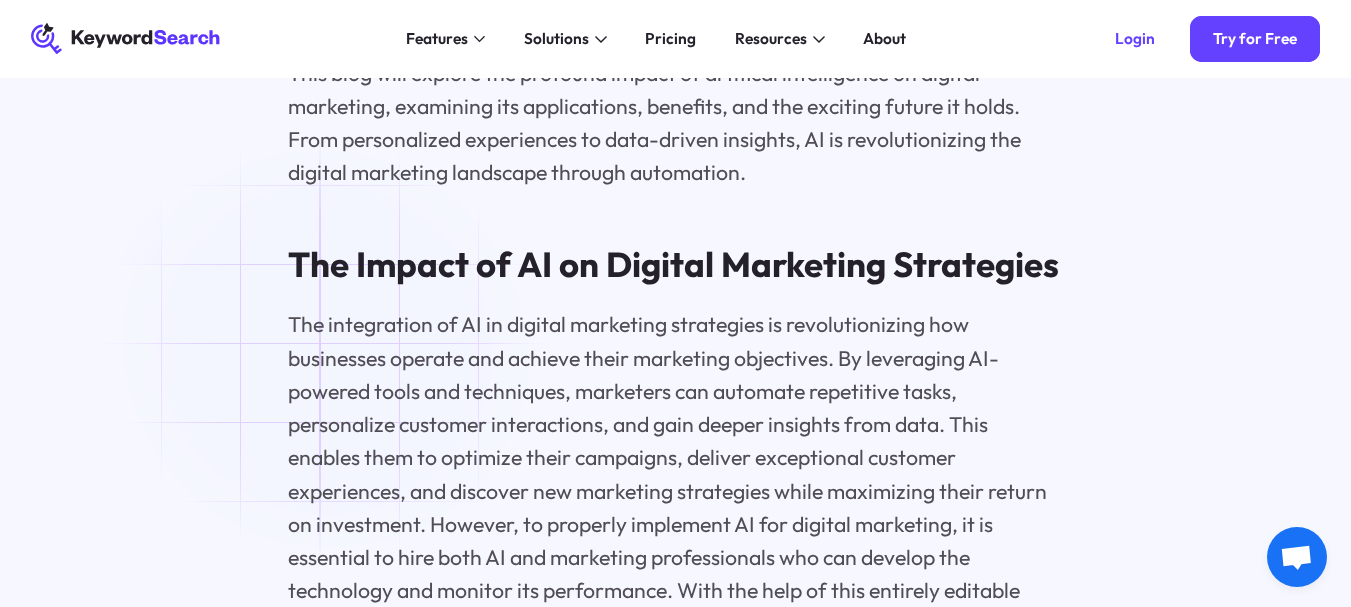 click on "The integration of AI in digital marketing strategies is revolutionizing how businesses operate and achieve their marketing objectives. By leveraging AI-powered tools and techniques, marketers can automate repetitive tasks, personalize customer interactions, and gain deeper insights from data. This enables them to optimize their campaigns, deliver exceptional customer experiences, and discover new marketing strategies while maximizing their return on investment. However, to properly implement AI for digital marketing, it is essential to hire both AI and marketing professionals who can develop the technology and monitor its performance. With the help of this entirely editable deck, marketing professionals and tech enthusiasts can showcase the industries that employ AI in digital marketing and how it impacts their strategies." at bounding box center (675, 491) 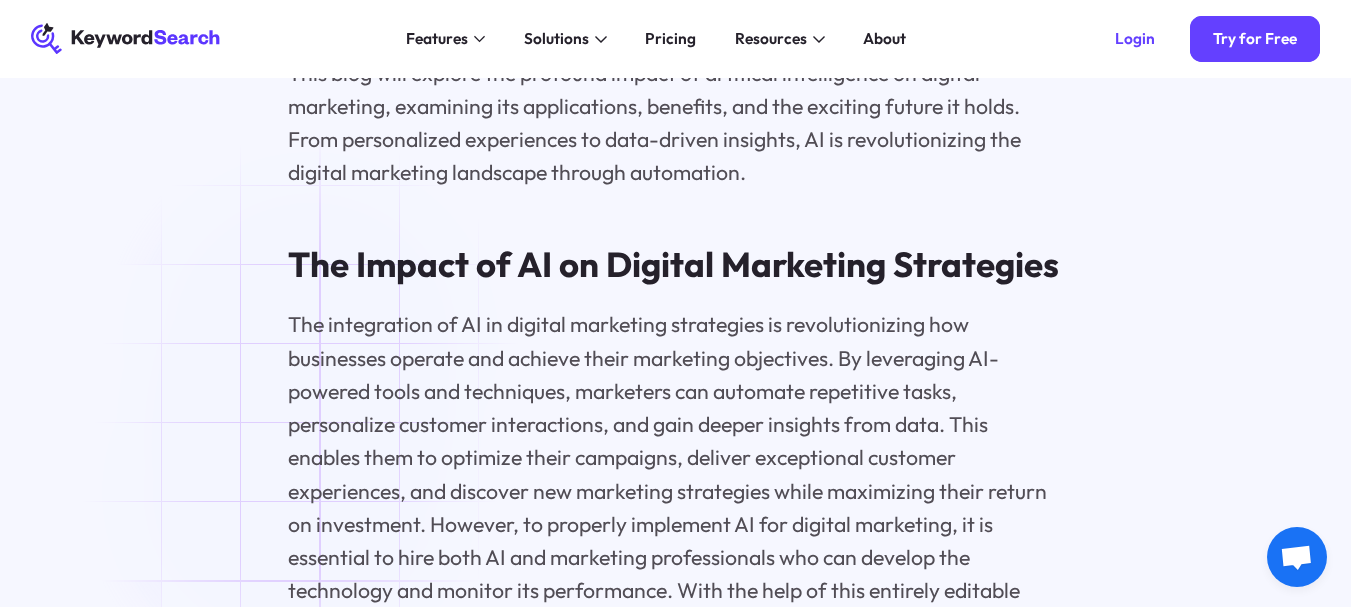drag, startPoint x: 314, startPoint y: 340, endPoint x: 282, endPoint y: 339, distance: 32.01562 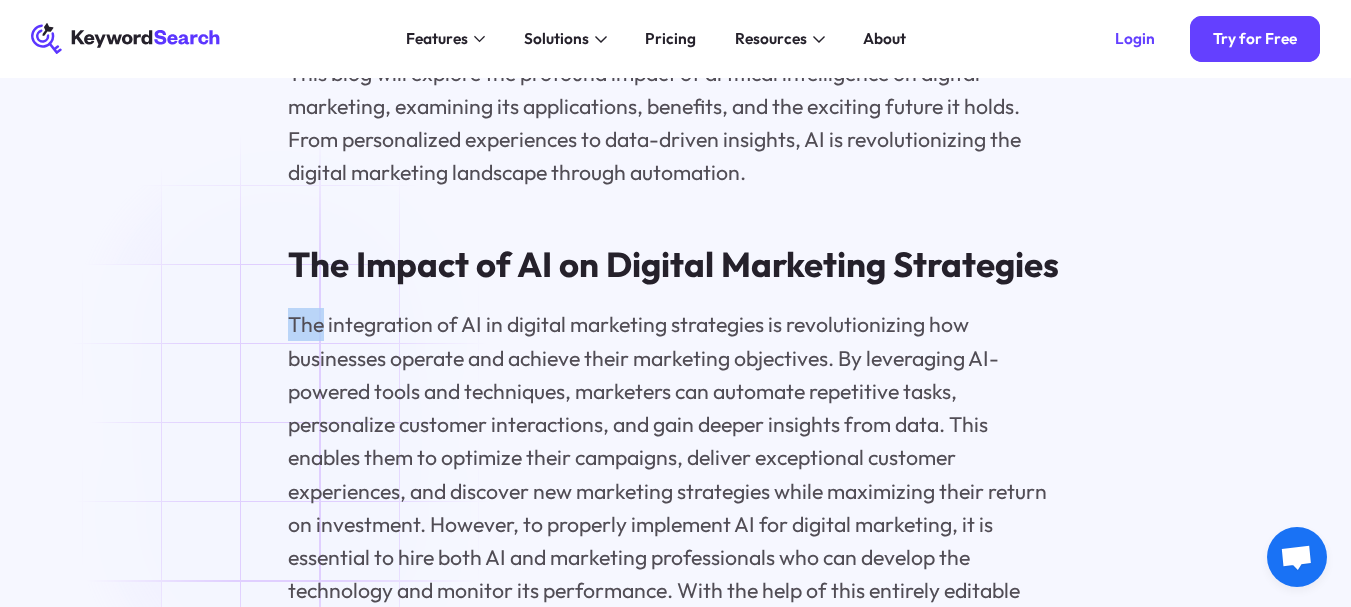click on "Artificial Intelligence in Digital Marketing PPT Mastery Key Highlights AI is revolutionizing digital marketing by enabling personalized customer experiences, predictive analytics, and automated content creation. Businesses can leverage AI for enhanced customer service through chatbots and AI-driven analytics for valuable customer insights. AI is transforming content creation and distribution by optimizing SEO and personalizing content to increase engagement. Practical applications of AI in digital marketing include AI-powered chatbots, personalized recommendations, and targeted advertising. Ethical considerations and data privacy are crucial aspects to address when implementing AI in marketing strategies. Introduction The Impact of AI on Digital Marketing Strategies Understanding AI’s Role in Personalized Marketing Personalization , driven by AI, lies at the heart of modern digital marketing. AI excels at collecting and analyzing massive datasets of  customer behavior marketing efforts  accordingly. SEO ." at bounding box center (675, 4027) 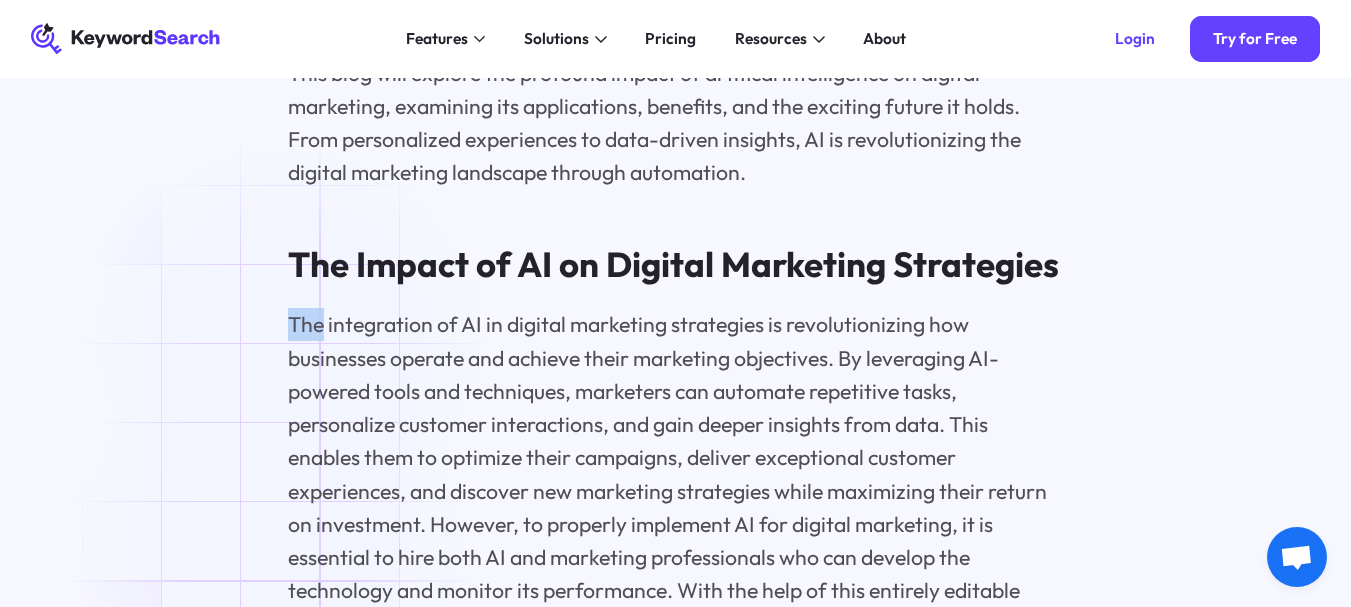 click on "The integration of AI in digital marketing strategies is revolutionizing how businesses operate and achieve their marketing objectives. By leveraging AI-powered tools and techniques, marketers can automate repetitive tasks, personalize customer interactions, and gain deeper insights from data. This enables them to optimize their campaigns, deliver exceptional customer experiences, and discover new marketing strategies while maximizing their return on investment. However, to properly implement AI for digital marketing, it is essential to hire both AI and marketing professionals who can develop the technology and monitor its performance. With the help of this entirely editable deck, marketing professionals and tech enthusiasts can showcase the industries that employ AI in digital marketing and how it impacts their strategies." at bounding box center (675, 491) 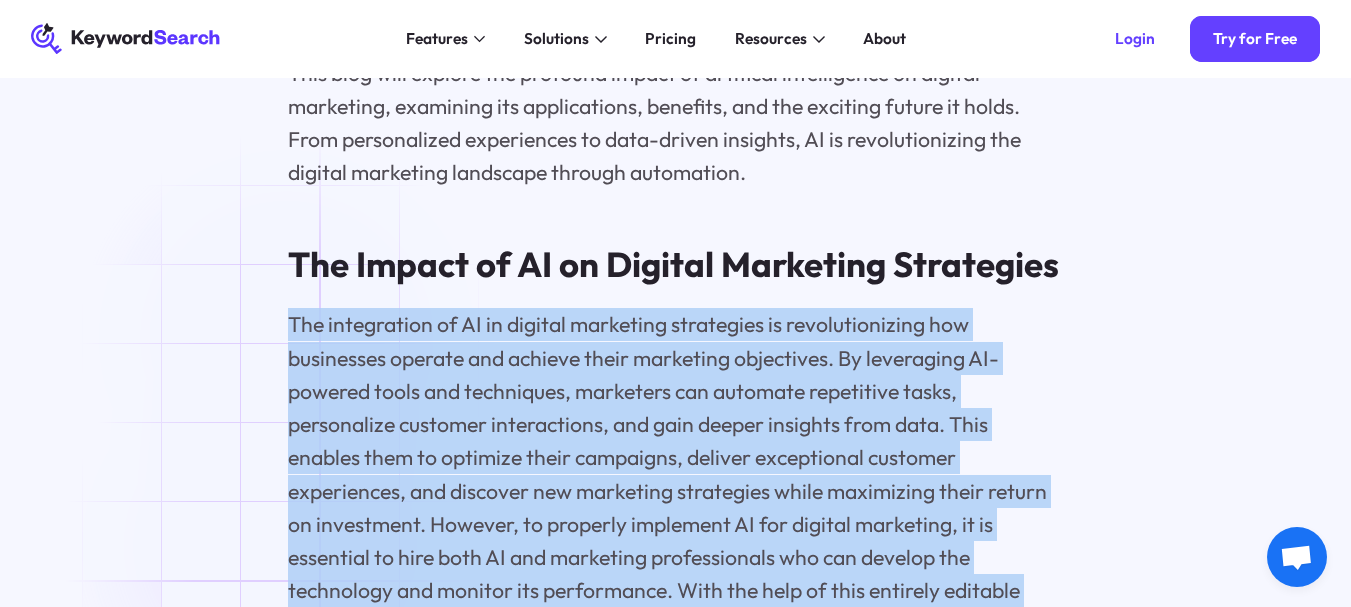 click on "The integration of AI in digital marketing strategies is revolutionizing how businesses operate and achieve their marketing objectives. By leveraging AI-powered tools and techniques, marketers can automate repetitive tasks, personalize customer interactions, and gain deeper insights from data. This enables them to optimize their campaigns, deliver exceptional customer experiences, and discover new marketing strategies while maximizing their return on investment. However, to properly implement AI for digital marketing, it is essential to hire both AI and marketing professionals who can develop the technology and monitor its performance. With the help of this entirely editable deck, marketing professionals and tech enthusiasts can showcase the industries that employ AI in digital marketing and how it impacts their strategies." at bounding box center (675, 491) 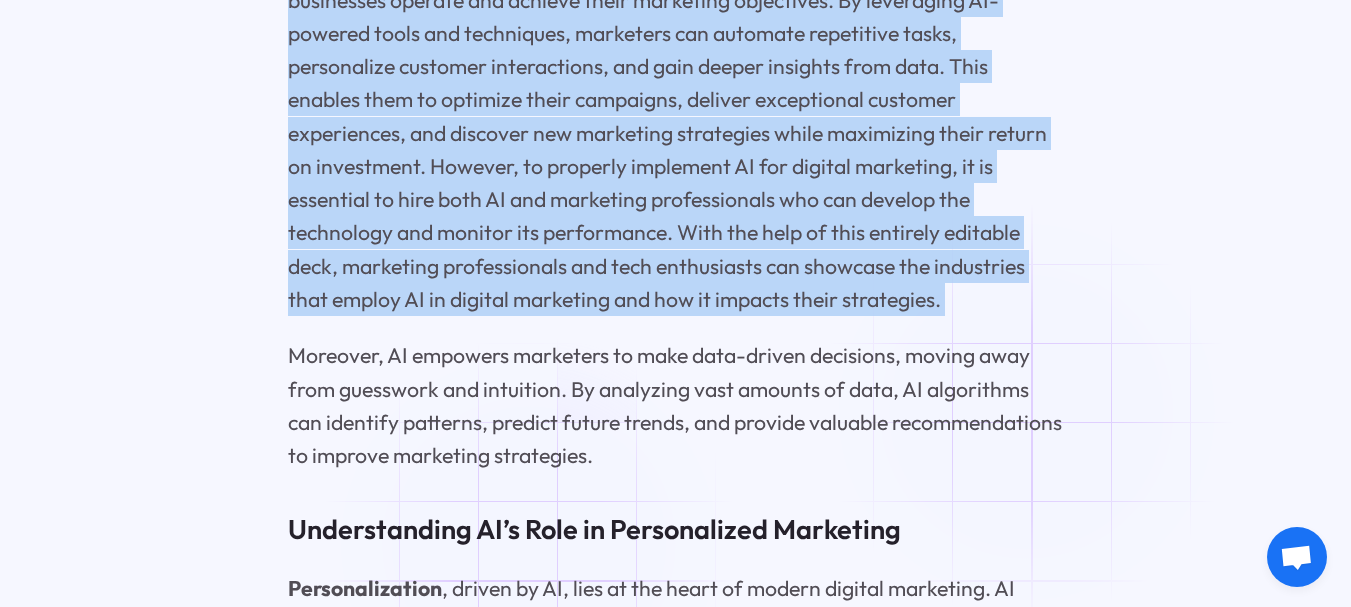 scroll, scrollTop: 2527, scrollLeft: 0, axis: vertical 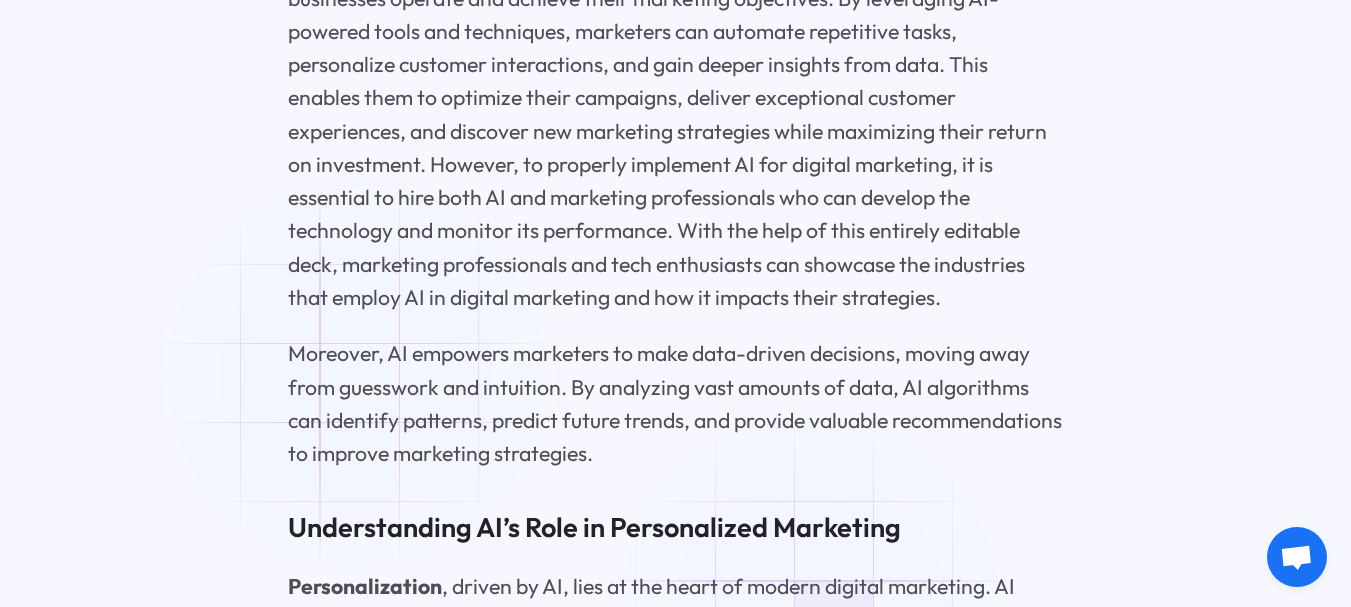 click on "Moreover, AI empowers marketers to make data-driven decisions, moving away from guesswork and intuition. By analyzing vast amounts of data, AI algorithms can identify patterns, predict future trends, and provide valuable recommendations to improve marketing strategies." at bounding box center [675, 403] 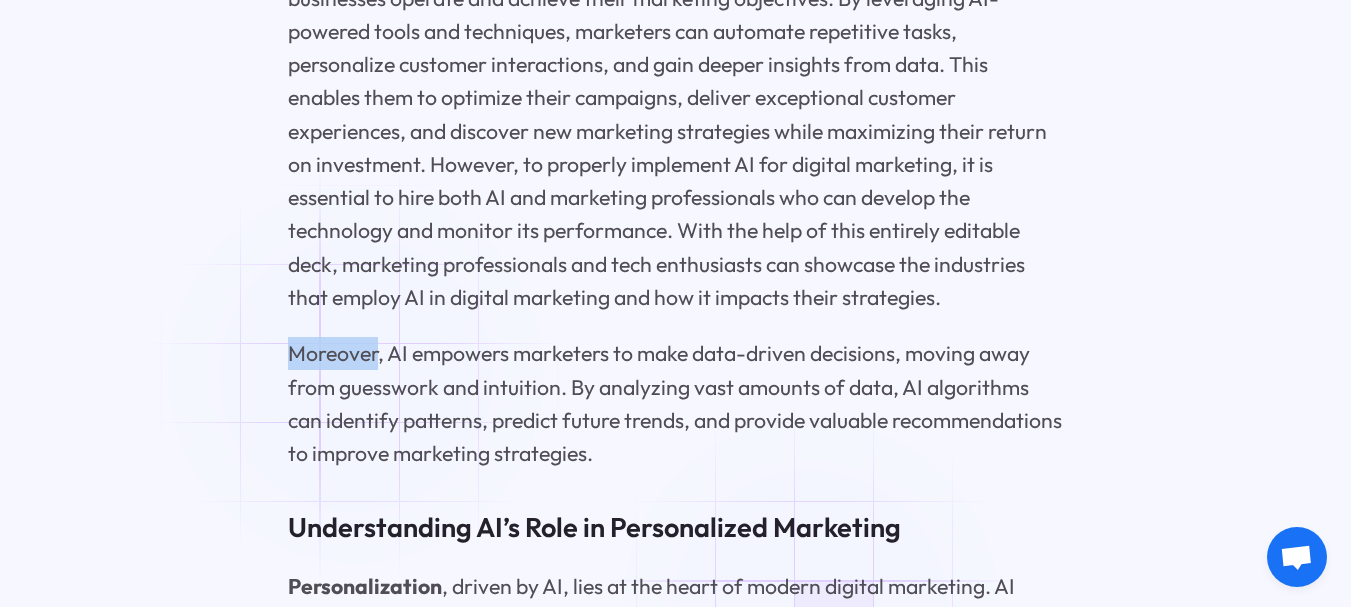 click on "Moreover, AI empowers marketers to make data-driven decisions, moving away from guesswork and intuition. By analyzing vast amounts of data, AI algorithms can identify patterns, predict future trends, and provide valuable recommendations to improve marketing strategies." at bounding box center [675, 403] 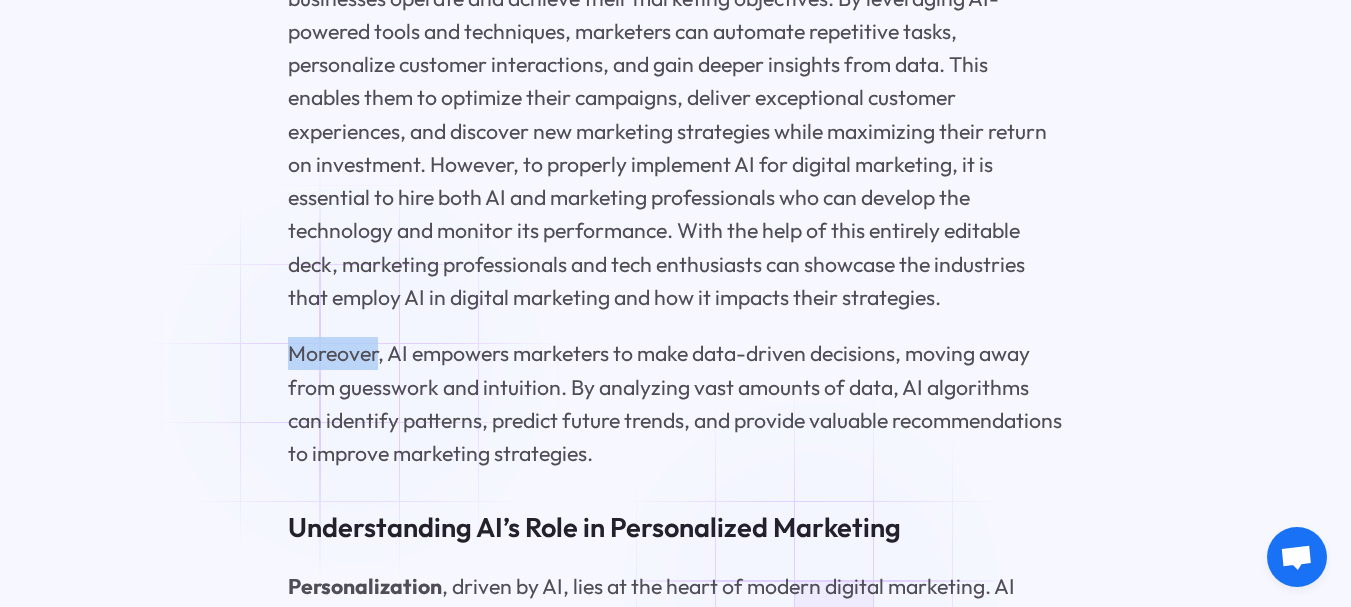 click on "Moreover, AI empowers marketers to make data-driven decisions, moving away from guesswork and intuition. By analyzing vast amounts of data, AI algorithms can identify patterns, predict future trends, and provide valuable recommendations to improve marketing strategies." at bounding box center (675, 403) 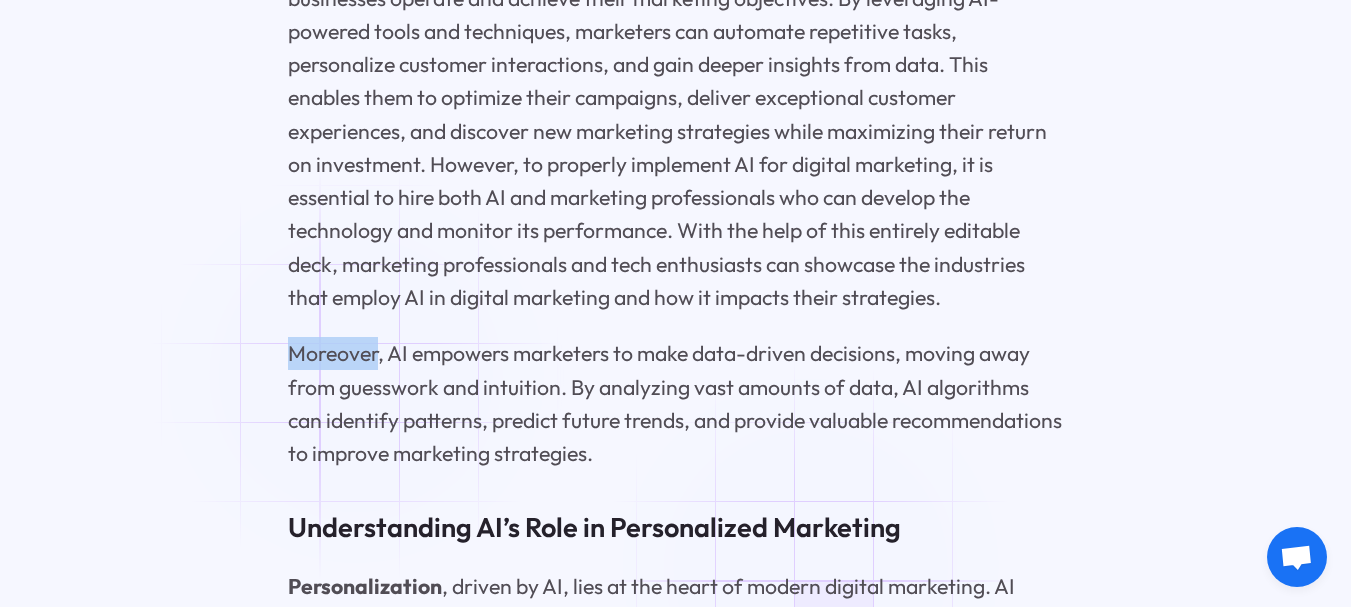 click on "Moreover, AI empowers marketers to make data-driven decisions, moving away from guesswork and intuition. By analyzing vast amounts of data, AI algorithms can identify patterns, predict future trends, and provide valuable recommendations to improve marketing strategies." at bounding box center [675, 403] 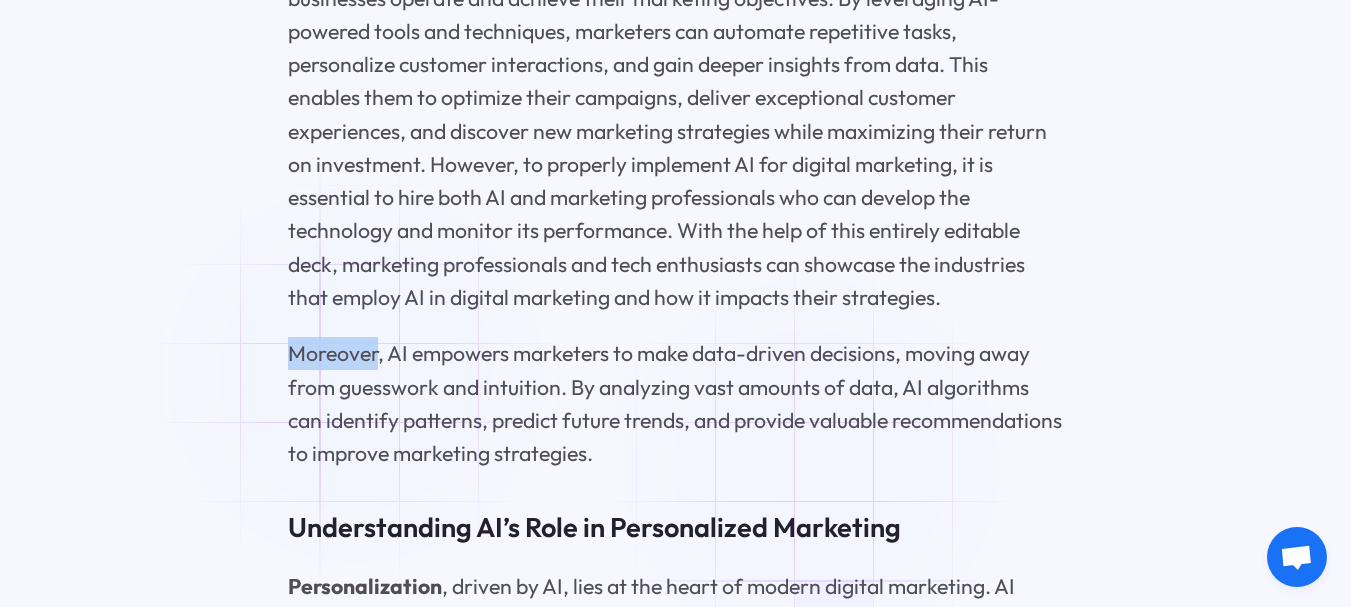 click on "Moreover, AI empowers marketers to make data-driven decisions, moving away from guesswork and intuition. By analyzing vast amounts of data, AI algorithms can identify patterns, predict future trends, and provide valuable recommendations to improve marketing strategies." at bounding box center (675, 403) 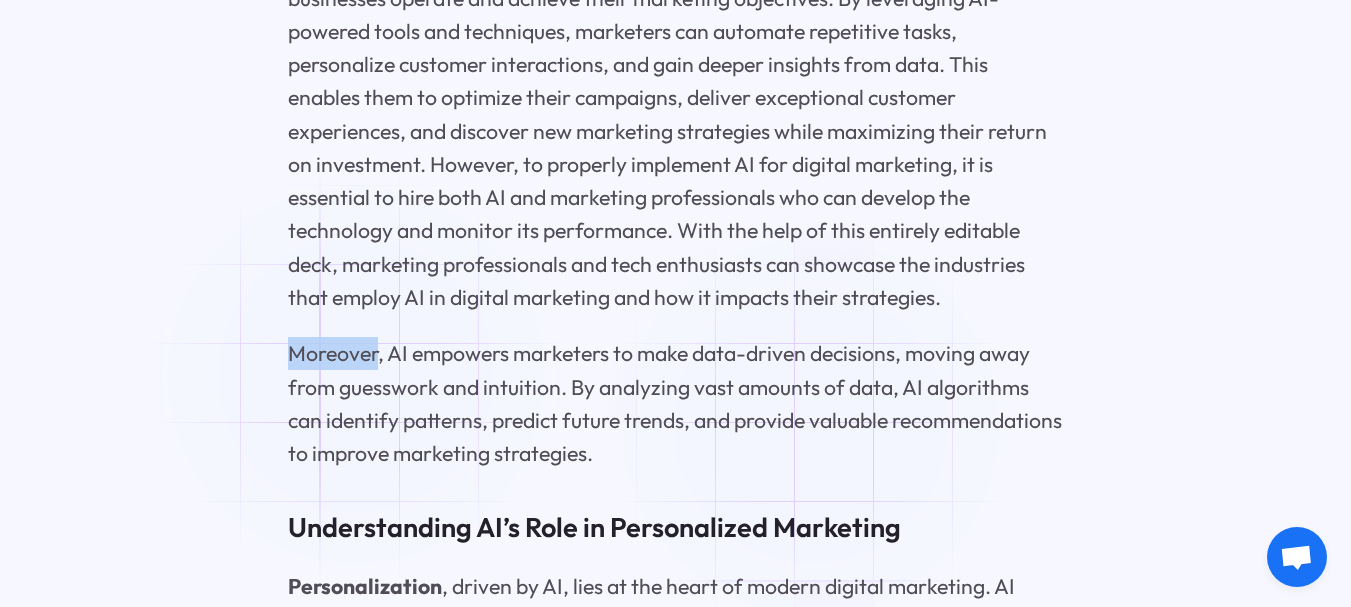 click on "Moreover, AI empowers marketers to make data-driven decisions, moving away from guesswork and intuition. By analyzing vast amounts of data, AI algorithms can identify patterns, predict future trends, and provide valuable recommendations to improve marketing strategies." at bounding box center [675, 403] 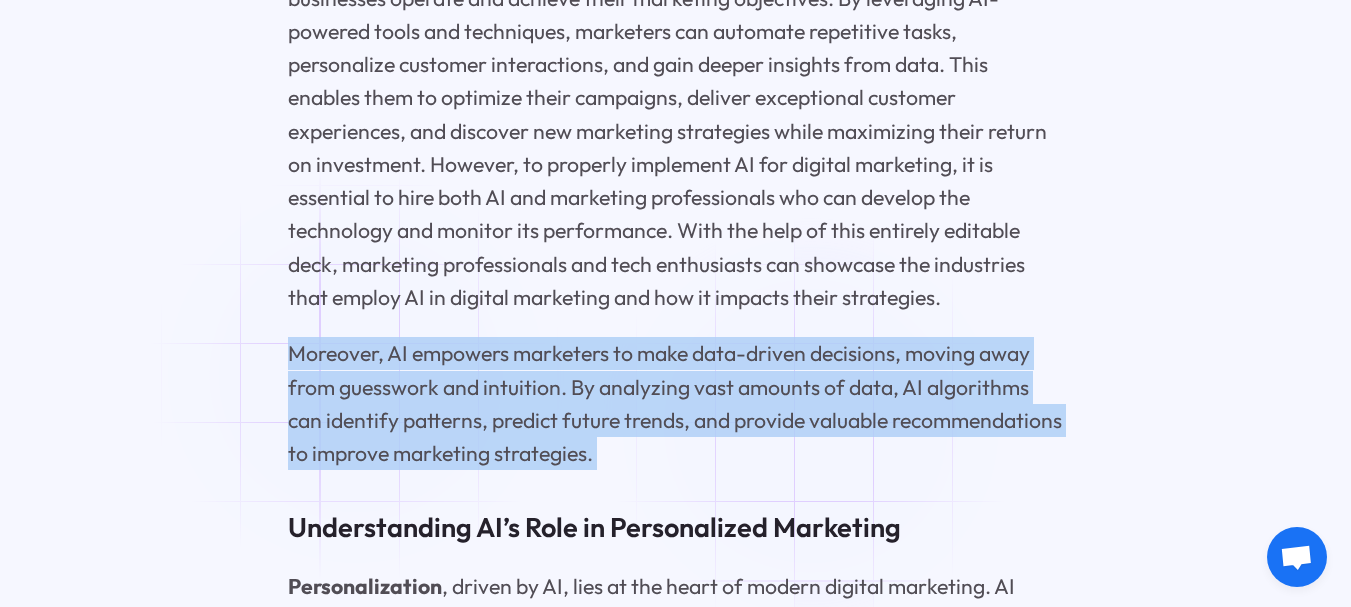 click on "Moreover, AI empowers marketers to make data-driven decisions, moving away from guesswork and intuition. By analyzing vast amounts of data, AI algorithms can identify patterns, predict future trends, and provide valuable recommendations to improve marketing strategies." at bounding box center [675, 403] 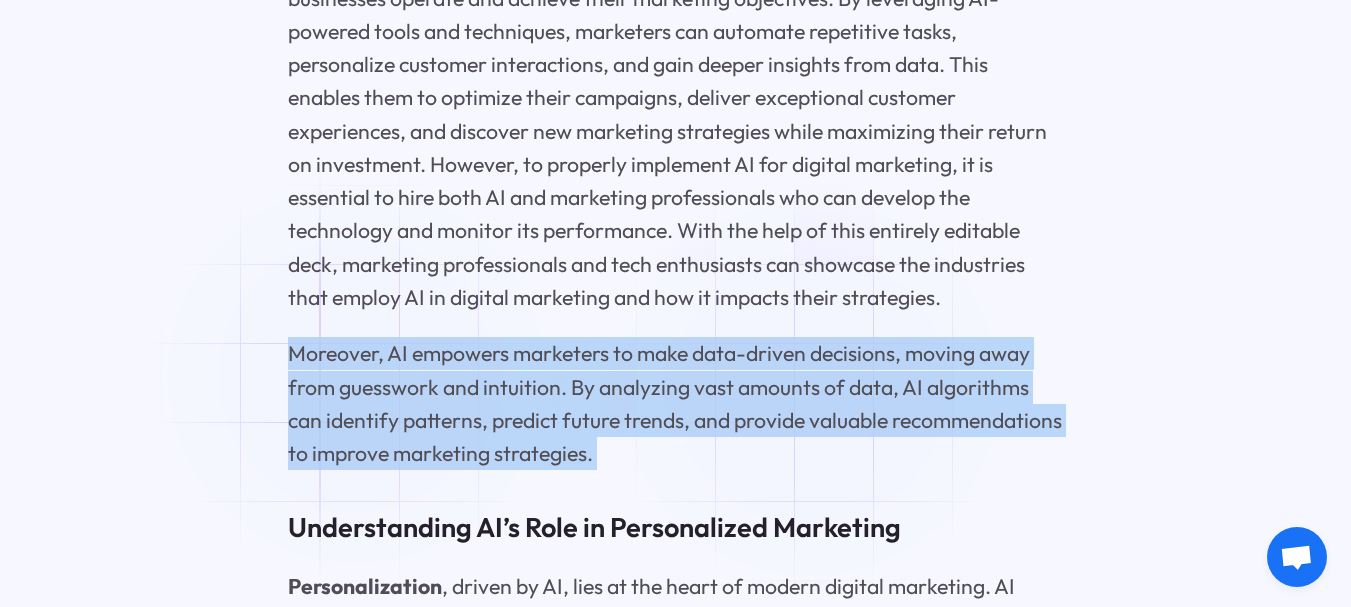 click on "Moreover, AI empowers marketers to make data-driven decisions, moving away from guesswork and intuition. By analyzing vast amounts of data, AI algorithms can identify patterns, predict future trends, and provide valuable recommendations to improve marketing strategies." at bounding box center [675, 403] 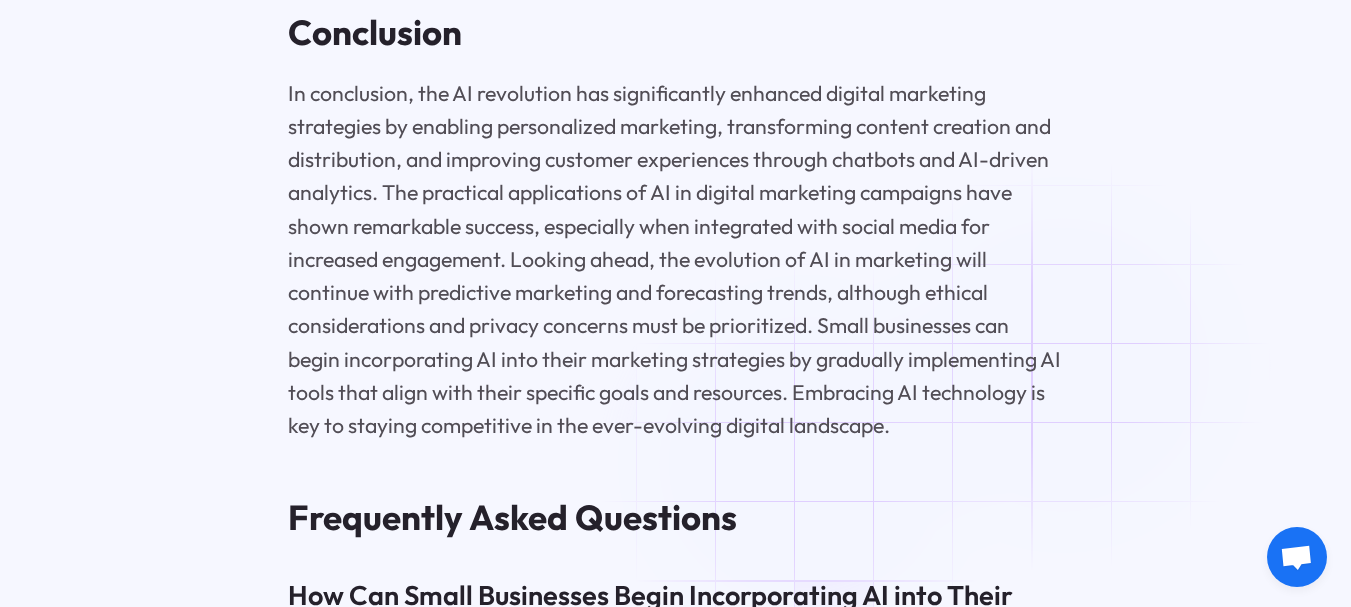 scroll, scrollTop: 10287, scrollLeft: 0, axis: vertical 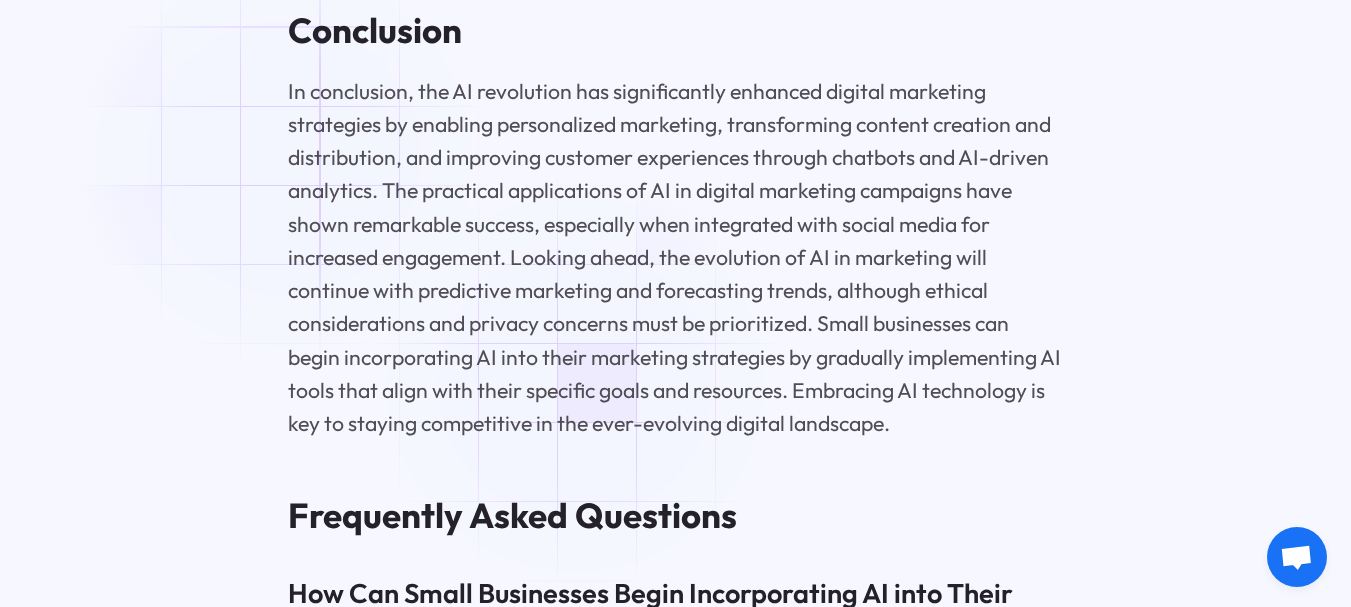 click on "Conclusion" at bounding box center [675, 30] 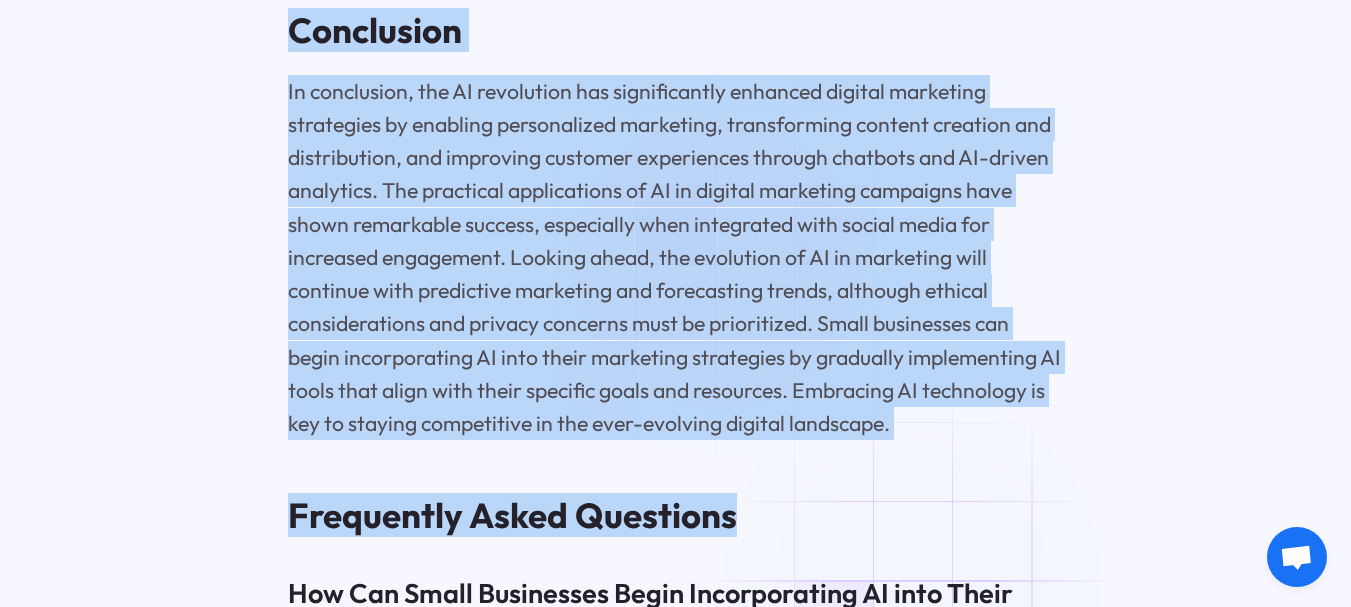 drag, startPoint x: 287, startPoint y: 158, endPoint x: 922, endPoint y: 577, distance: 760.77985 